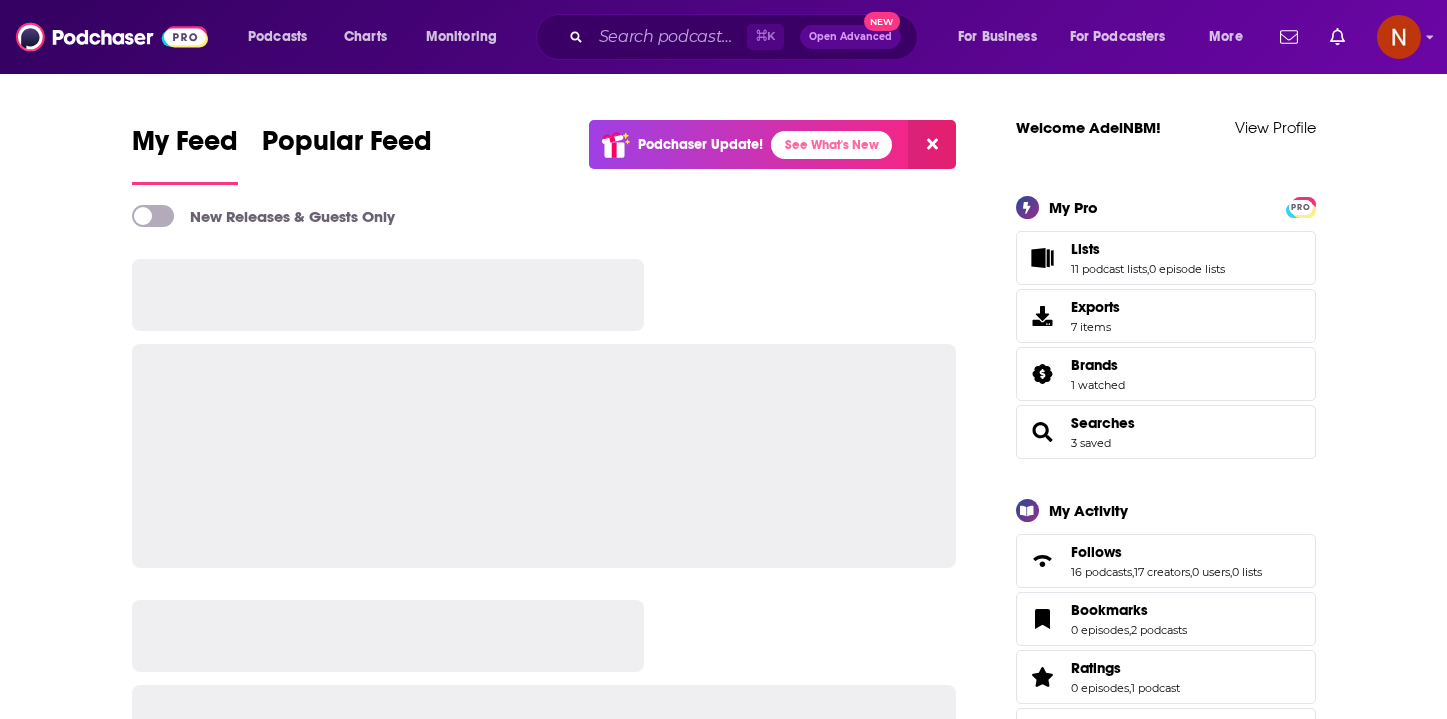 scroll, scrollTop: 0, scrollLeft: 0, axis: both 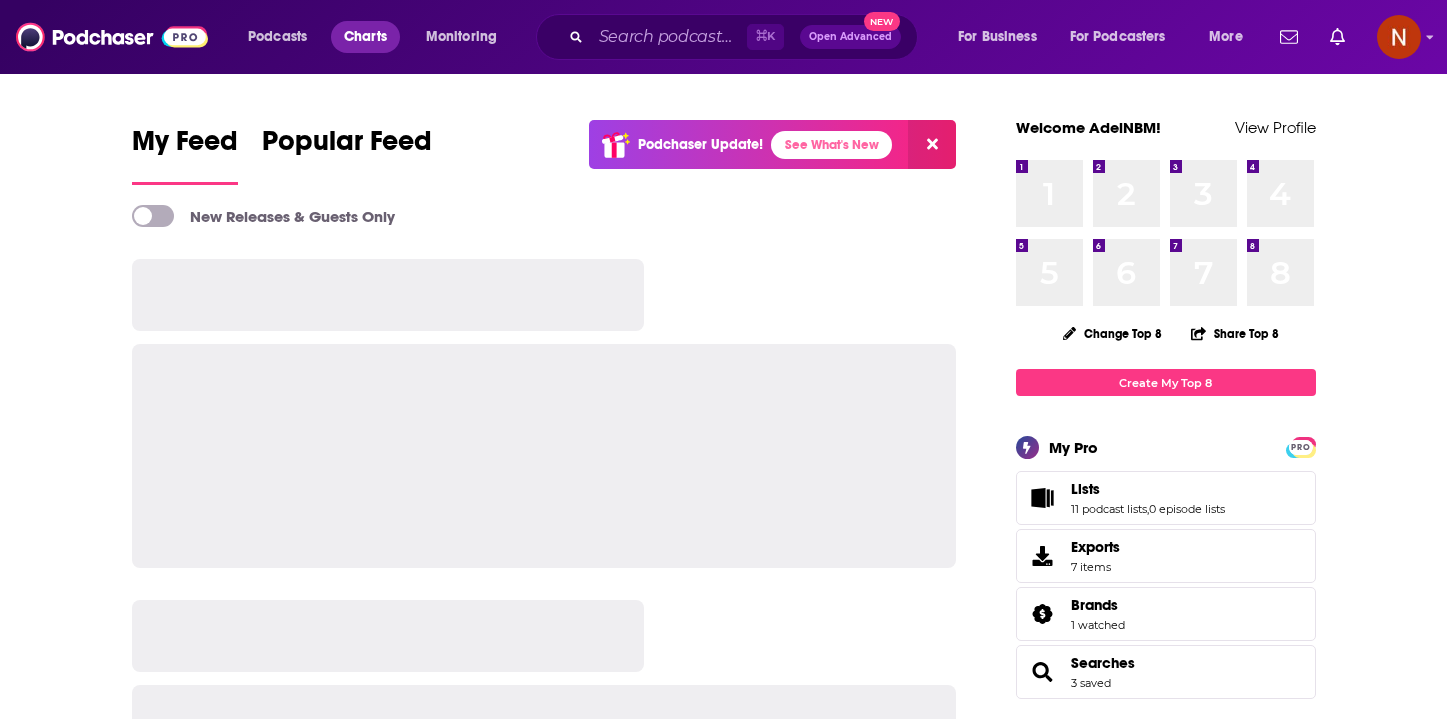 click on "Charts" at bounding box center (365, 37) 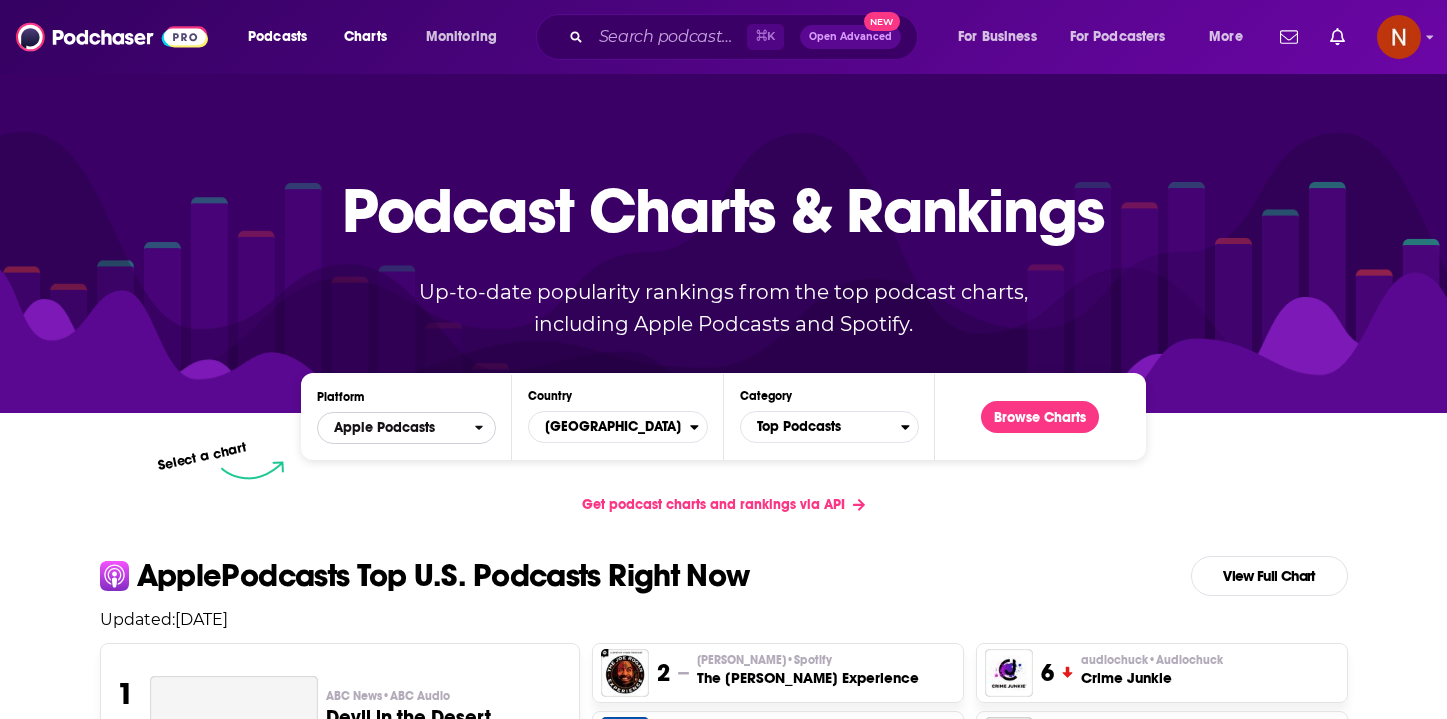 click on "Apple Podcasts" at bounding box center [396, 428] 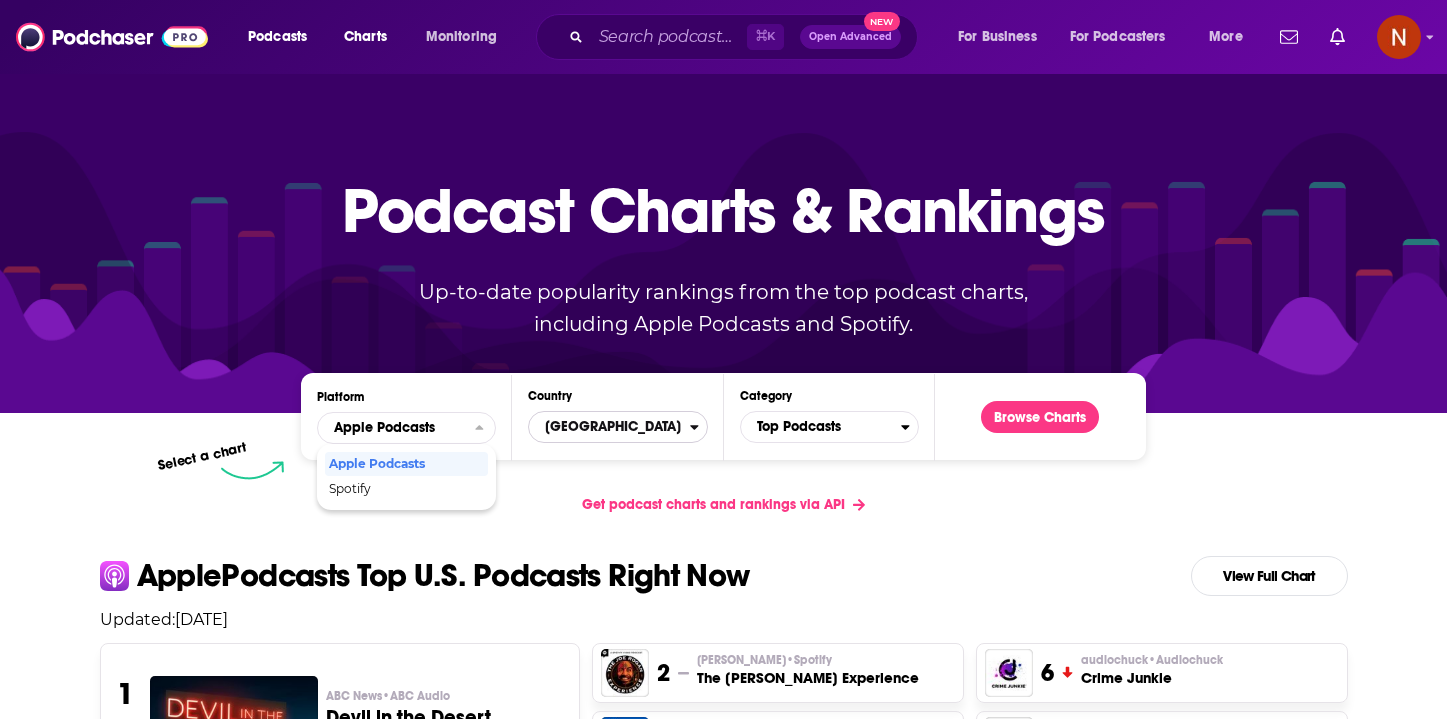 click on "[GEOGRAPHIC_DATA]" at bounding box center [609, 427] 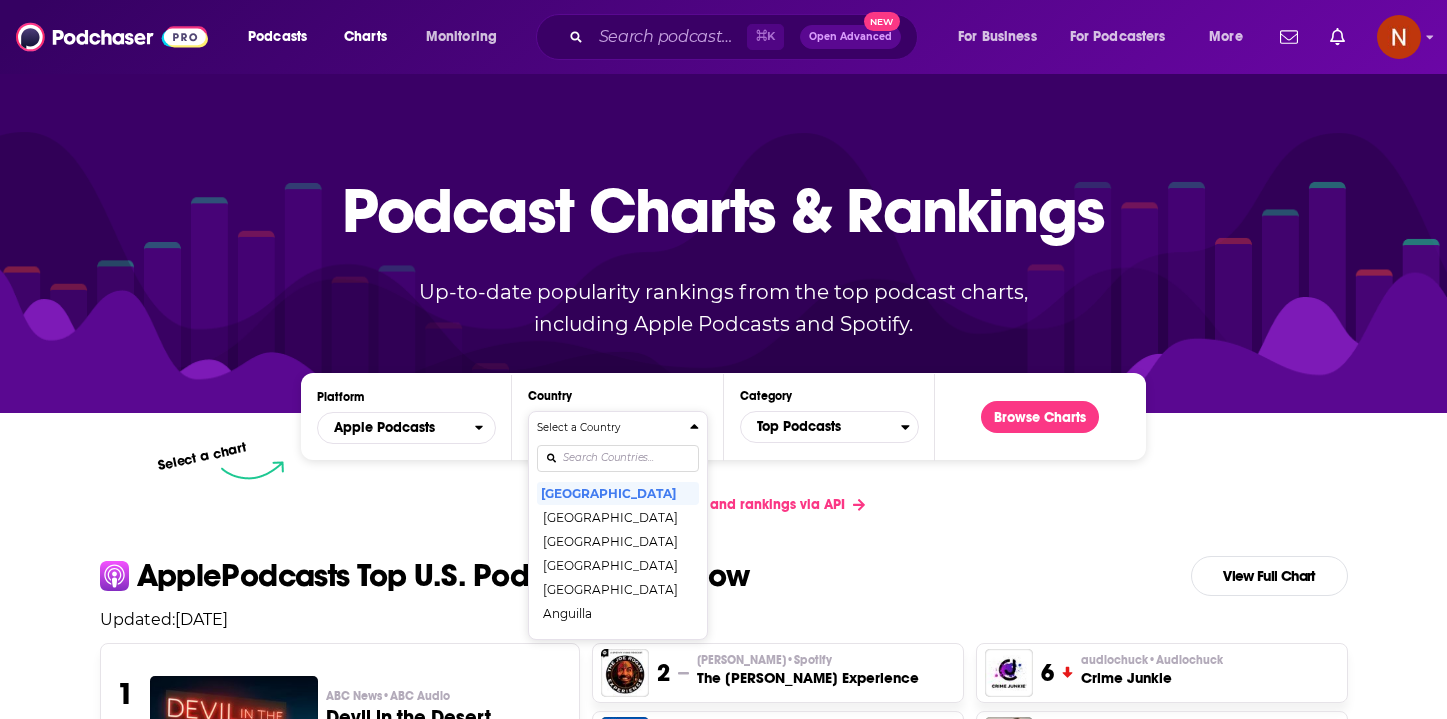 click on "Select a Country" at bounding box center (609, 428) 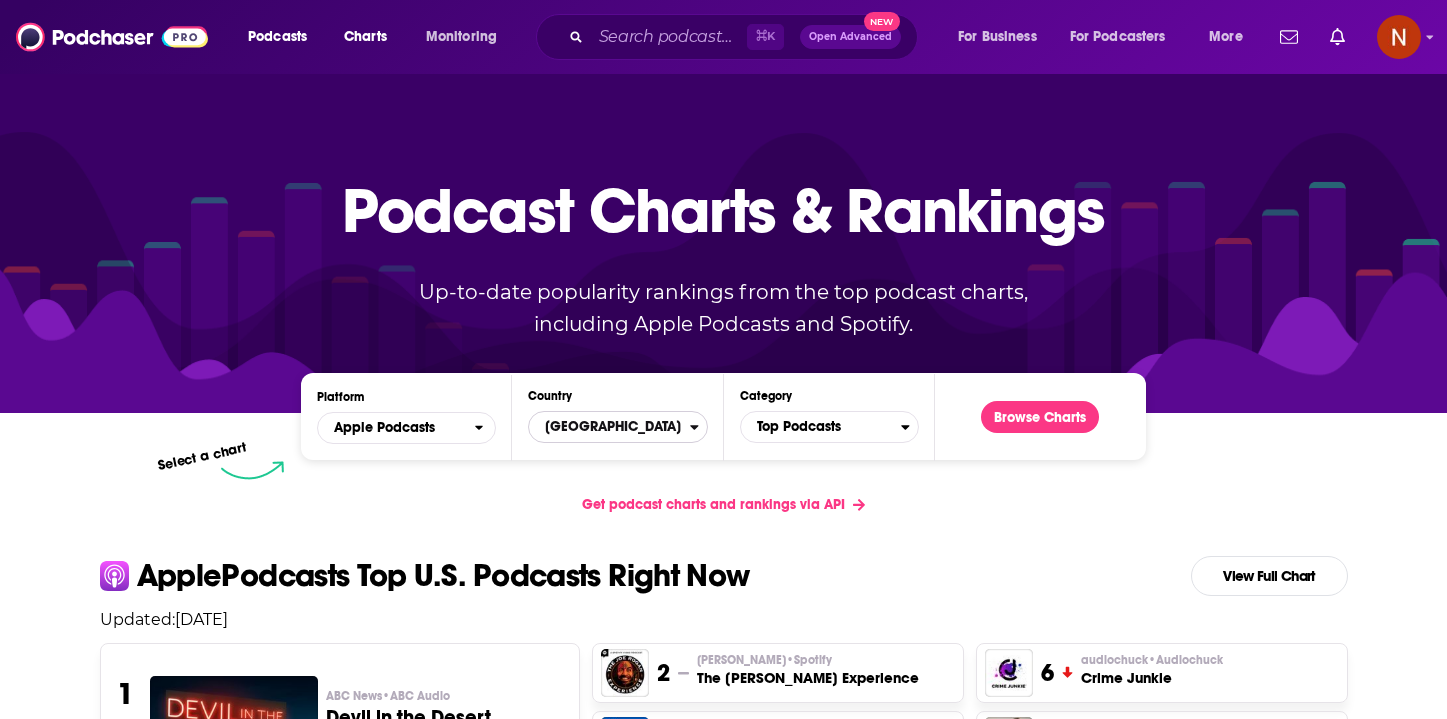 click on "[GEOGRAPHIC_DATA]" at bounding box center [609, 427] 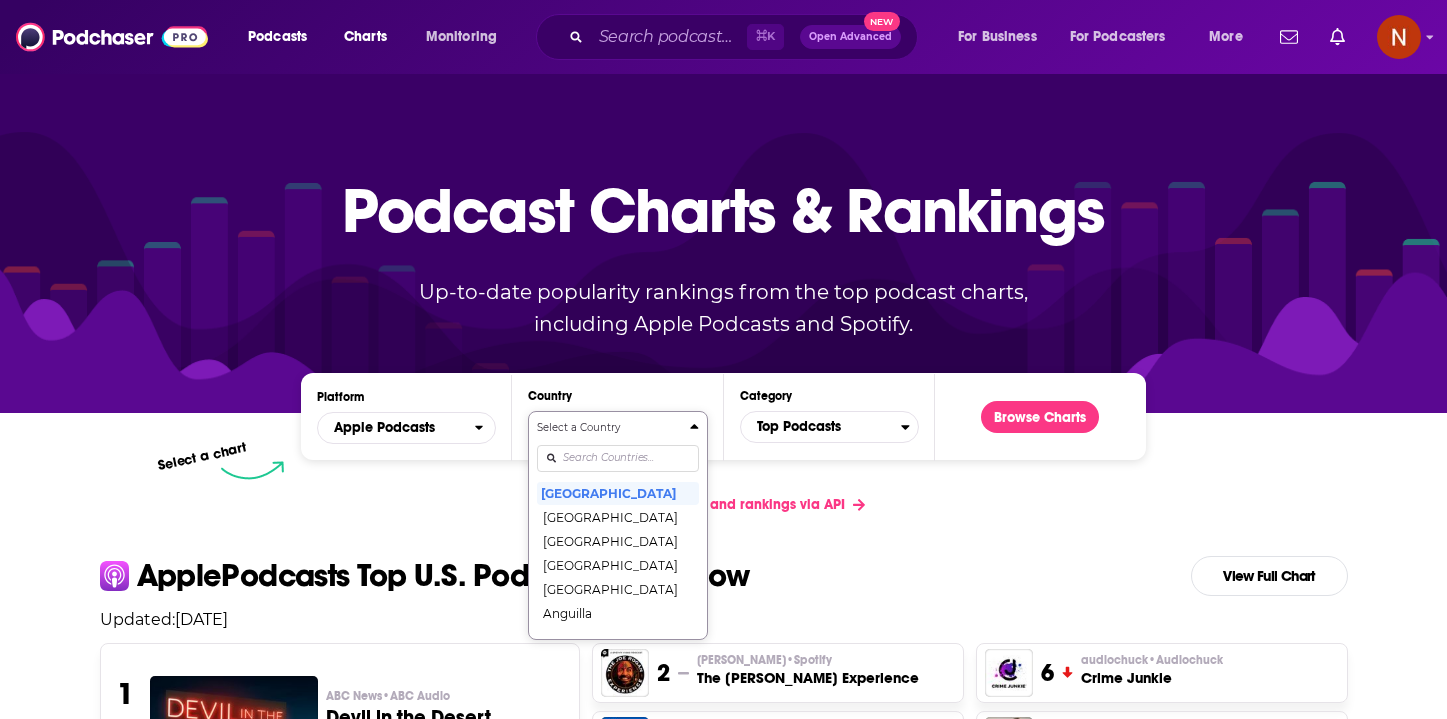 click on "Select a Country [GEOGRAPHIC_DATA] [GEOGRAPHIC_DATA] [GEOGRAPHIC_DATA] [GEOGRAPHIC_DATA] [GEOGRAPHIC_DATA] [GEOGRAPHIC_DATA] [GEOGRAPHIC_DATA] [GEOGRAPHIC_DATA] [GEOGRAPHIC_DATA] [GEOGRAPHIC_DATA] [GEOGRAPHIC_DATA] [GEOGRAPHIC_DATA] [GEOGRAPHIC_DATA] [GEOGRAPHIC_DATA] [GEOGRAPHIC_DATA] [GEOGRAPHIC_DATA] [GEOGRAPHIC_DATA] [GEOGRAPHIC_DATA] [GEOGRAPHIC_DATA] [GEOGRAPHIC_DATA] [GEOGRAPHIC_DATA] [GEOGRAPHIC_DATA] [GEOGRAPHIC_DATA] [GEOGRAPHIC_DATA] [GEOGRAPHIC_DATA] [GEOGRAPHIC_DATA] [GEOGRAPHIC_DATA] [GEOGRAPHIC_DATA] [GEOGRAPHIC_DATA] [GEOGRAPHIC_DATA] [GEOGRAPHIC_DATA] [GEOGRAPHIC_DATA] [GEOGRAPHIC_DATA] [GEOGRAPHIC_DATA] [GEOGRAPHIC_DATA] [GEOGRAPHIC_DATA] [GEOGRAPHIC_DATA] [GEOGRAPHIC_DATA] [GEOGRAPHIC_DATA] [GEOGRAPHIC_DATA] [GEOGRAPHIC_DATA] ([GEOGRAPHIC_DATA]) [GEOGRAPHIC_DATA] [GEOGRAPHIC_DATA] [GEOGRAPHIC_DATA] [GEOGRAPHIC_DATA] [GEOGRAPHIC_DATA] [GEOGRAPHIC_DATA] [GEOGRAPHIC_DATA] [GEOGRAPHIC_DATA] [GEOGRAPHIC_DATA] [GEOGRAPHIC_DATA] [GEOGRAPHIC_DATA] [GEOGRAPHIC_DATA] [GEOGRAPHIC_DATA] [GEOGRAPHIC_DATA] [GEOGRAPHIC_DATA] [GEOGRAPHIC_DATA] [GEOGRAPHIC_DATA] [US_STATE] [GEOGRAPHIC_DATA] [GEOGRAPHIC_DATA] [GEOGRAPHIC_DATA] [GEOGRAPHIC_DATA] [GEOGRAPHIC_DATA] [GEOGRAPHIC_DATA] [GEOGRAPHIC_DATA] [GEOGRAPHIC_DATA] [GEOGRAPHIC_DATA] [GEOGRAPHIC_DATA] [GEOGRAPHIC_DATA] [GEOGRAPHIC_DATA] [GEOGRAPHIC_DATA] [GEOGRAPHIC_DATA] [GEOGRAPHIC_DATA] [GEOGRAPHIC_DATA] [GEOGRAPHIC_DATA] [GEOGRAPHIC_DATA] [GEOGRAPHIC_DATA] [GEOGRAPHIC_DATA] [GEOGRAPHIC_DATA] [GEOGRAPHIC_DATA] [GEOGRAPHIC_DATA] [GEOGRAPHIC_DATA] [GEOGRAPHIC_DATA] [GEOGRAPHIC_DATA] [GEOGRAPHIC_DATA] [GEOGRAPHIC_DATA] [GEOGRAPHIC_DATA] [GEOGRAPHIC_DATA] [GEOGRAPHIC_DATA] [GEOGRAPHIC_DATA] [GEOGRAPHIC_DATA] [GEOGRAPHIC_DATA] [GEOGRAPHIC_DATA], [GEOGRAPHIC_DATA] [GEOGRAPHIC_DATA] [GEOGRAPHIC_DATA] [GEOGRAPHIC_DATA] [GEOGRAPHIC_DATA] [GEOGRAPHIC_DATA] [GEOGRAPHIC_DATA] [GEOGRAPHIC_DATA] [GEOGRAPHIC_DATA] [GEOGRAPHIC_DATA], [GEOGRAPHIC_DATA] [GEOGRAPHIC_DATA] [GEOGRAPHIC_DATA] [GEOGRAPHIC_DATA]" at bounding box center [617, 525] 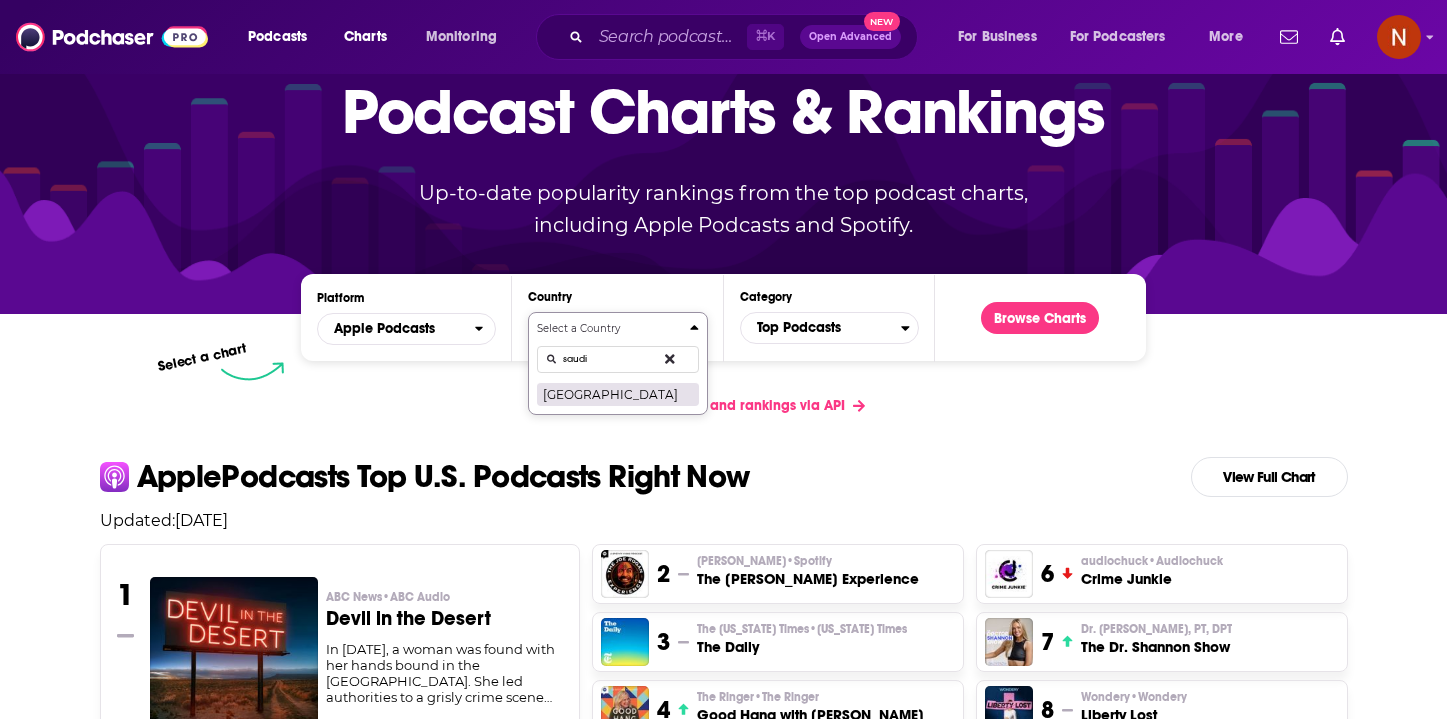 type on "saudi" 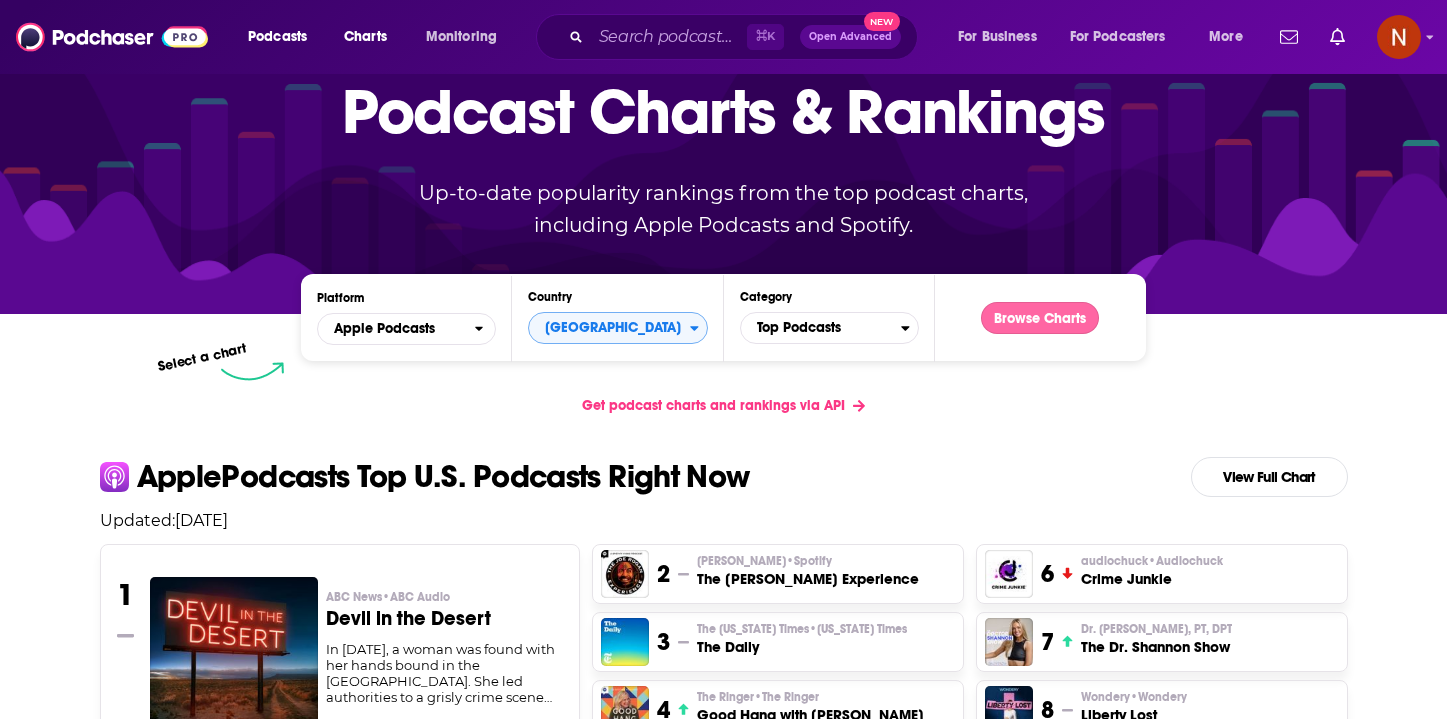 click on "Browse Charts" at bounding box center (1040, 318) 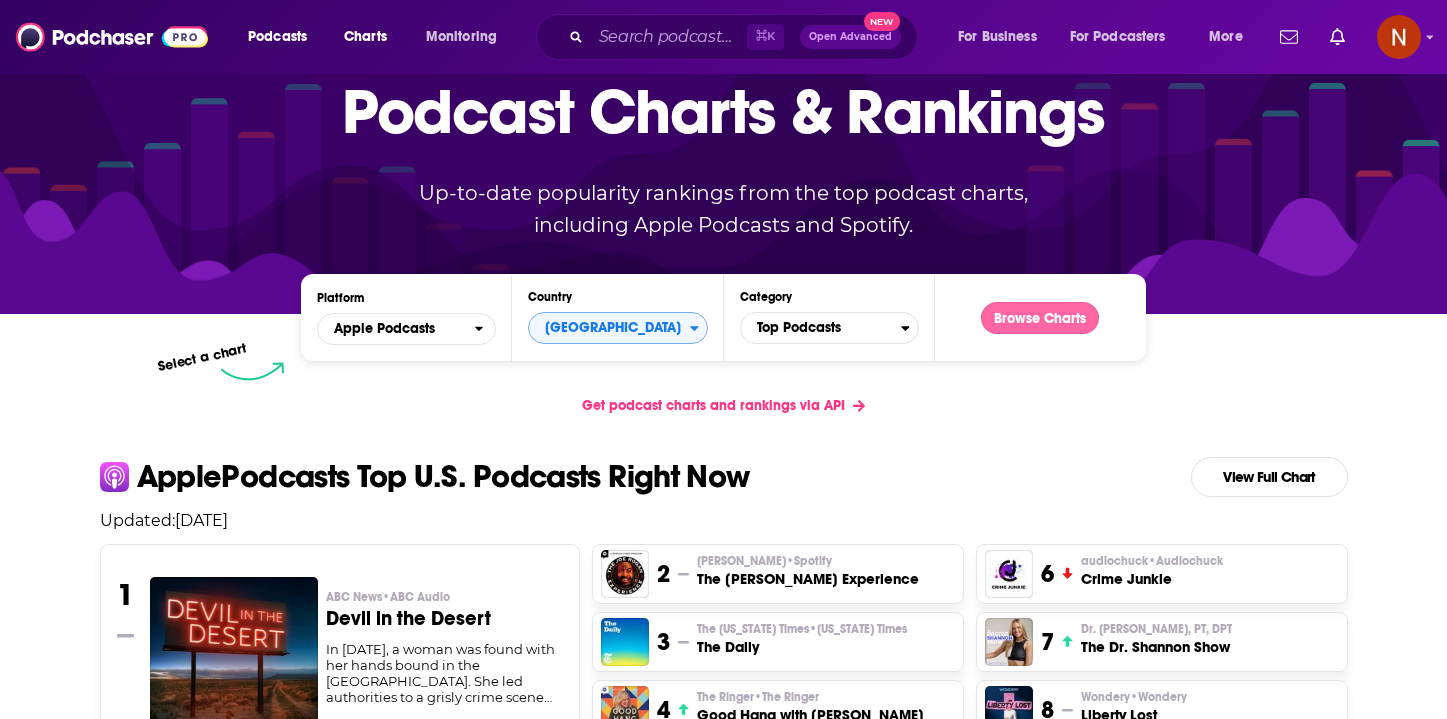 scroll, scrollTop: 0, scrollLeft: 0, axis: both 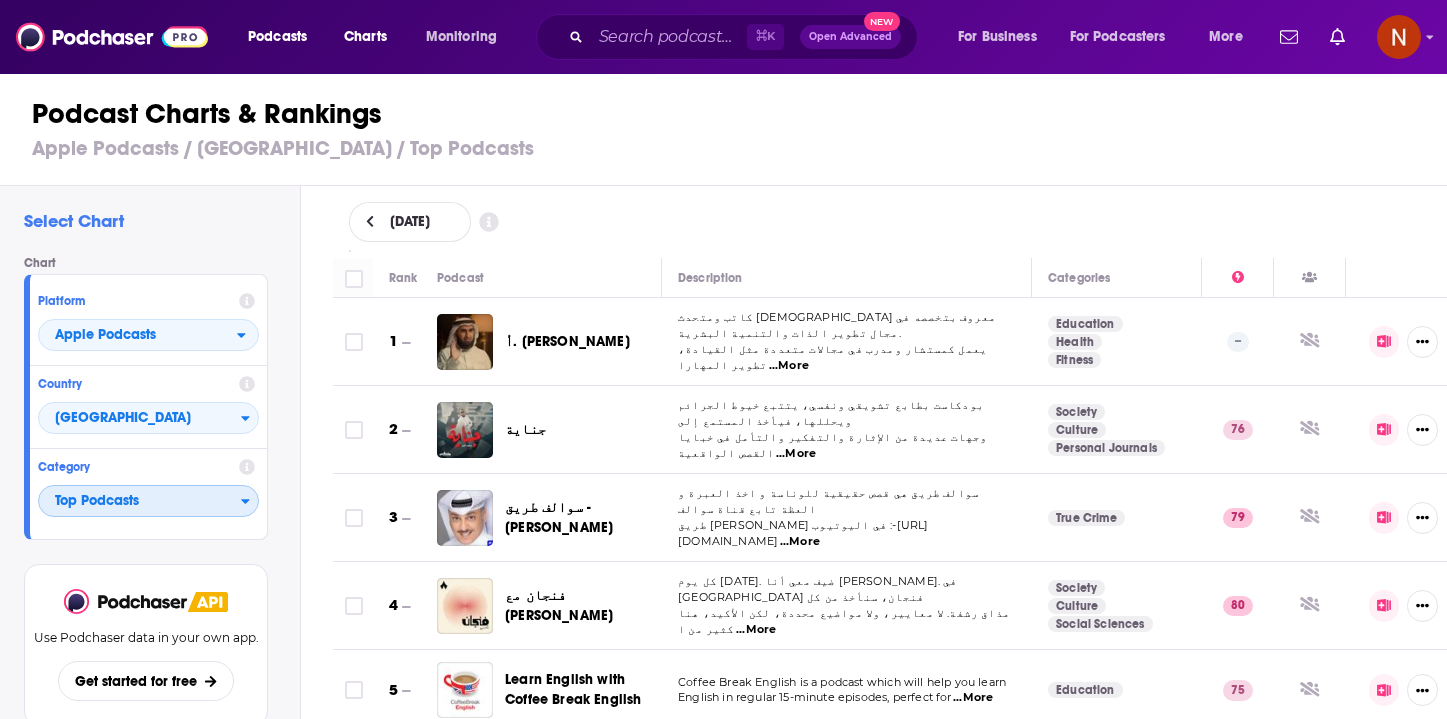 click on "Top Podcasts" at bounding box center (140, 502) 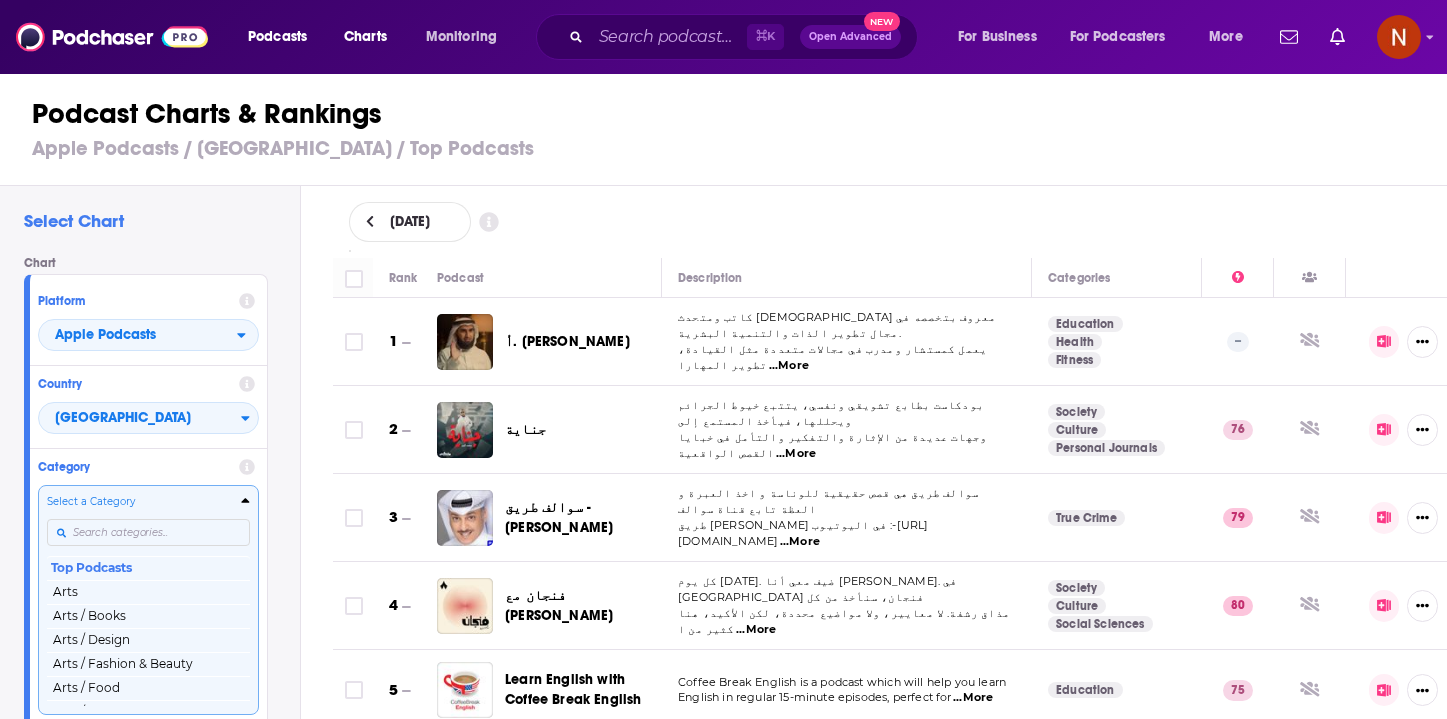 click at bounding box center [148, 533] 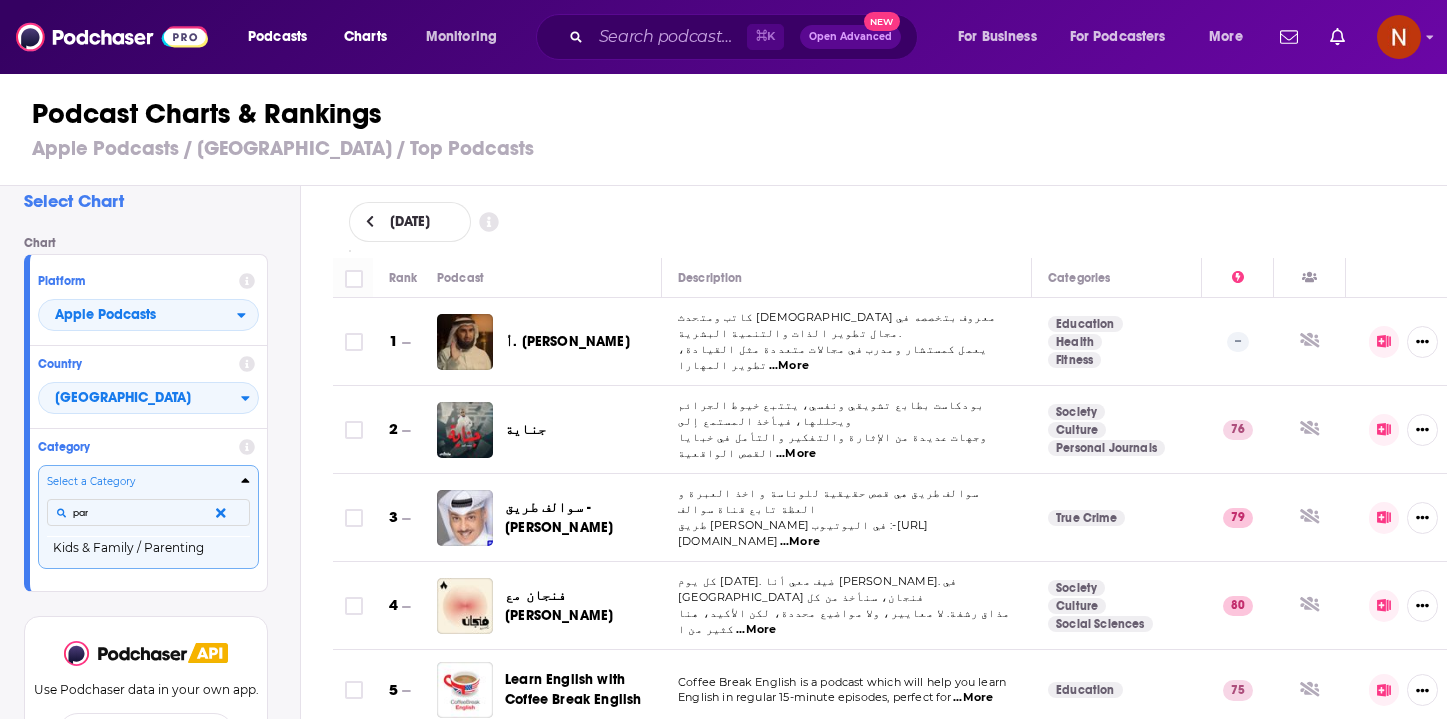 scroll, scrollTop: 24, scrollLeft: 0, axis: vertical 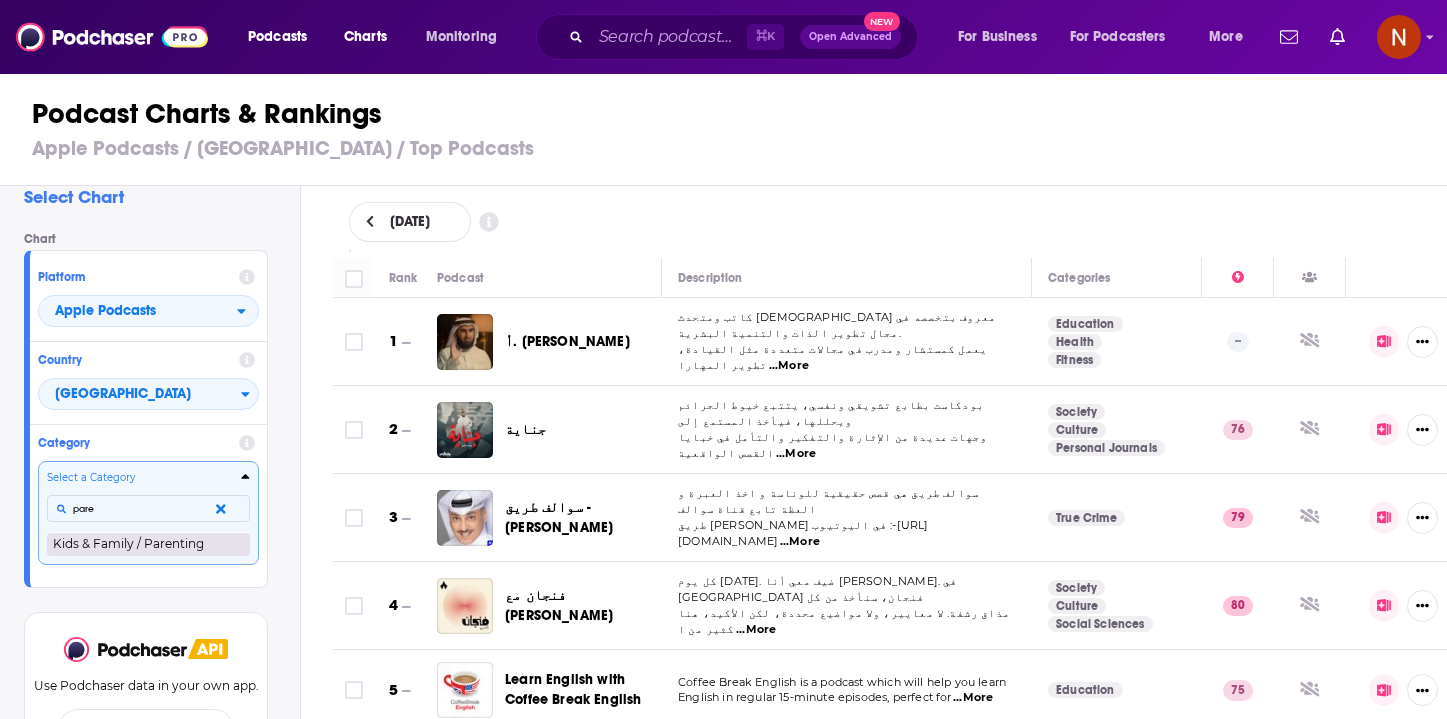 type on "pare" 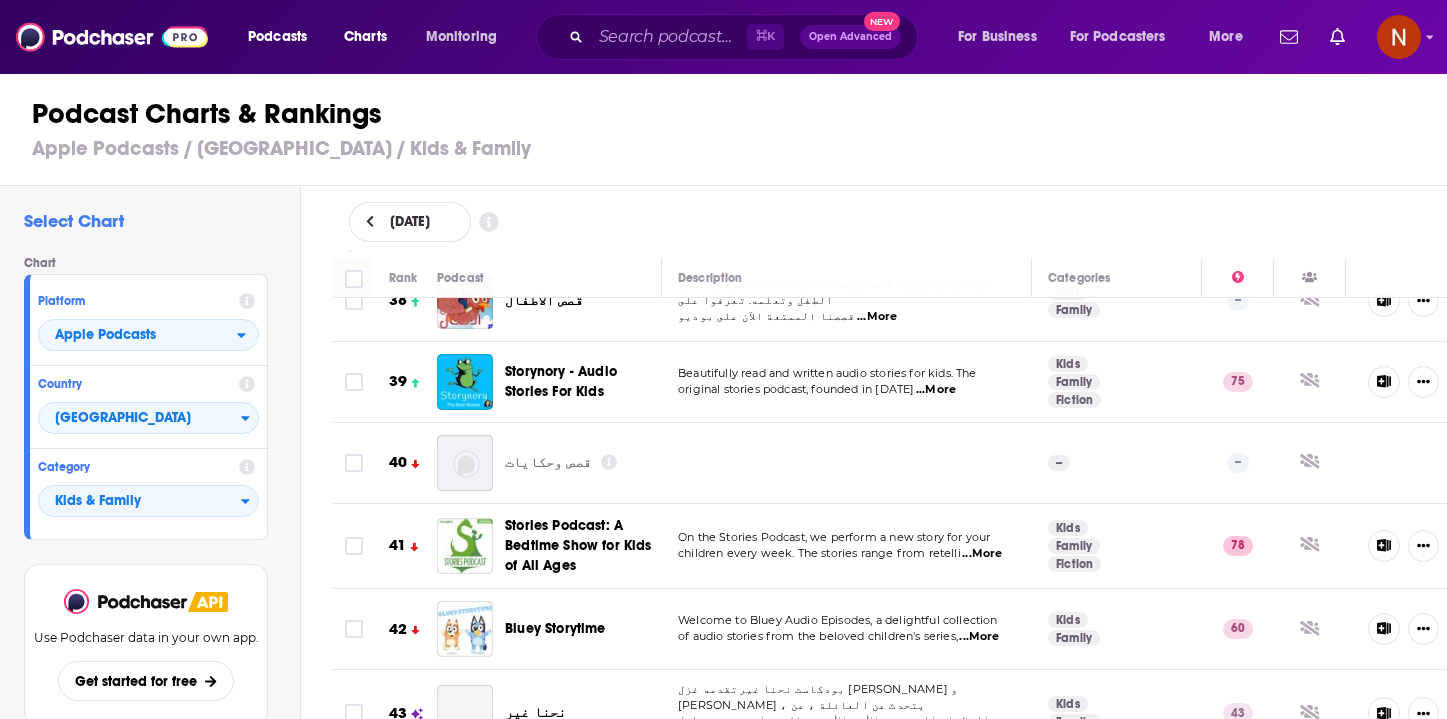 scroll, scrollTop: 3324, scrollLeft: 0, axis: vertical 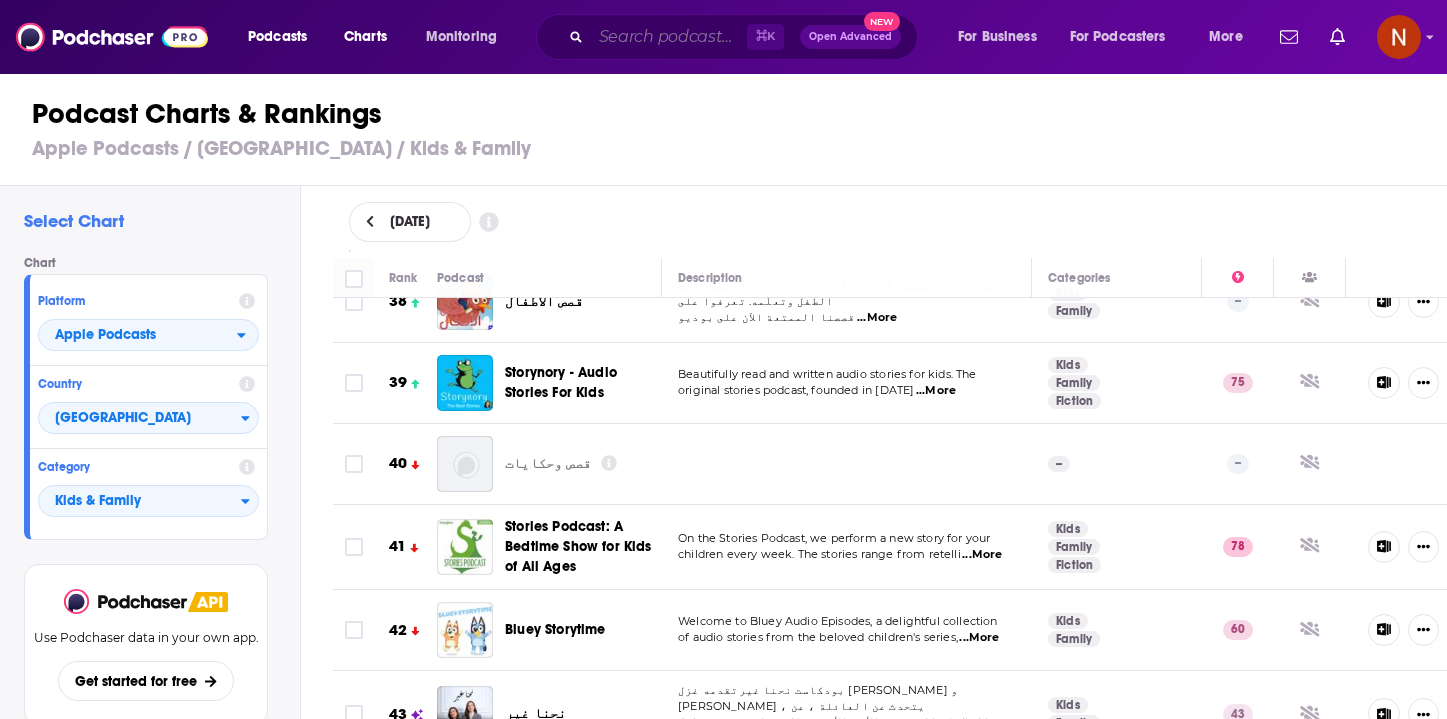 click at bounding box center (669, 37) 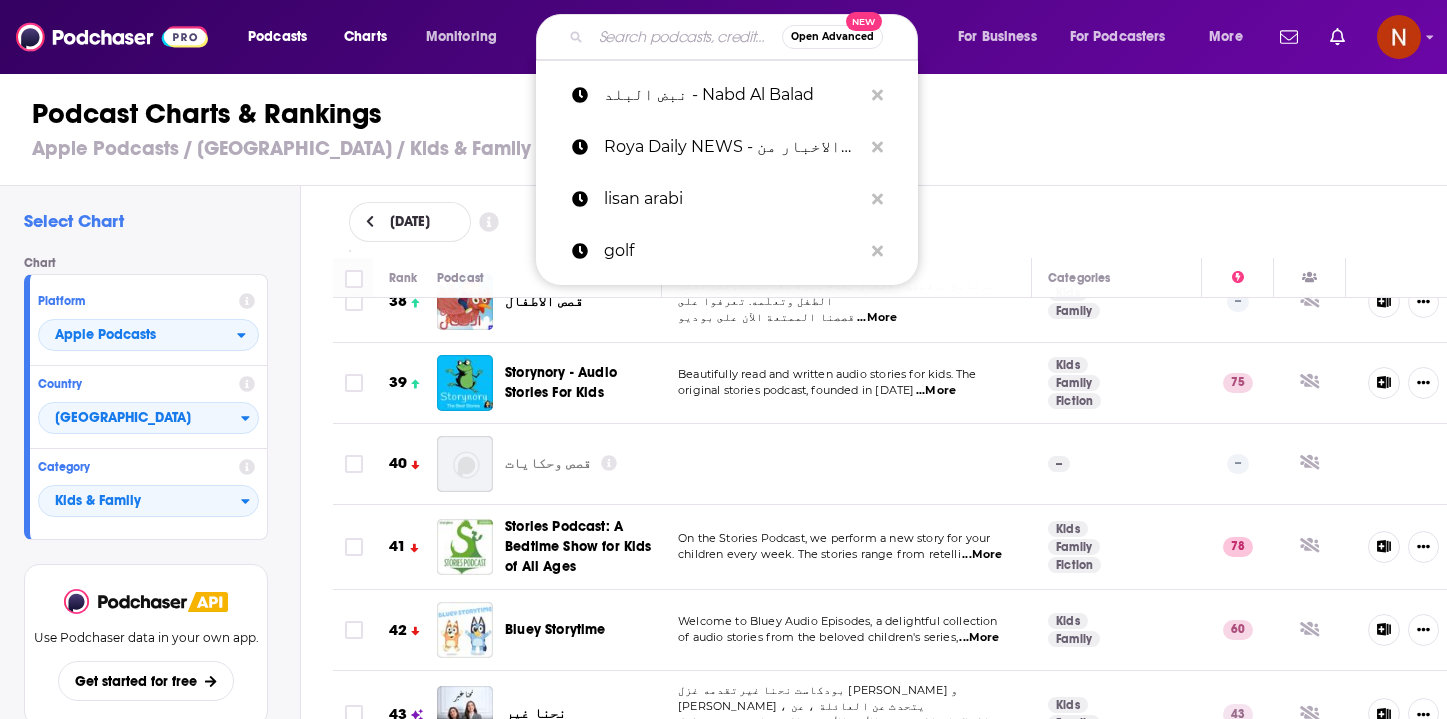 paste on "استراتيجيات تطوير القادة" 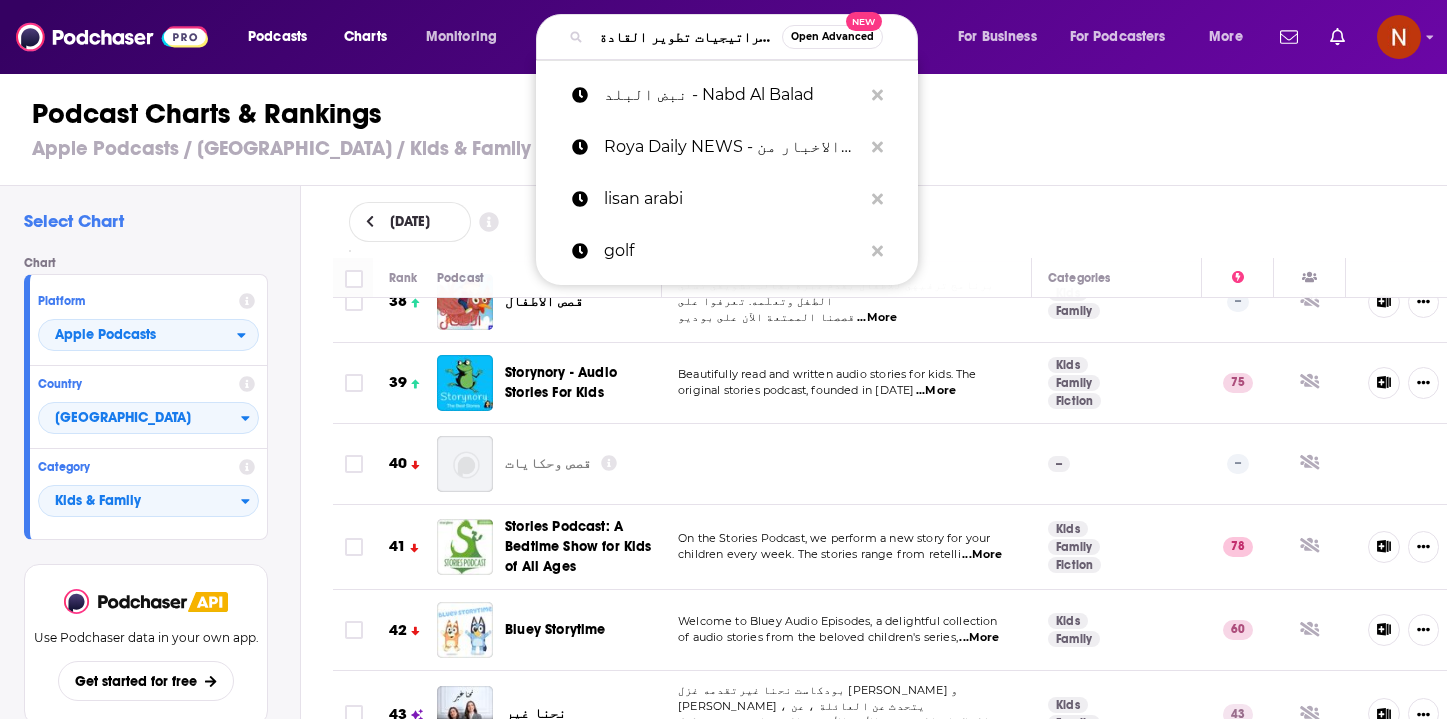scroll, scrollTop: 0, scrollLeft: 3, axis: horizontal 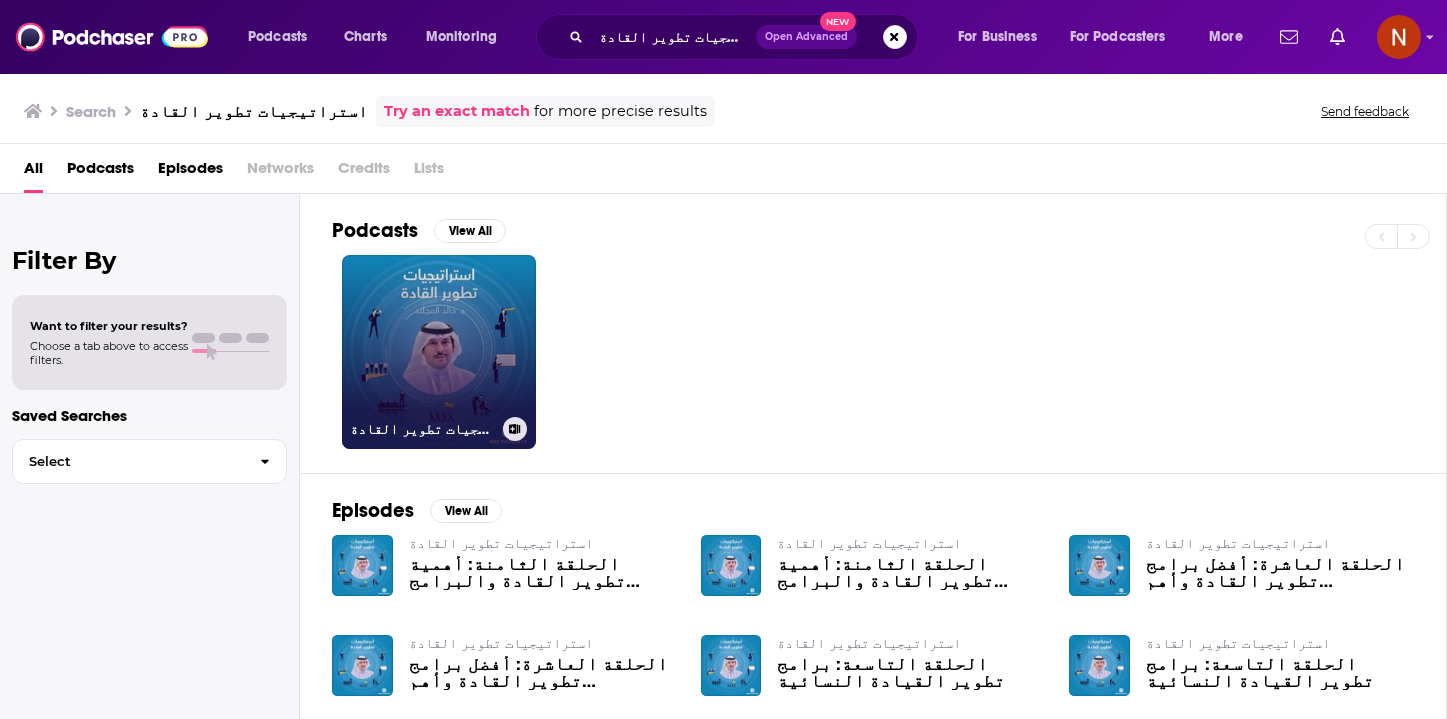 click on "استراتيجيات تطوير القادة" at bounding box center [439, 352] 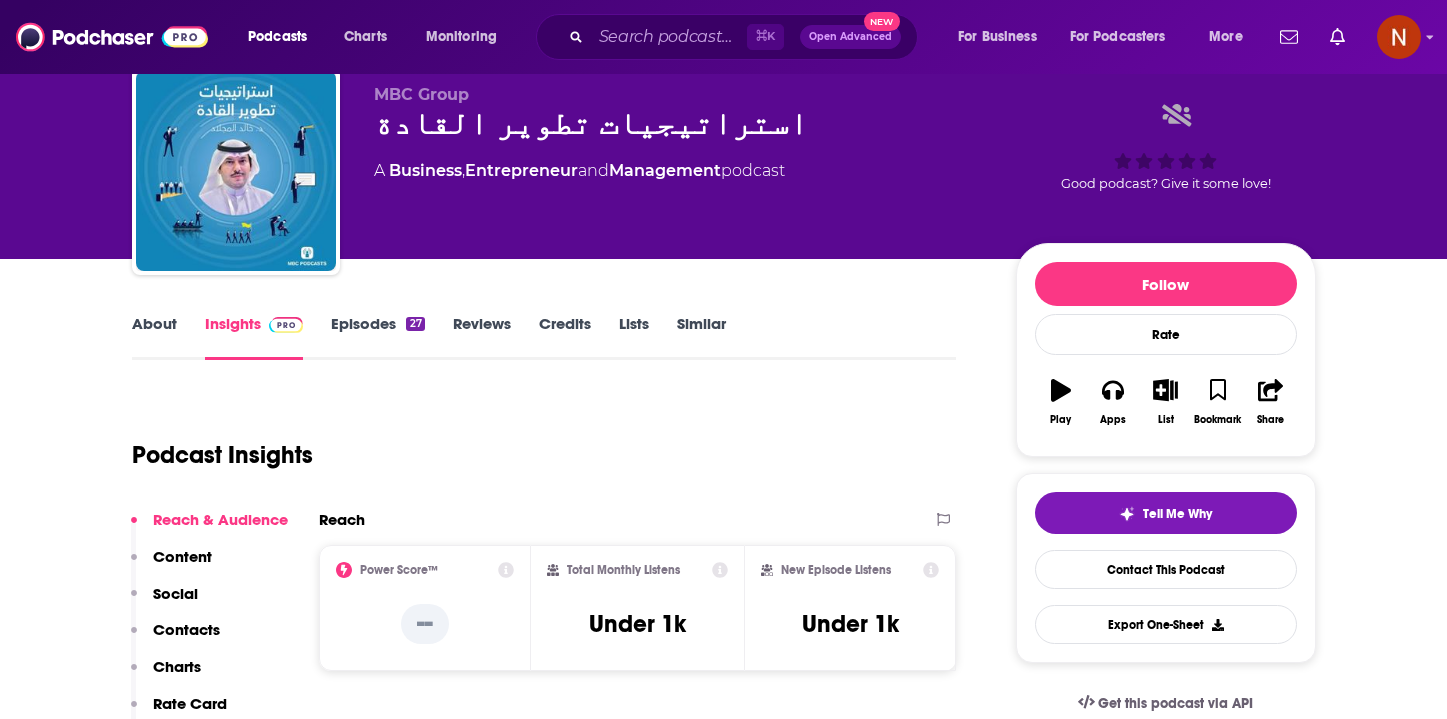 scroll, scrollTop: 0, scrollLeft: 0, axis: both 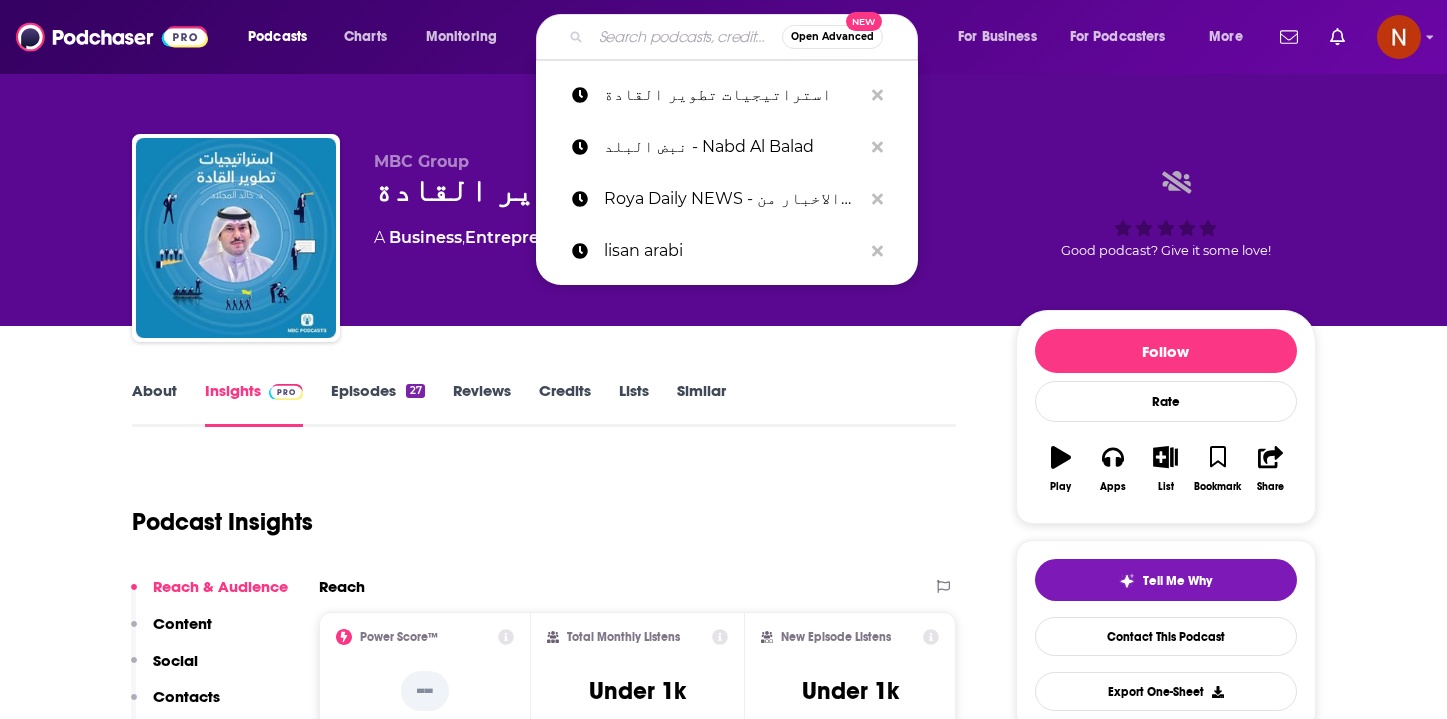 click at bounding box center [686, 37] 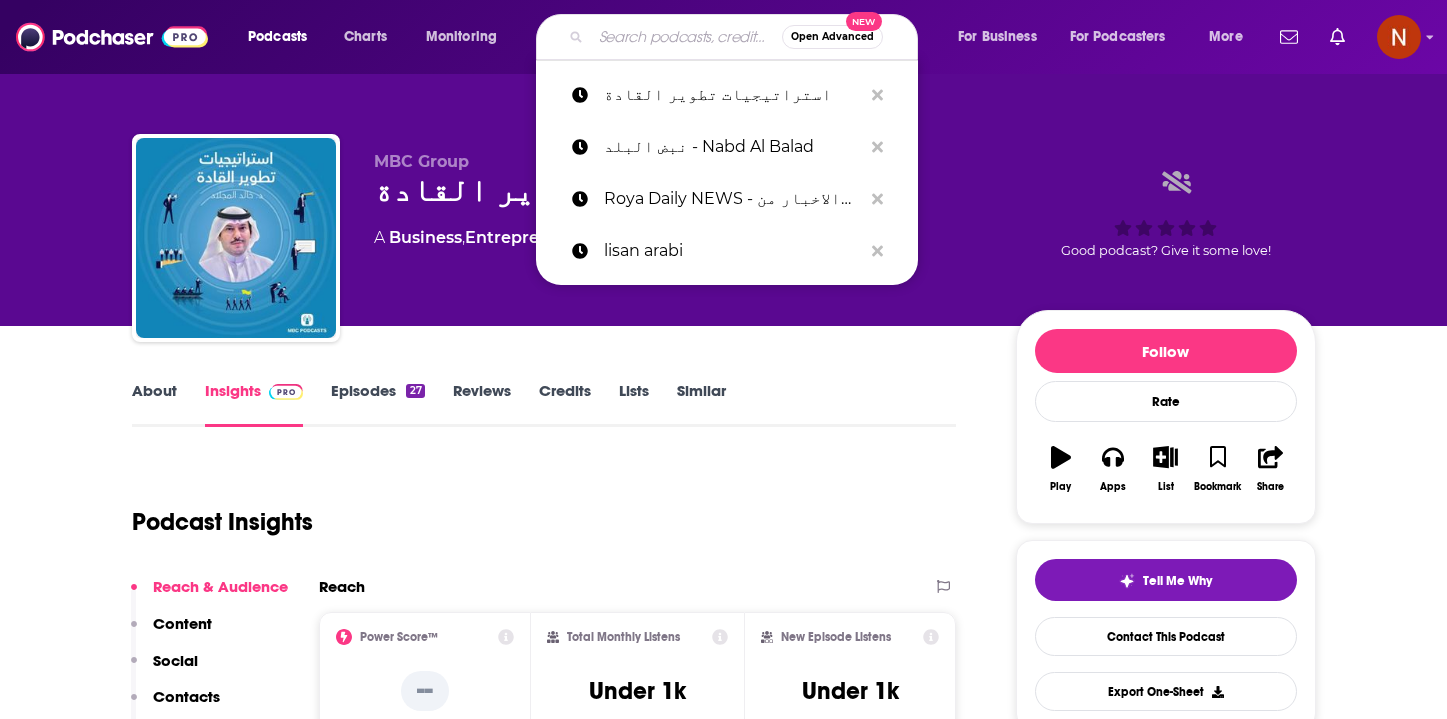 paste on "الخير فيك" 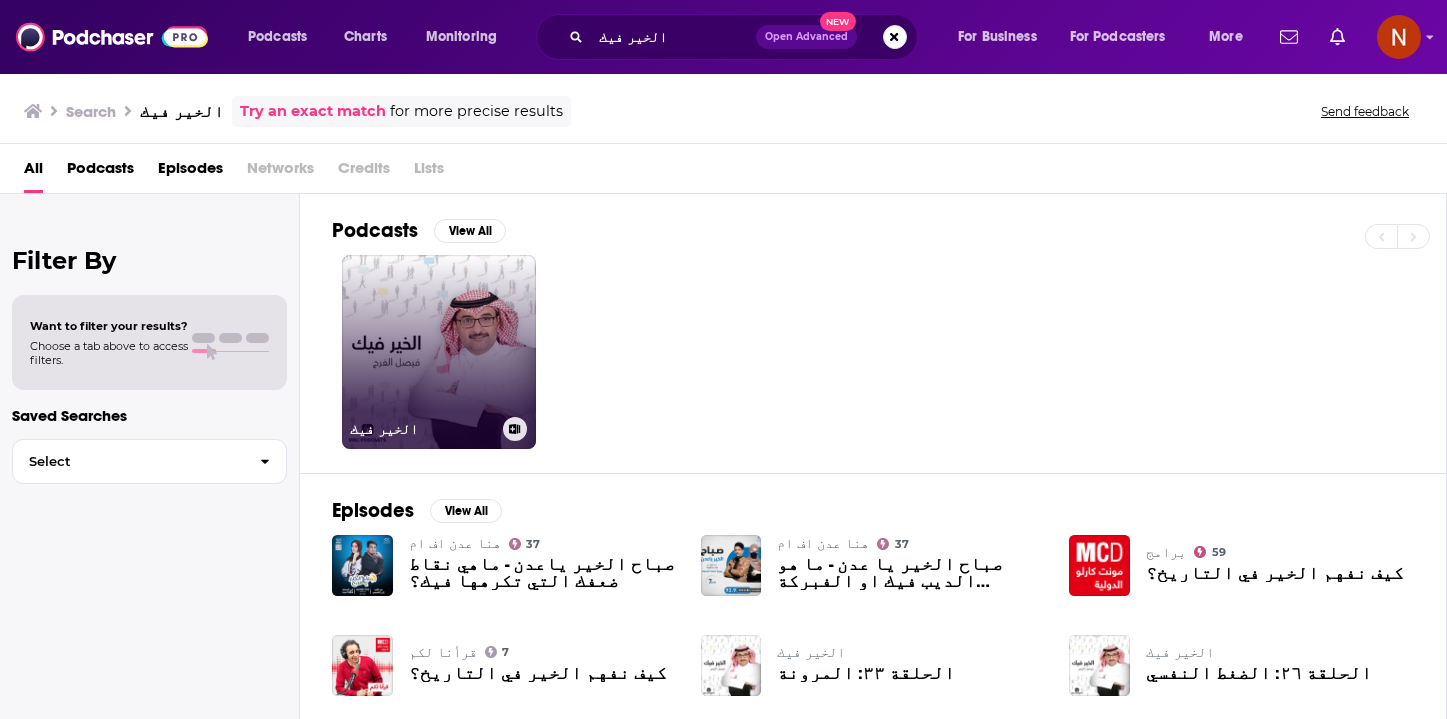 click on "الخير فيك" at bounding box center (439, 352) 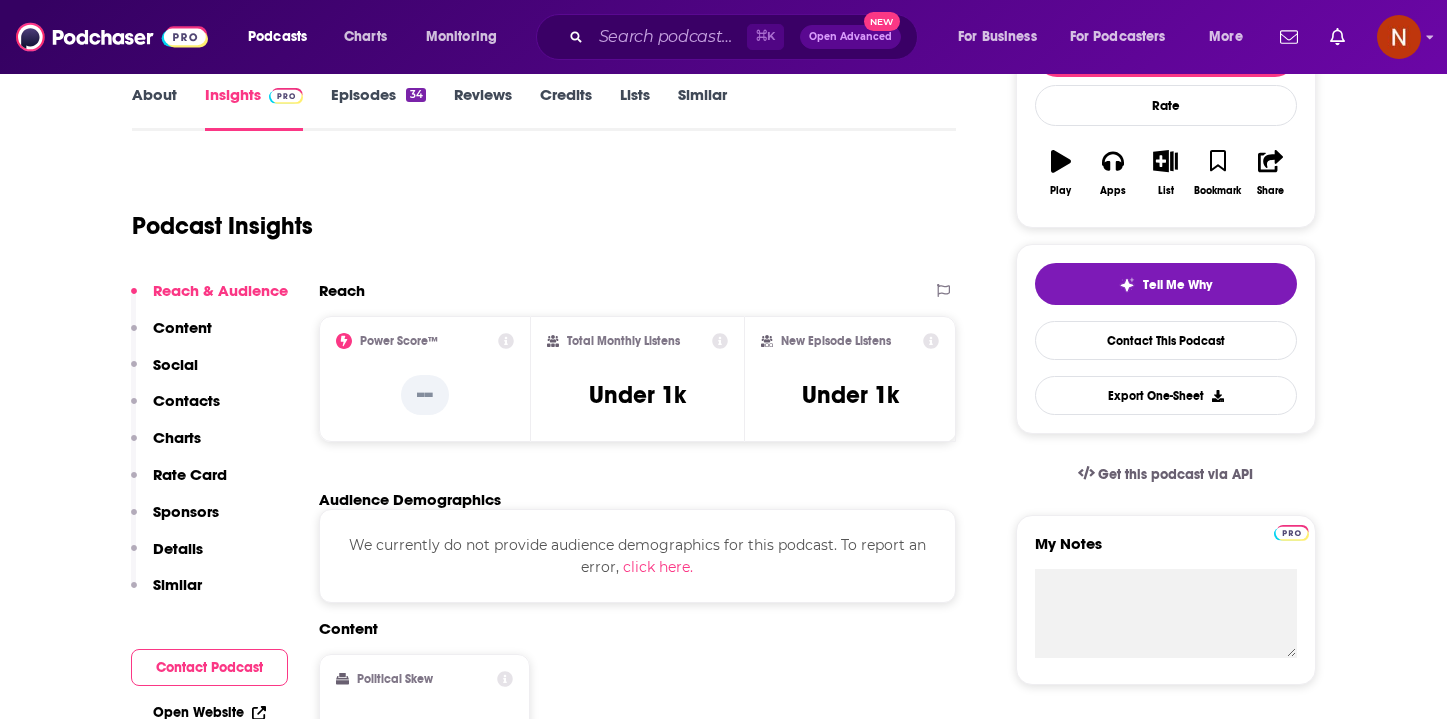 scroll, scrollTop: 0, scrollLeft: 0, axis: both 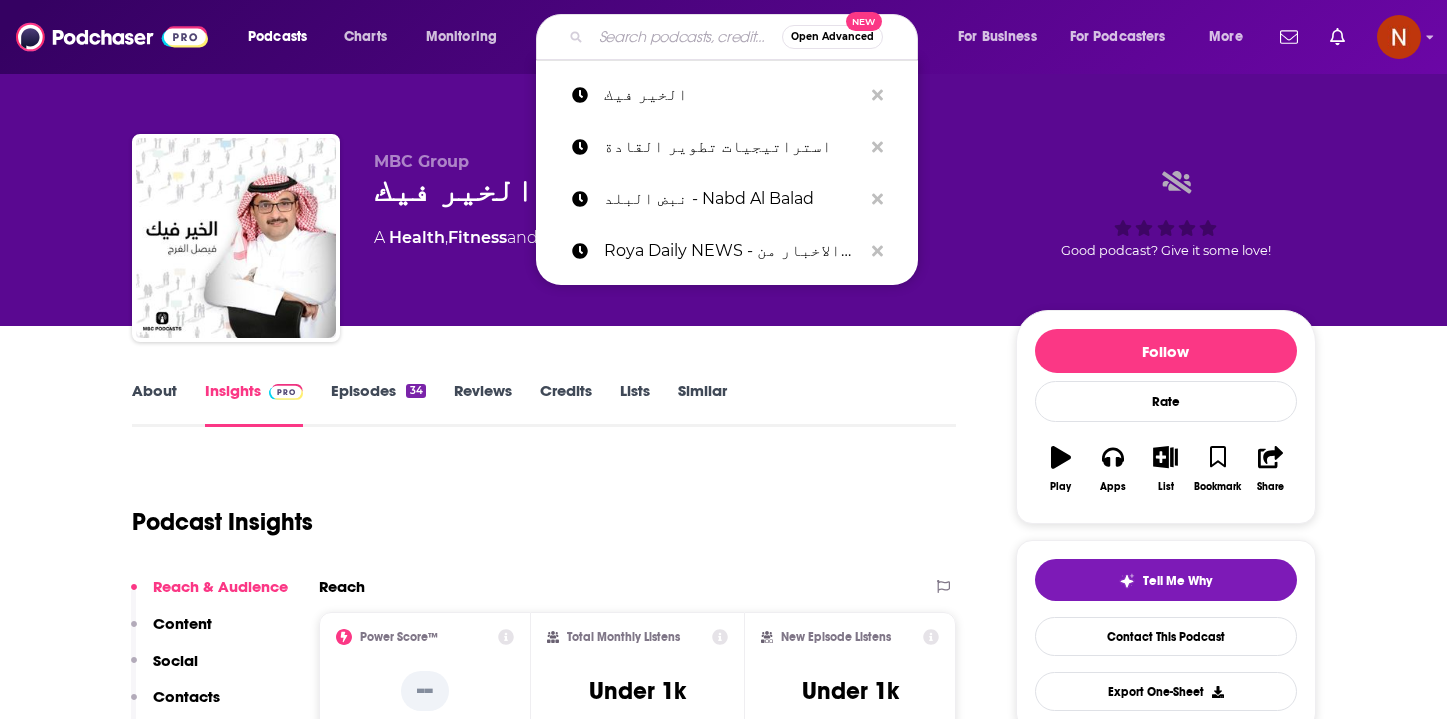 click at bounding box center (686, 37) 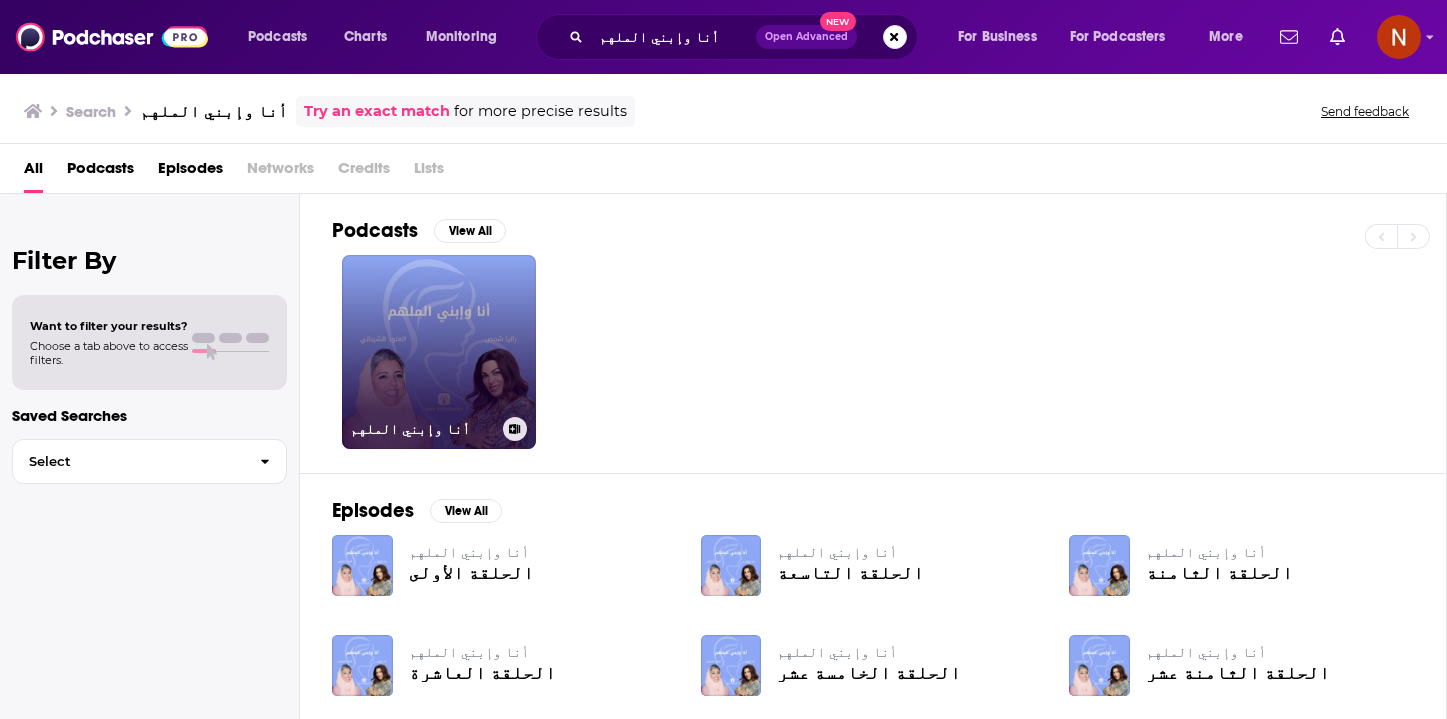 click on "أنا وإبني الملهم" at bounding box center (439, 352) 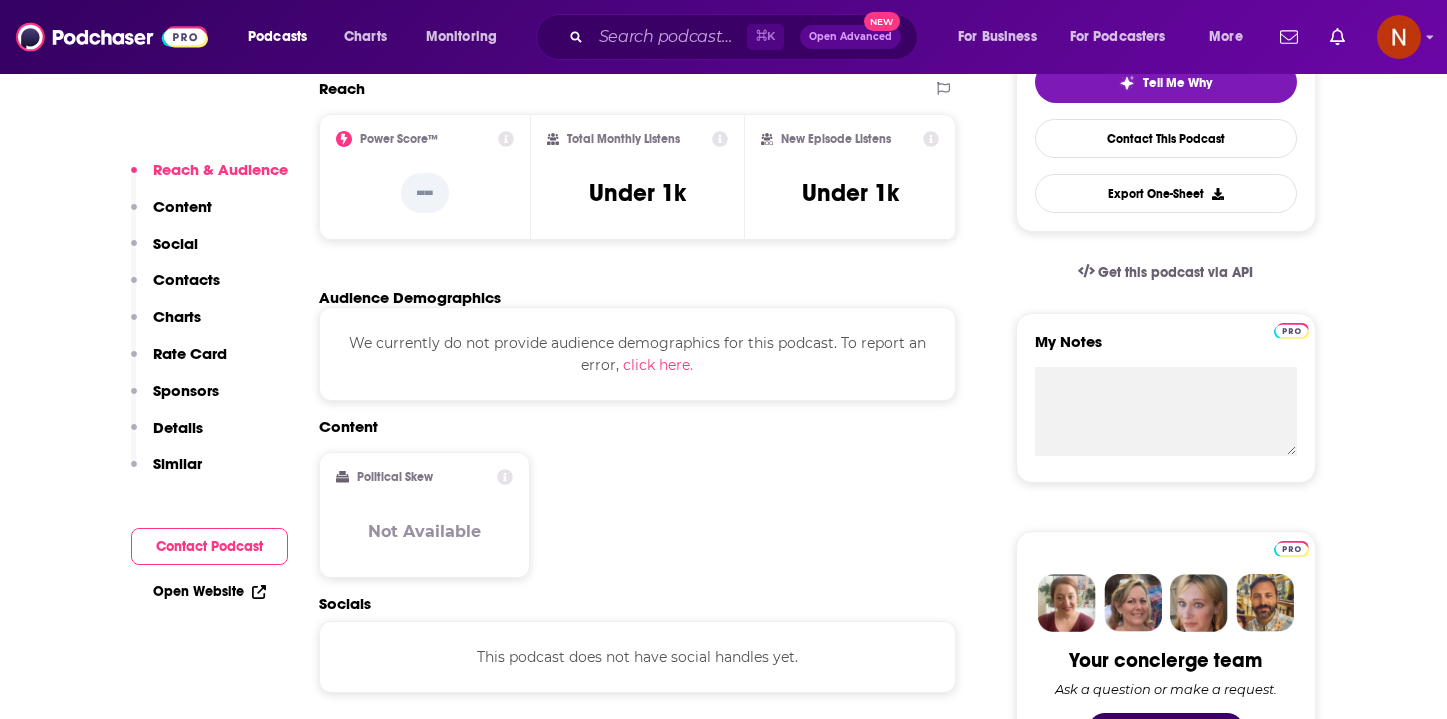 scroll, scrollTop: 0, scrollLeft: 0, axis: both 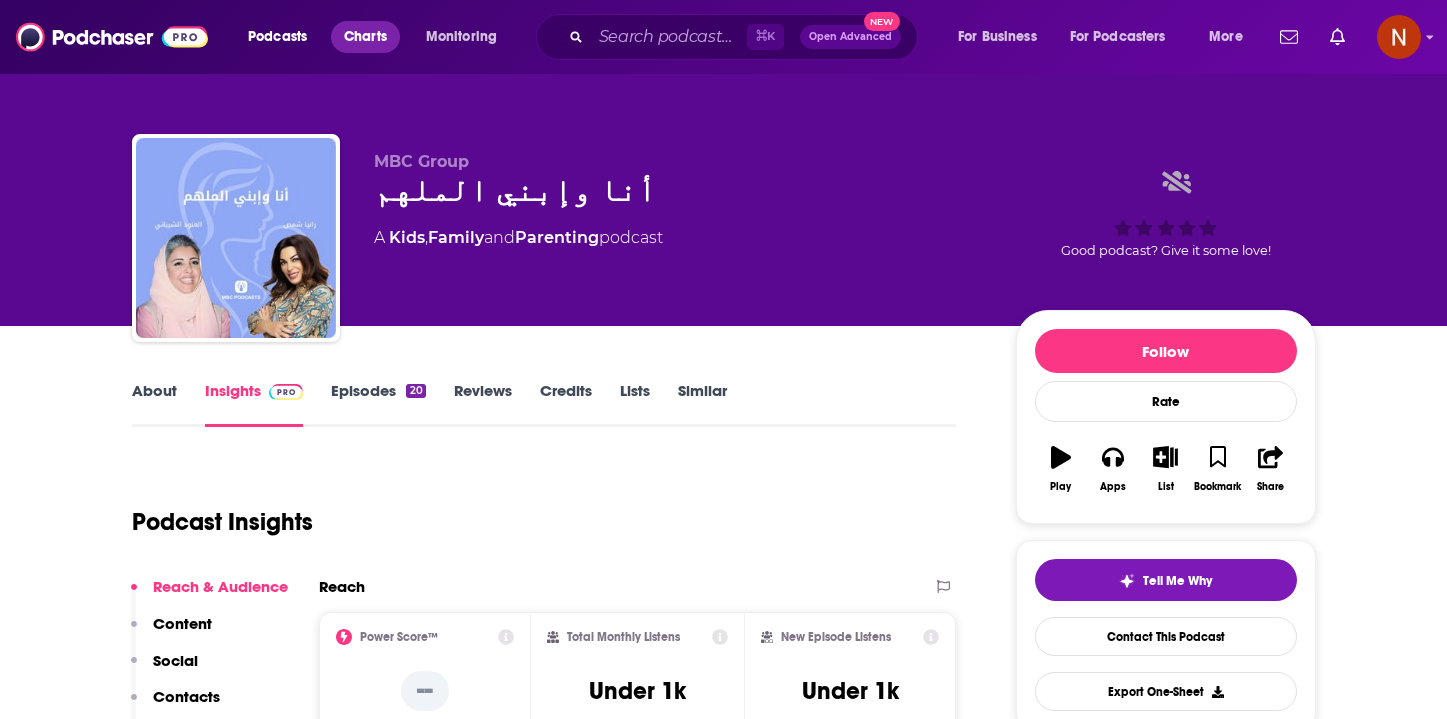click on "Charts" at bounding box center [365, 37] 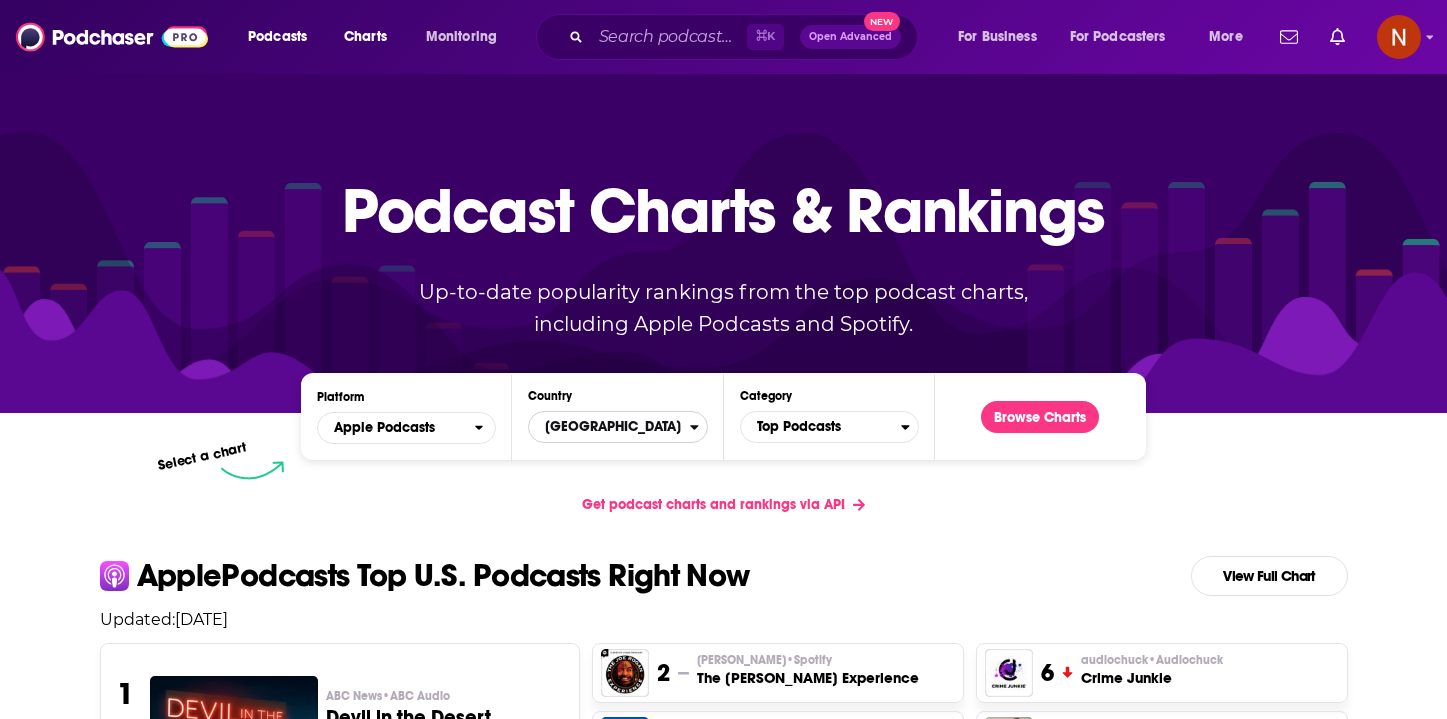 click on "[GEOGRAPHIC_DATA]" at bounding box center [609, 427] 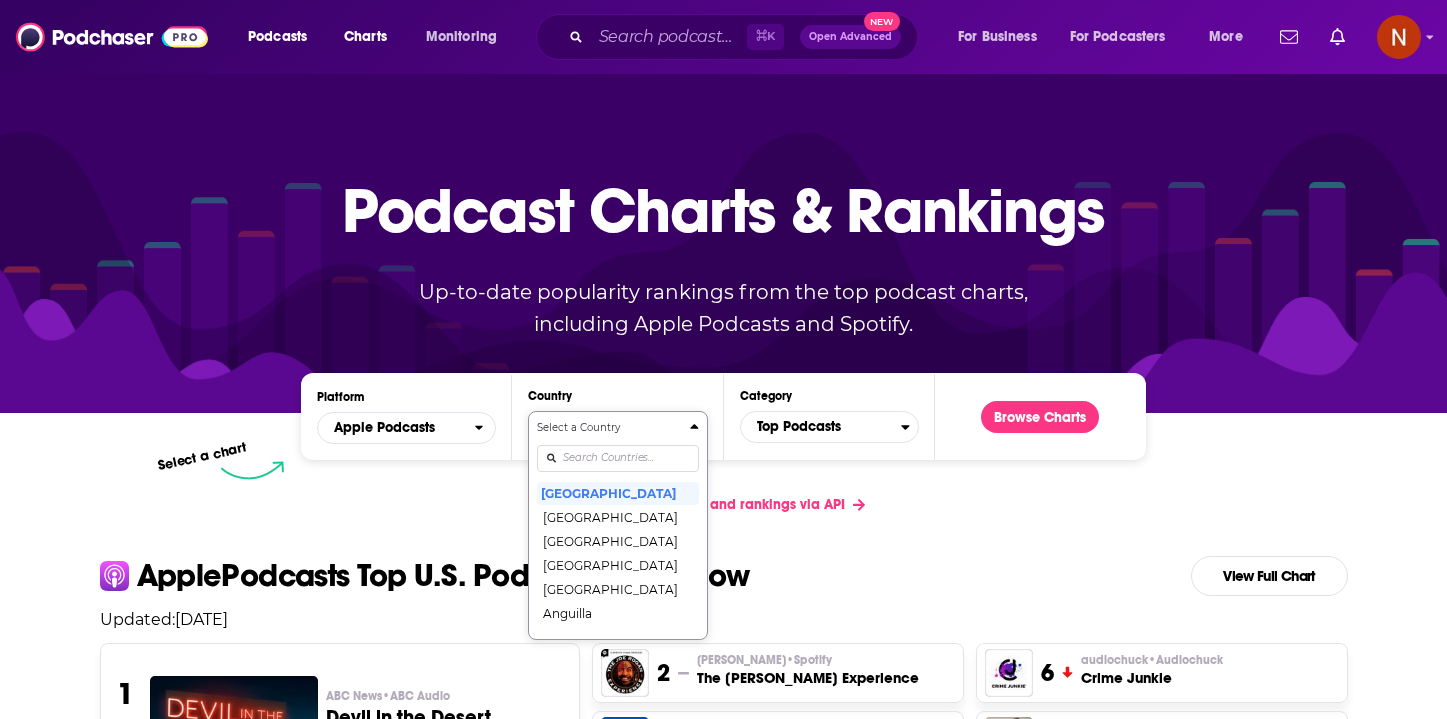 scroll, scrollTop: 99, scrollLeft: 0, axis: vertical 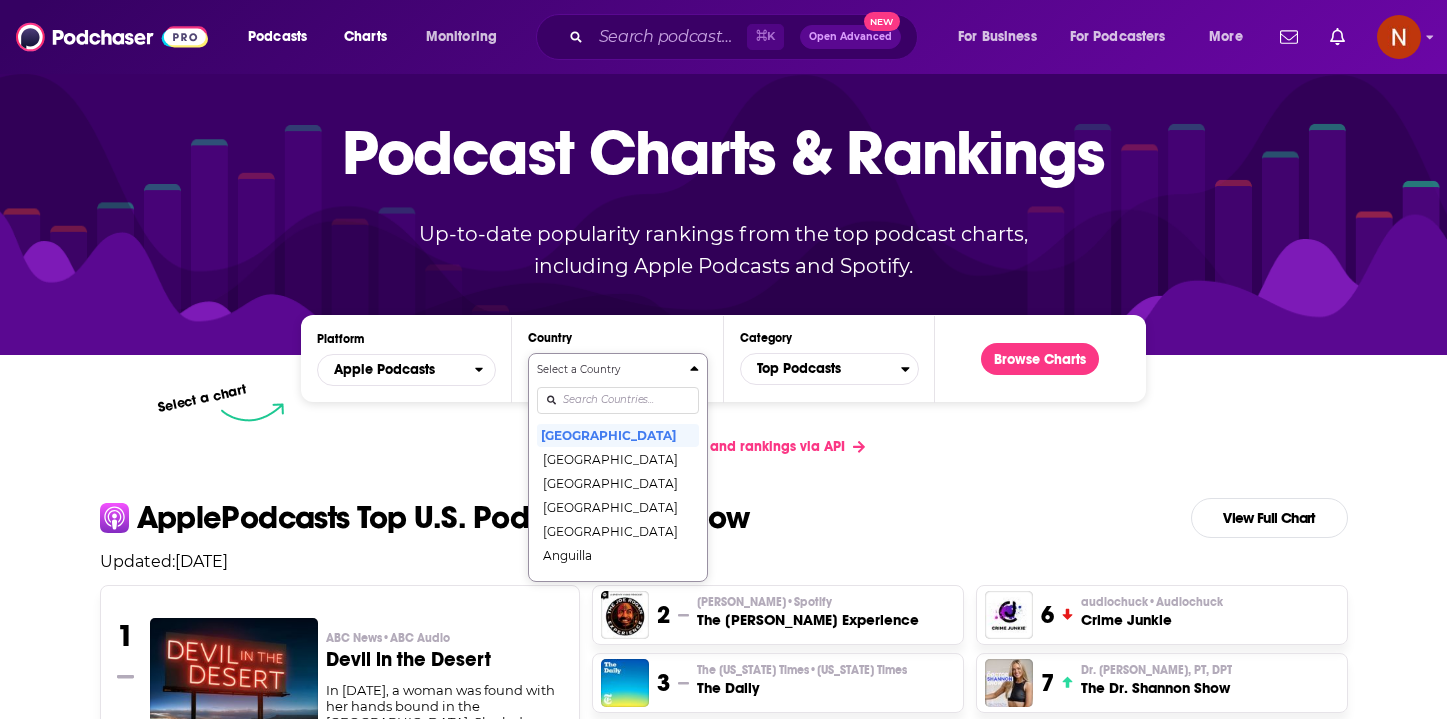 click on "Select a Country [GEOGRAPHIC_DATA] [GEOGRAPHIC_DATA] [GEOGRAPHIC_DATA] [GEOGRAPHIC_DATA] [GEOGRAPHIC_DATA] [GEOGRAPHIC_DATA] [GEOGRAPHIC_DATA] [GEOGRAPHIC_DATA] [GEOGRAPHIC_DATA] [GEOGRAPHIC_DATA] [GEOGRAPHIC_DATA] [GEOGRAPHIC_DATA] [GEOGRAPHIC_DATA] [GEOGRAPHIC_DATA] [GEOGRAPHIC_DATA] [GEOGRAPHIC_DATA] [GEOGRAPHIC_DATA] [GEOGRAPHIC_DATA] [GEOGRAPHIC_DATA] [GEOGRAPHIC_DATA] [GEOGRAPHIC_DATA] [GEOGRAPHIC_DATA] [GEOGRAPHIC_DATA] [GEOGRAPHIC_DATA] [GEOGRAPHIC_DATA] [GEOGRAPHIC_DATA] [GEOGRAPHIC_DATA] [GEOGRAPHIC_DATA] [GEOGRAPHIC_DATA] [GEOGRAPHIC_DATA] [GEOGRAPHIC_DATA] [GEOGRAPHIC_DATA] [GEOGRAPHIC_DATA] [GEOGRAPHIC_DATA] [GEOGRAPHIC_DATA] [GEOGRAPHIC_DATA] [GEOGRAPHIC_DATA] [GEOGRAPHIC_DATA] [GEOGRAPHIC_DATA] [GEOGRAPHIC_DATA] [GEOGRAPHIC_DATA] ([GEOGRAPHIC_DATA]) [GEOGRAPHIC_DATA] [GEOGRAPHIC_DATA] [GEOGRAPHIC_DATA] [GEOGRAPHIC_DATA] [GEOGRAPHIC_DATA] [GEOGRAPHIC_DATA] [GEOGRAPHIC_DATA] [GEOGRAPHIC_DATA] [GEOGRAPHIC_DATA] [GEOGRAPHIC_DATA] [GEOGRAPHIC_DATA] [GEOGRAPHIC_DATA] [GEOGRAPHIC_DATA] [GEOGRAPHIC_DATA] [GEOGRAPHIC_DATA] [GEOGRAPHIC_DATA] [GEOGRAPHIC_DATA] [US_STATE] [GEOGRAPHIC_DATA] [GEOGRAPHIC_DATA] [GEOGRAPHIC_DATA] [GEOGRAPHIC_DATA] [GEOGRAPHIC_DATA] [GEOGRAPHIC_DATA] [GEOGRAPHIC_DATA] [GEOGRAPHIC_DATA] [GEOGRAPHIC_DATA] [GEOGRAPHIC_DATA] [GEOGRAPHIC_DATA] [GEOGRAPHIC_DATA] [GEOGRAPHIC_DATA] [GEOGRAPHIC_DATA] [GEOGRAPHIC_DATA] [GEOGRAPHIC_DATA] [GEOGRAPHIC_DATA] [GEOGRAPHIC_DATA] [GEOGRAPHIC_DATA] [GEOGRAPHIC_DATA] [GEOGRAPHIC_DATA] [GEOGRAPHIC_DATA] [GEOGRAPHIC_DATA] [GEOGRAPHIC_DATA] [GEOGRAPHIC_DATA] [GEOGRAPHIC_DATA] [GEOGRAPHIC_DATA] [GEOGRAPHIC_DATA] [GEOGRAPHIC_DATA] [GEOGRAPHIC_DATA] [GEOGRAPHIC_DATA] [GEOGRAPHIC_DATA] [GEOGRAPHIC_DATA] [GEOGRAPHIC_DATA] [GEOGRAPHIC_DATA], [GEOGRAPHIC_DATA] [GEOGRAPHIC_DATA] [GEOGRAPHIC_DATA] [GEOGRAPHIC_DATA] [GEOGRAPHIC_DATA] [GEOGRAPHIC_DATA] [GEOGRAPHIC_DATA] [GEOGRAPHIC_DATA] [GEOGRAPHIC_DATA] [GEOGRAPHIC_DATA], [GEOGRAPHIC_DATA] [GEOGRAPHIC_DATA] [GEOGRAPHIC_DATA] [GEOGRAPHIC_DATA]" at bounding box center [617, 467] 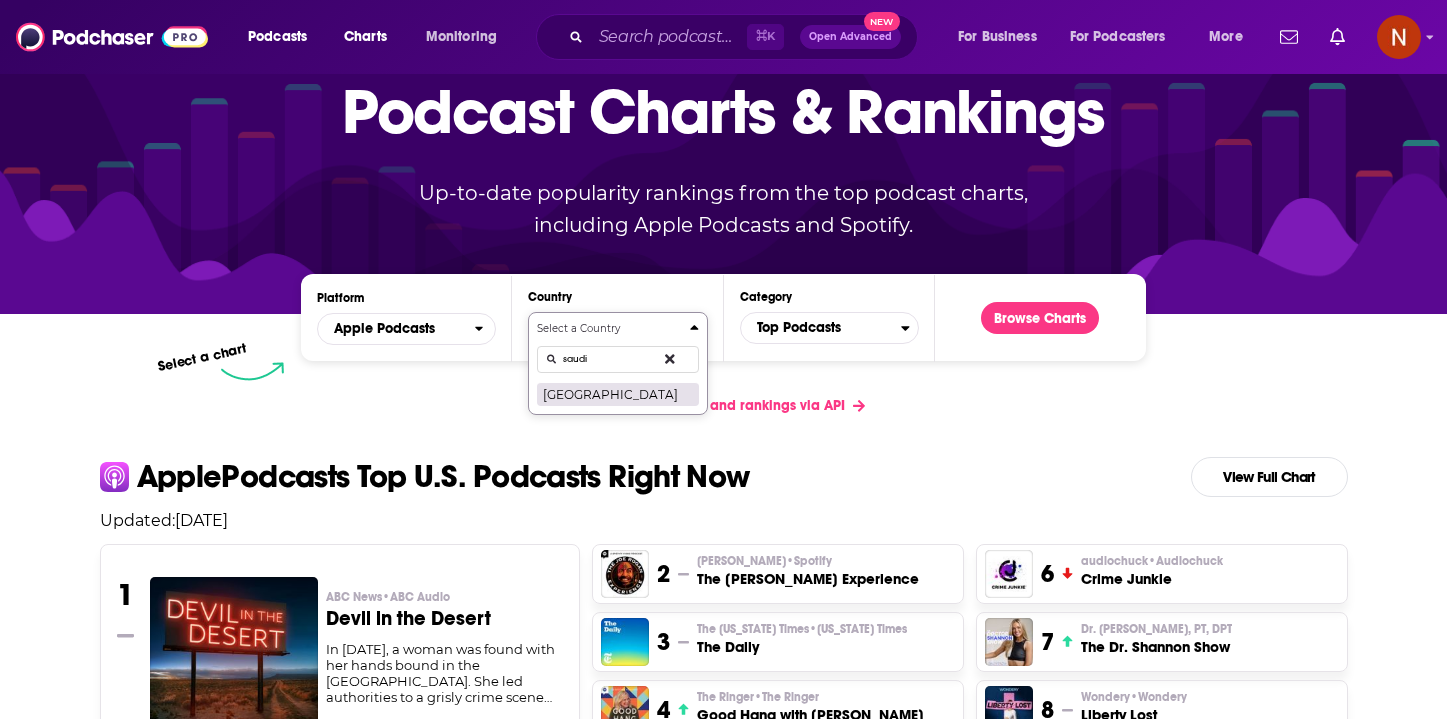 type on "saudi" 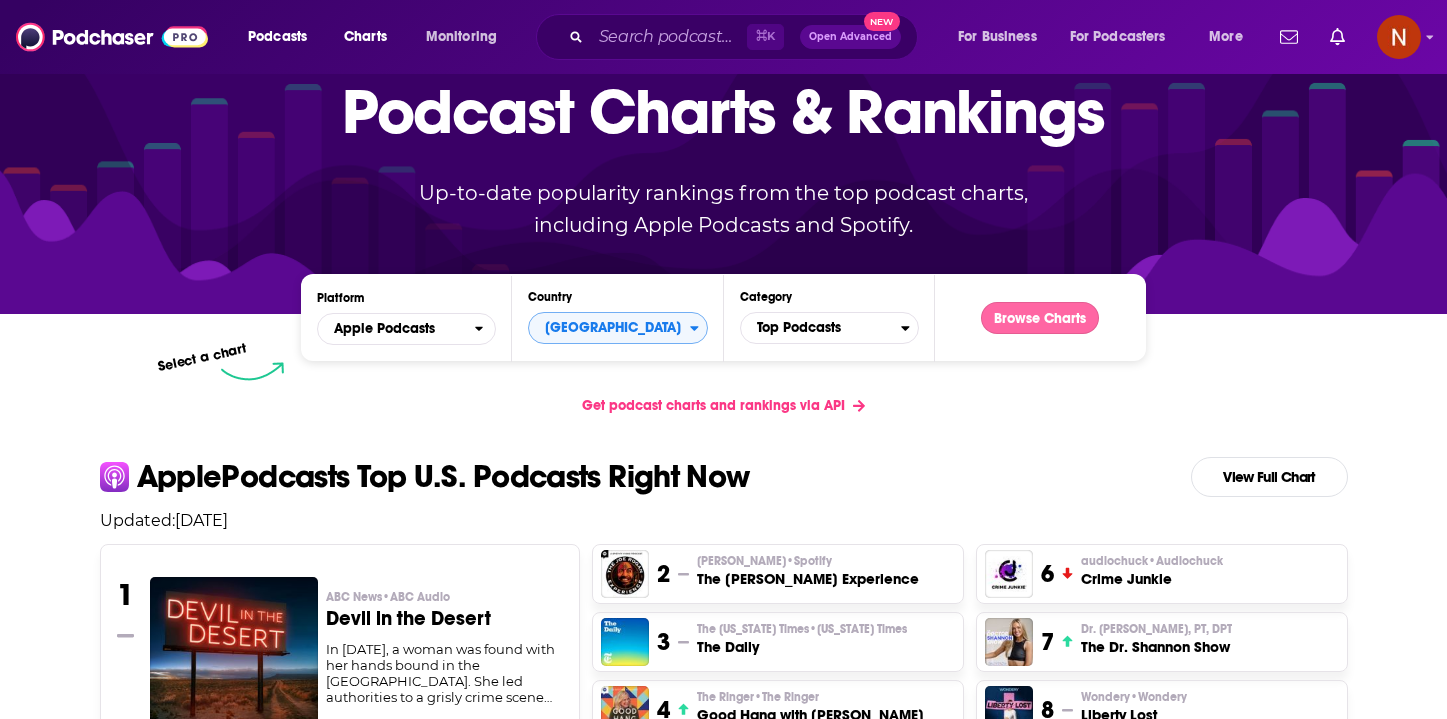 click on "Browse Charts" at bounding box center [1040, 318] 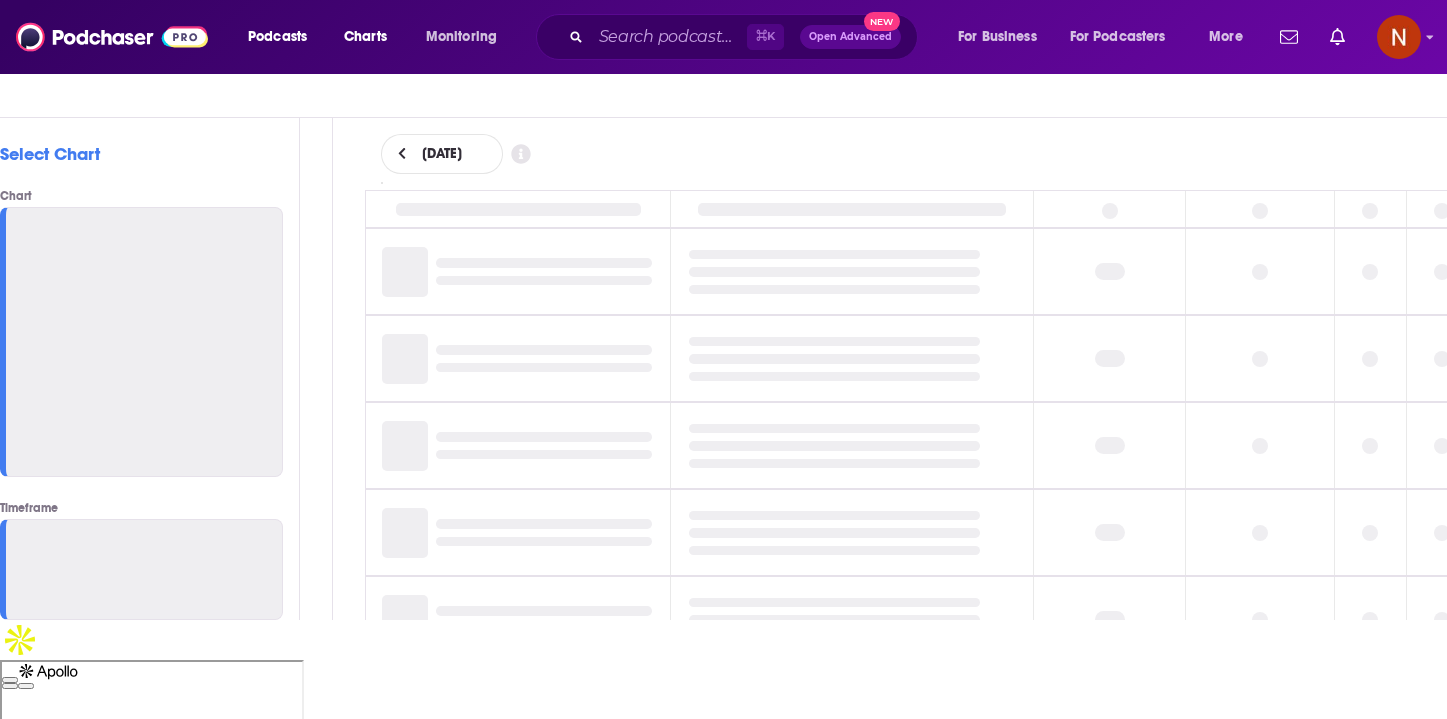 scroll, scrollTop: 0, scrollLeft: 0, axis: both 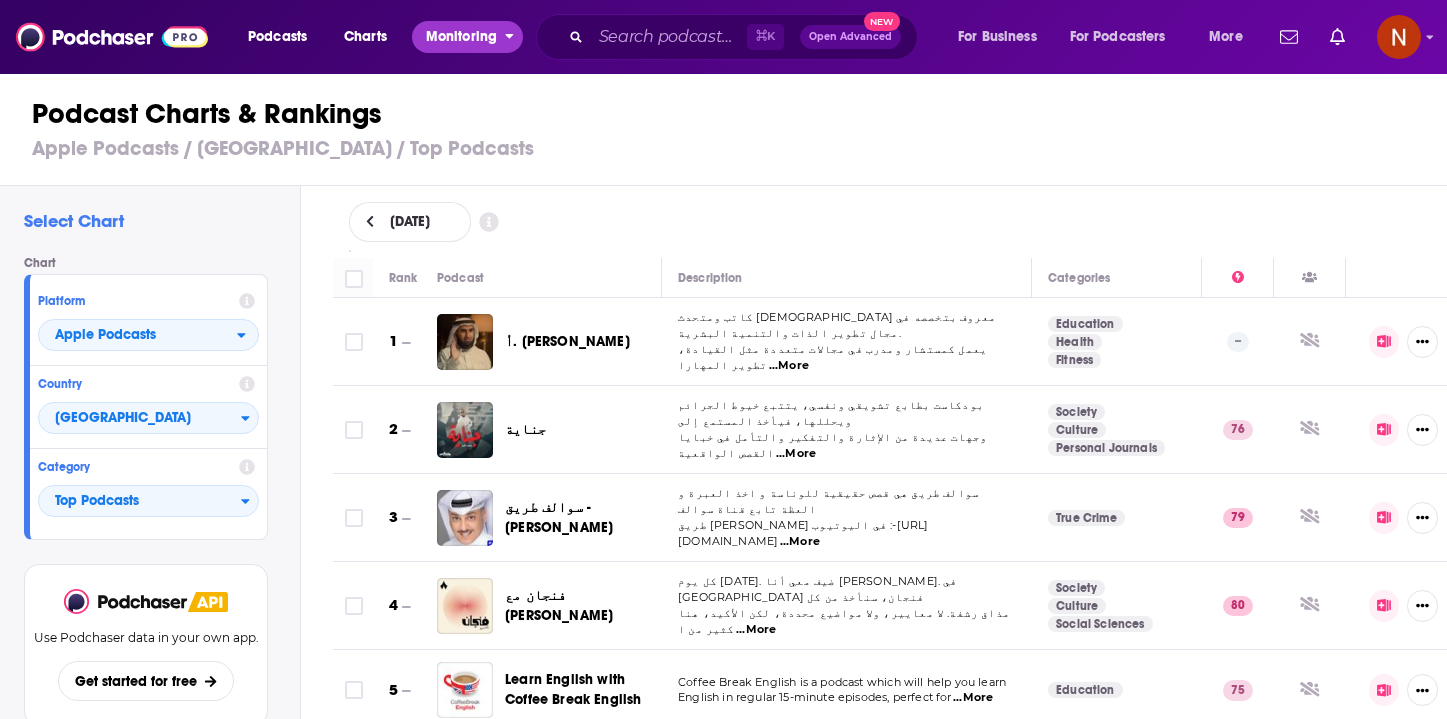 click on "Monitoring" at bounding box center (461, 37) 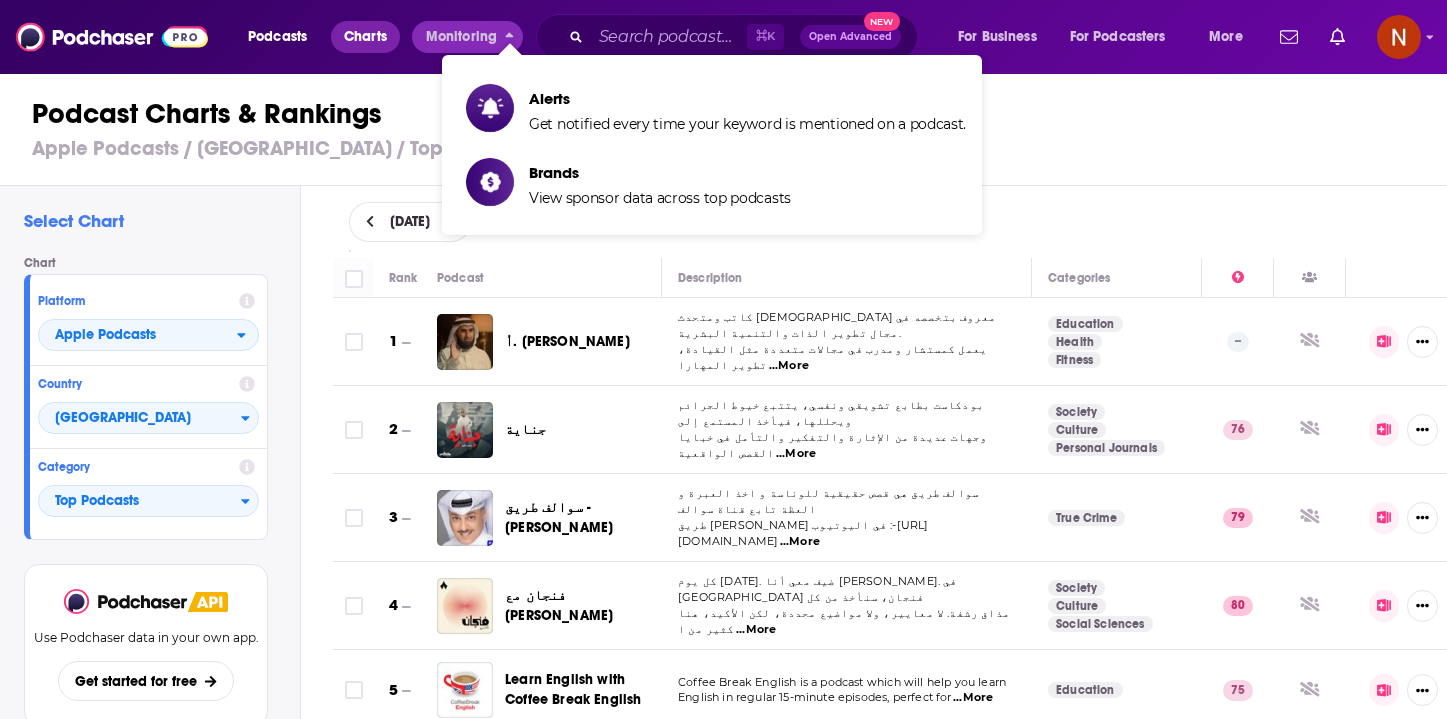 click on "Charts" at bounding box center [365, 37] 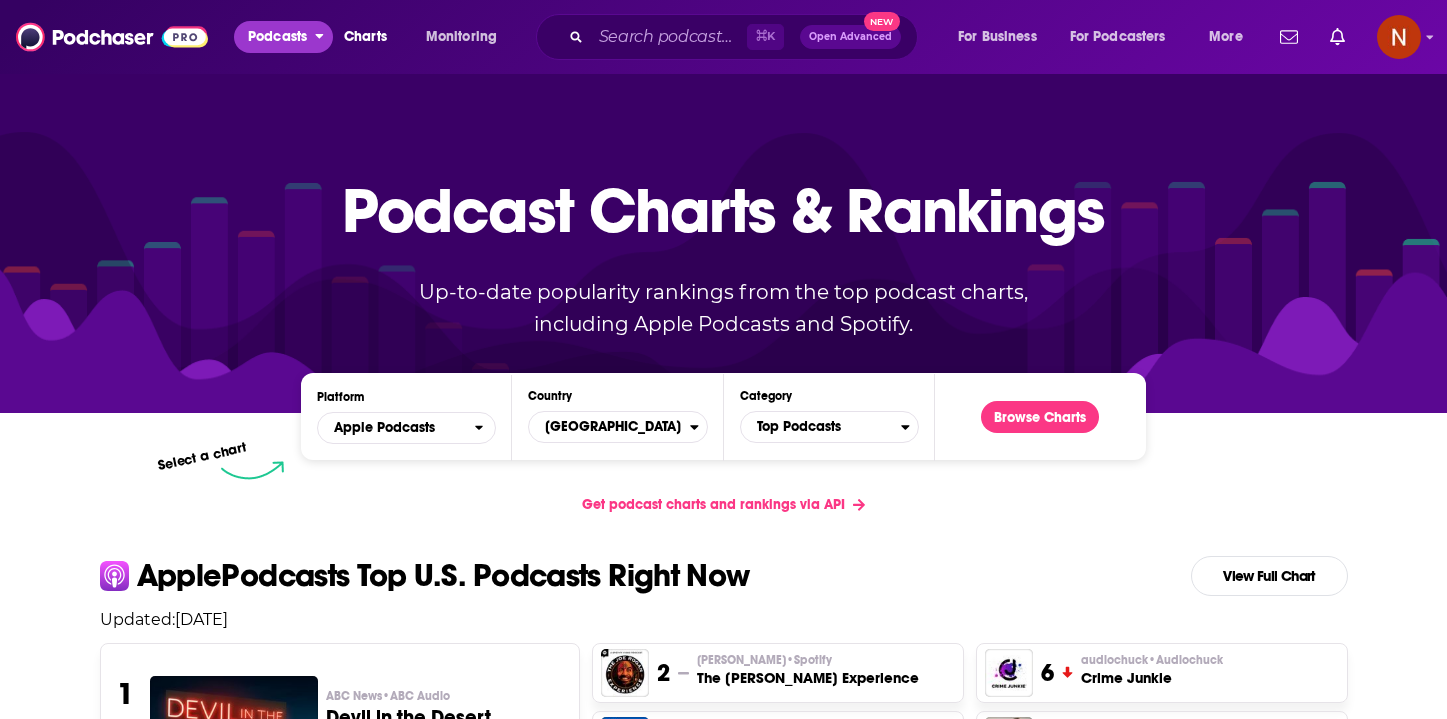 click on "Podcasts" at bounding box center (277, 37) 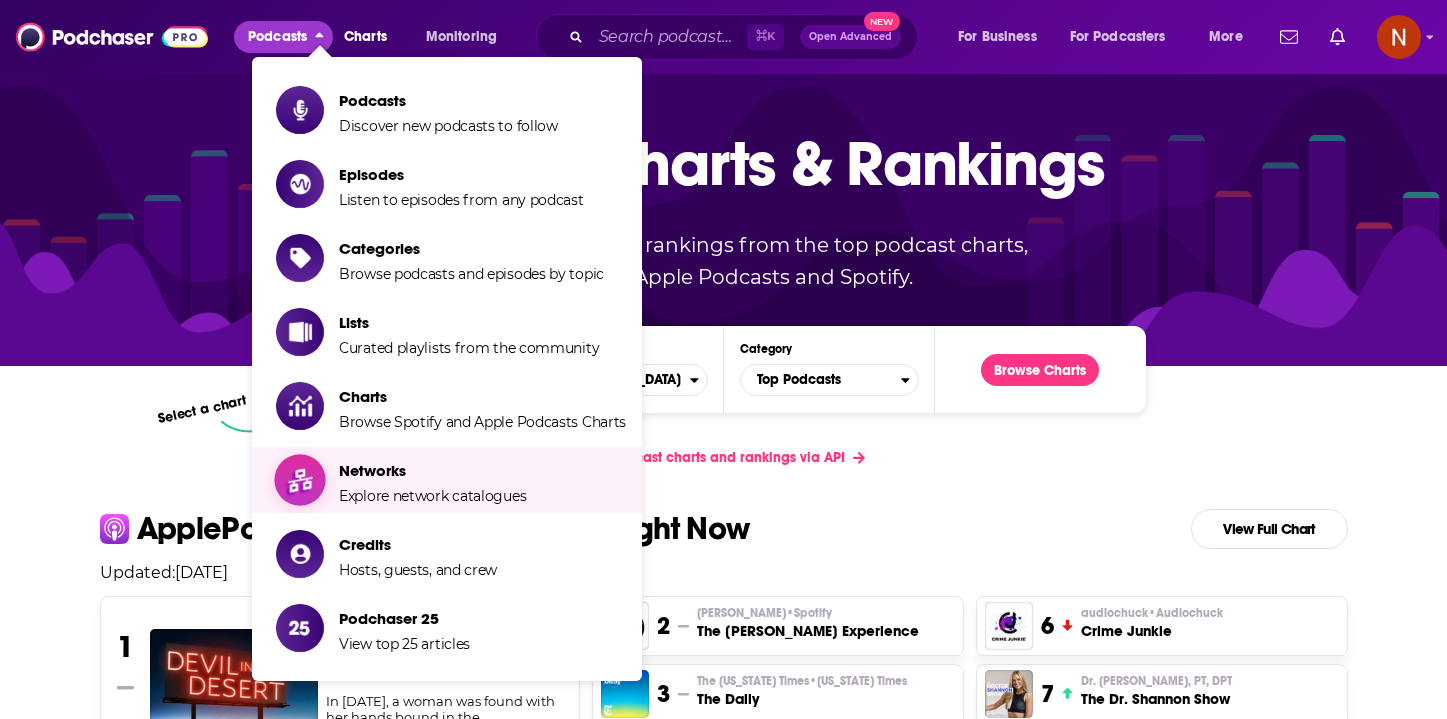 scroll, scrollTop: 46, scrollLeft: 0, axis: vertical 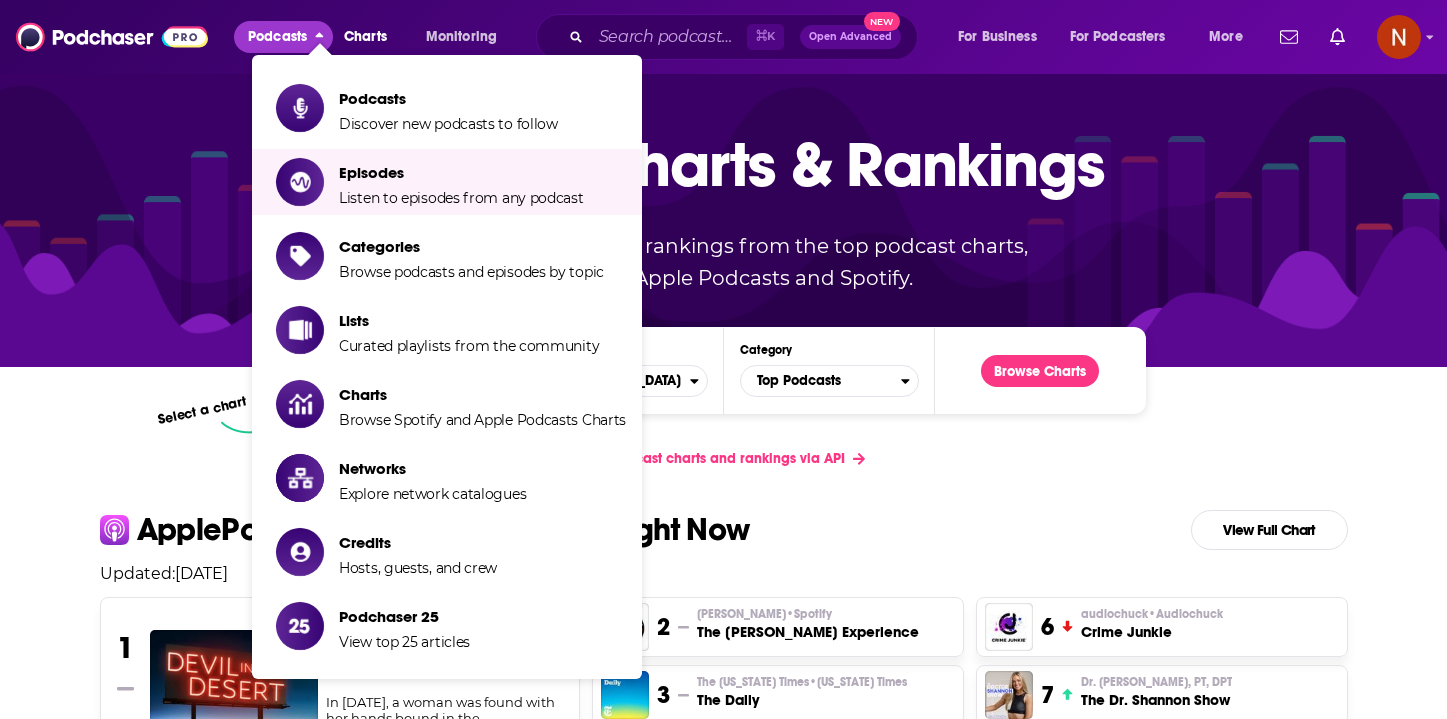 click on "Platform Apple Podcasts Country [GEOGRAPHIC_DATA] Category Top Podcasts Browse Charts Select a chart Get podcast charts and rankings via API Apple  Podcasts Top U.S. Podcasts Right Now View Full Chart Updated:  [DATE] 1 ABC News  •  ABC Audio Devil in the Desert In [DATE], a woman was found with her hands bound in the [GEOGRAPHIC_DATA]. She led authorities to a grisly crime scene where a barbaric attack had taken place. This moment marked the beginning of an international manhunt and a sting operation that turned a once-devoted wife into an informant.
Authorities zeroed in on the so-called mastermind behind the attack: [PERSON_NAME], a charming man who had ties to the emerging [MEDICAL_DATA] industry in [US_STATE]. Told with police tapes, secretly recorded informant calls and footage of a prison break, “Devil in the Desert" unravels a crime so brutal that it still haunts investigators [DATE]. View Insights 2 [PERSON_NAME]  •  Spotify The [PERSON_NAME] Experience 3 The [US_STATE] Times  •  [US_STATE] Times 4  •" at bounding box center (724, 1753) 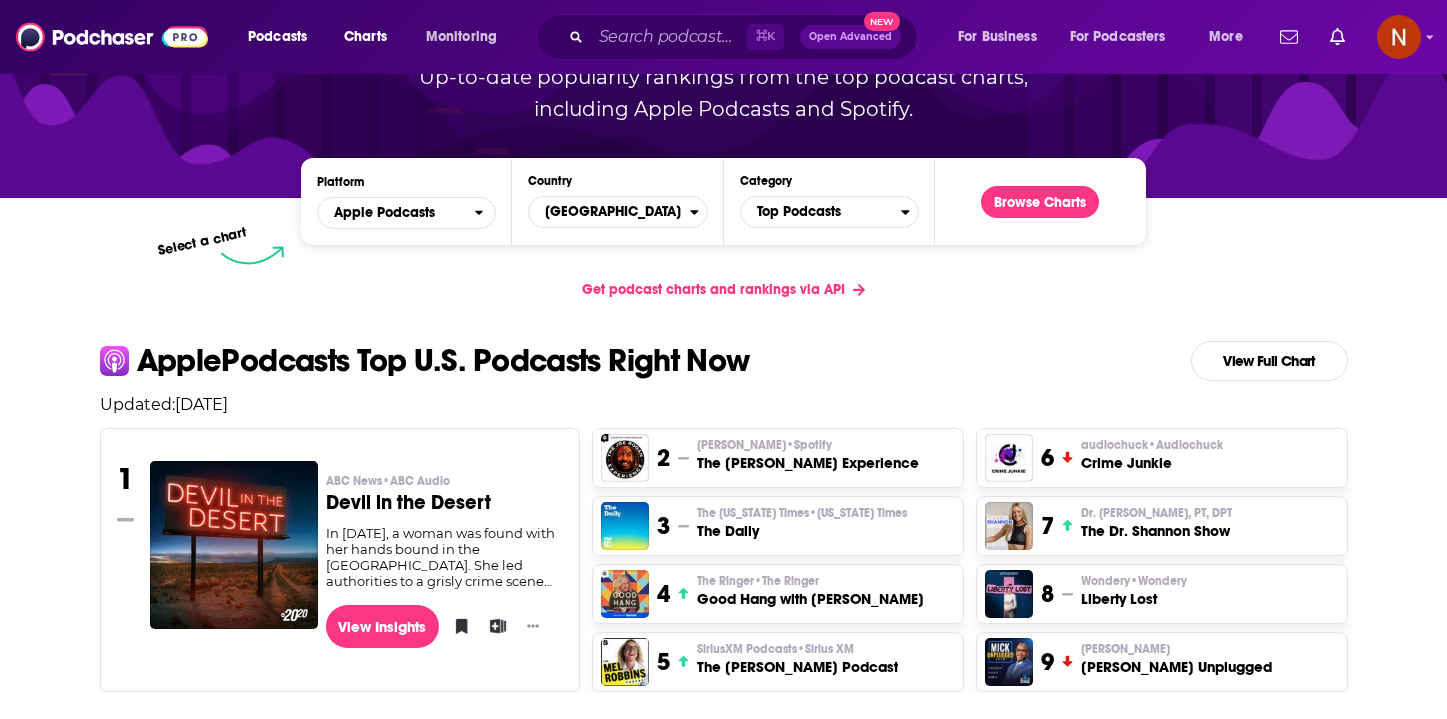 scroll, scrollTop: 236, scrollLeft: 0, axis: vertical 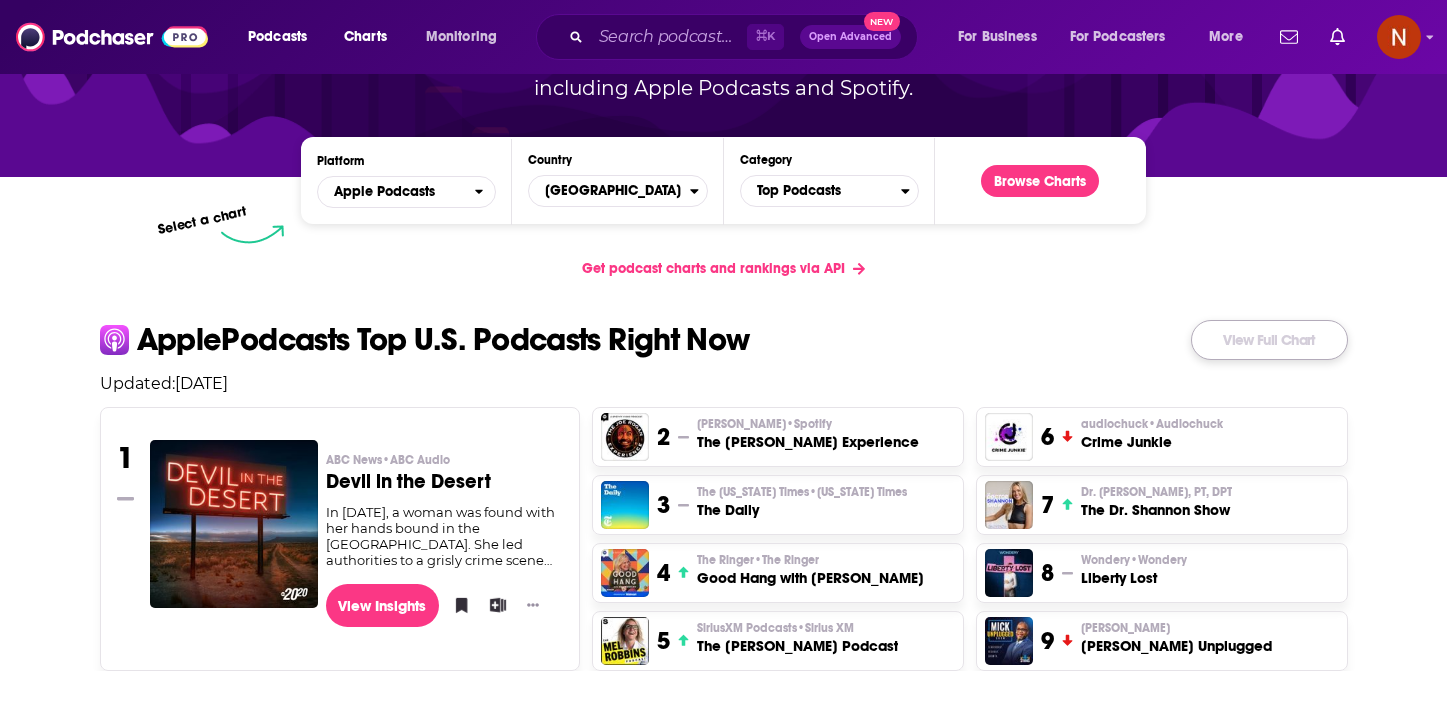 click on "View Full Chart" at bounding box center [1269, 340] 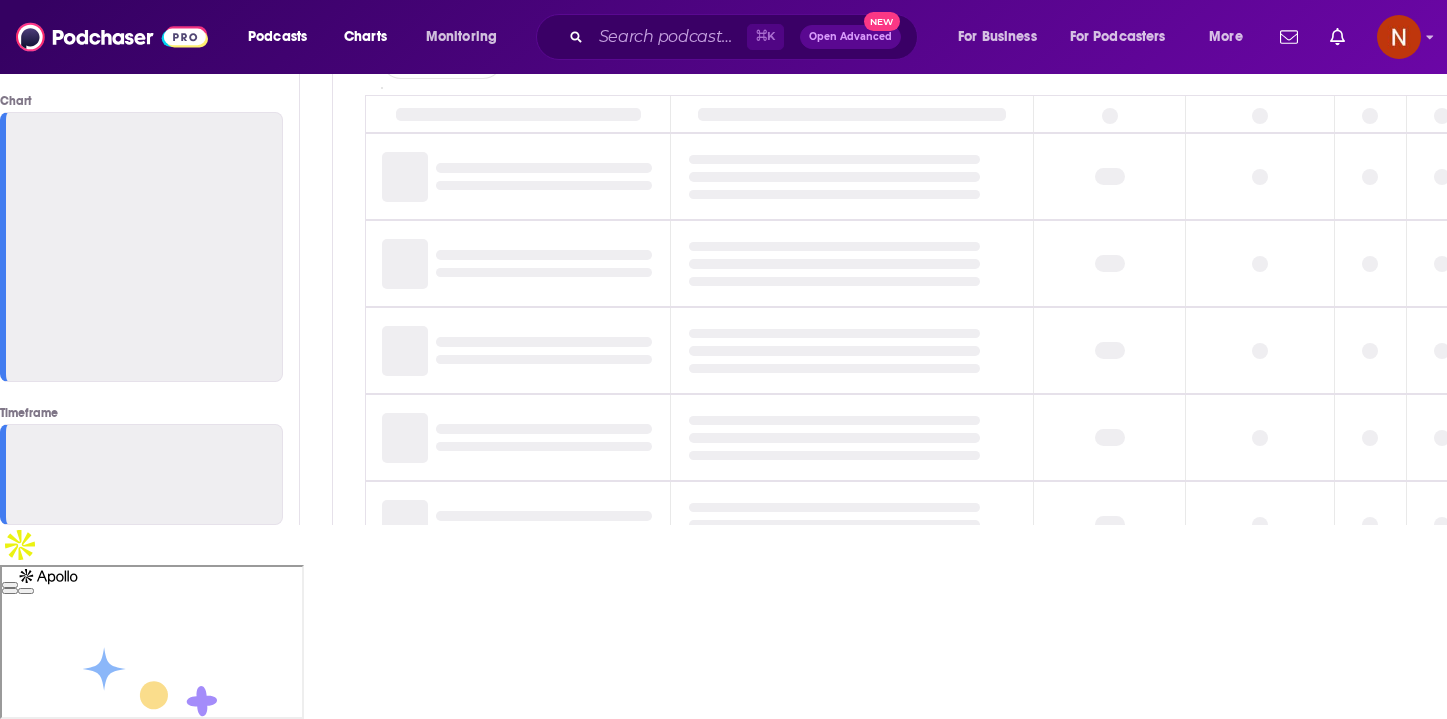 scroll, scrollTop: 0, scrollLeft: 0, axis: both 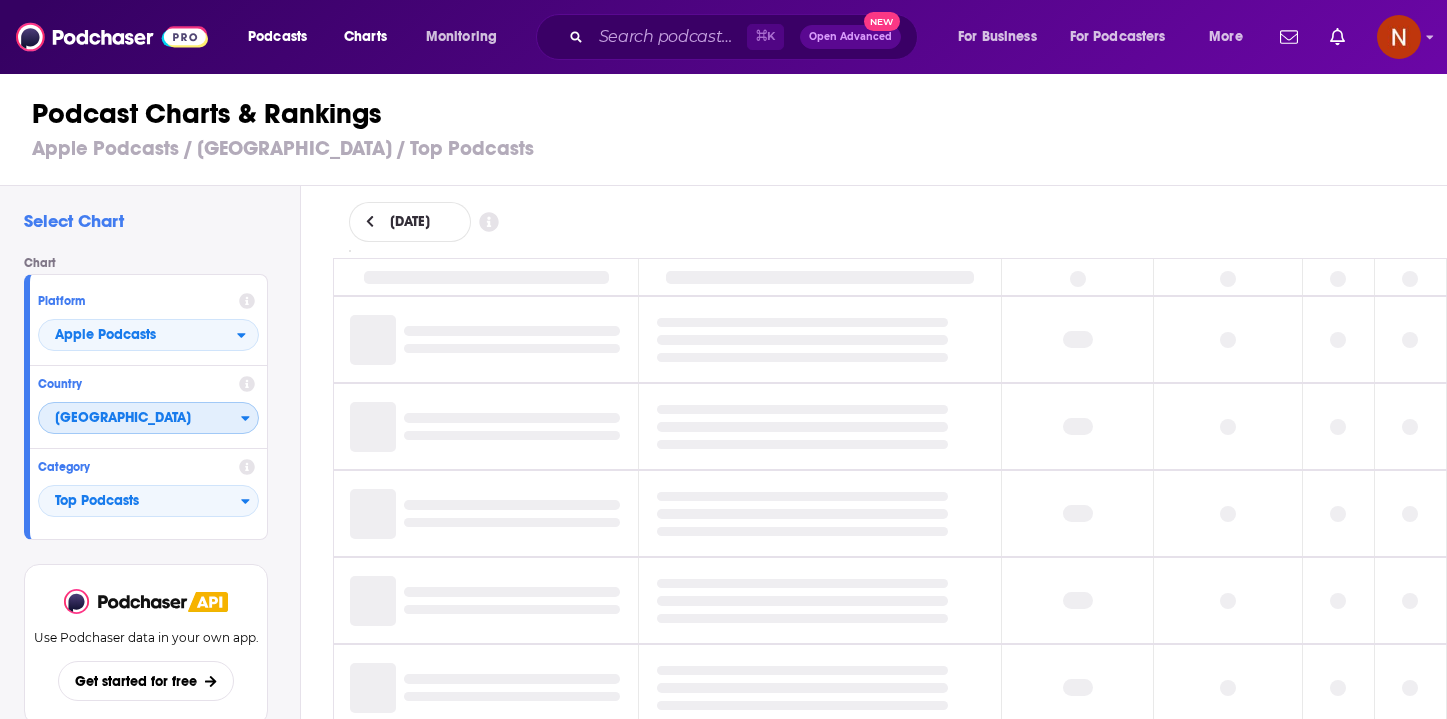 click on "[GEOGRAPHIC_DATA]" at bounding box center [140, 419] 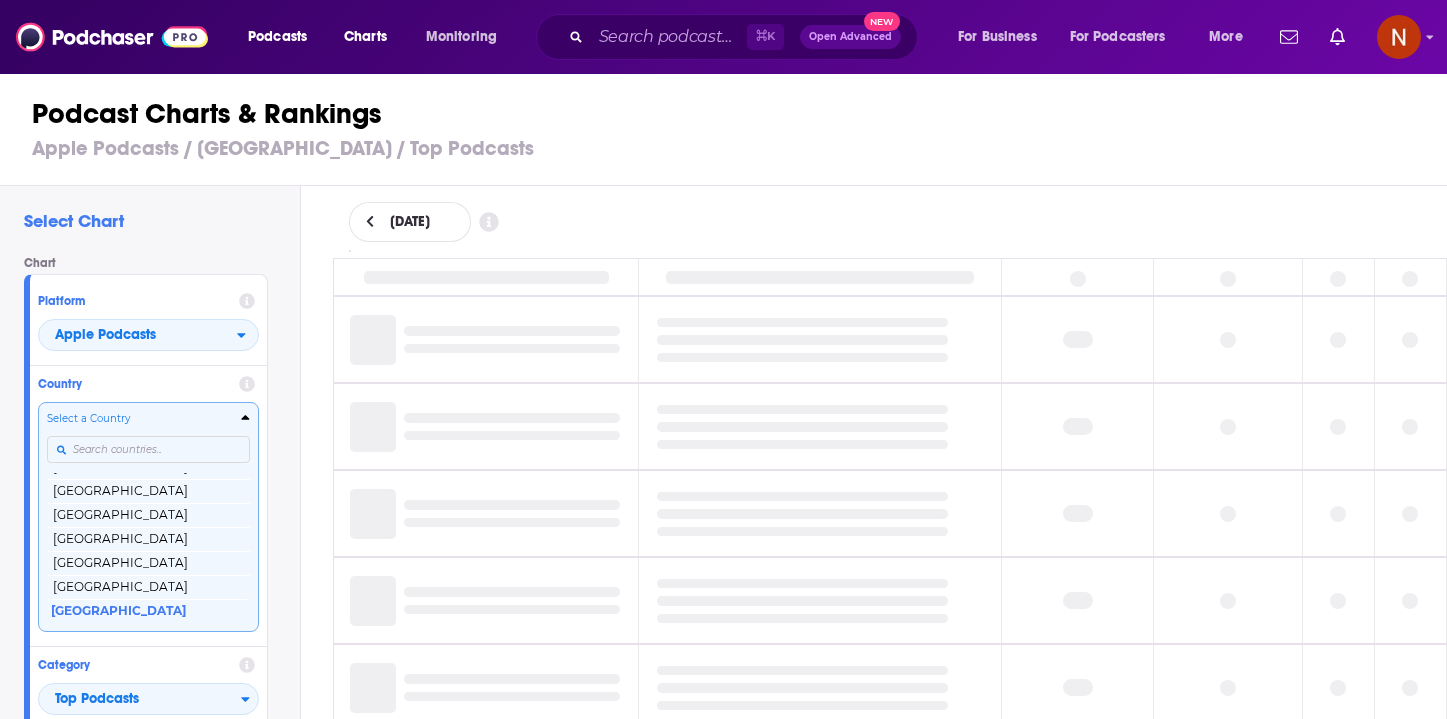 click at bounding box center [148, 449] 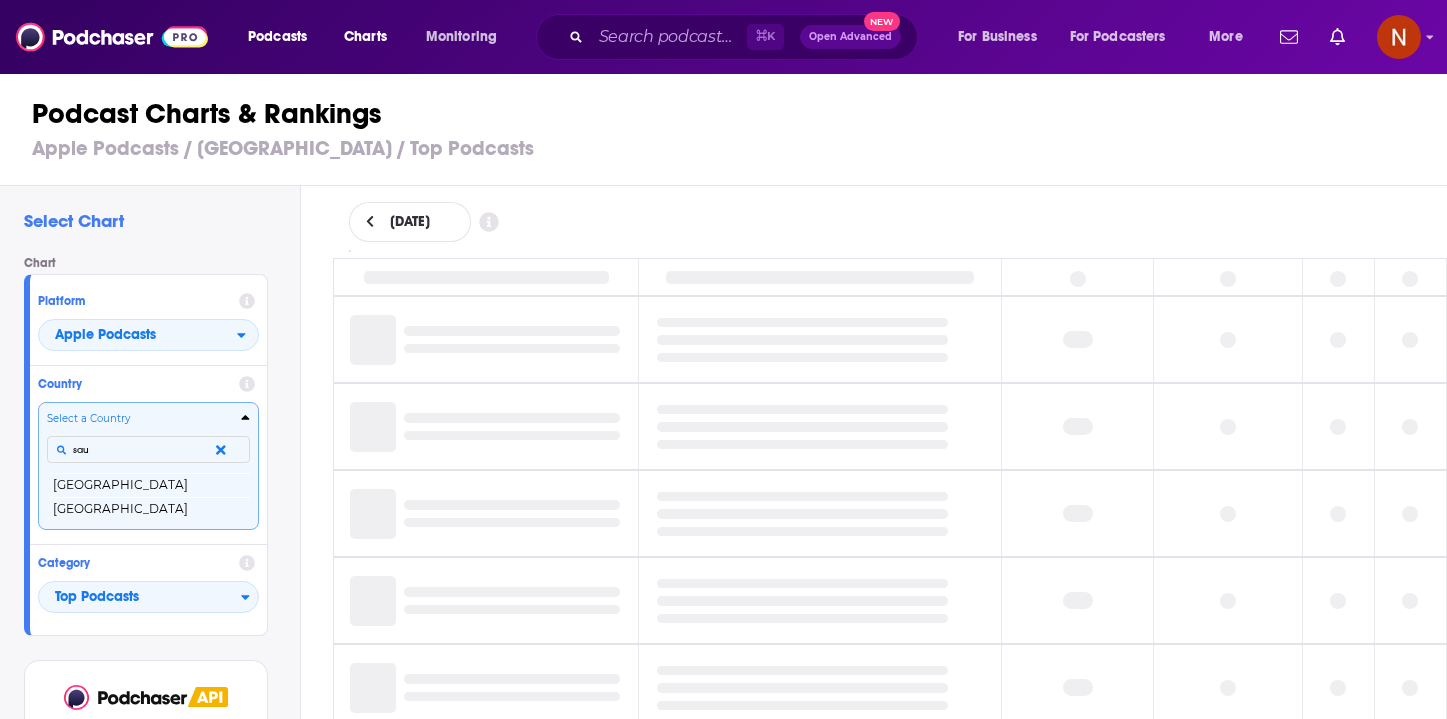 scroll, scrollTop: 0, scrollLeft: 0, axis: both 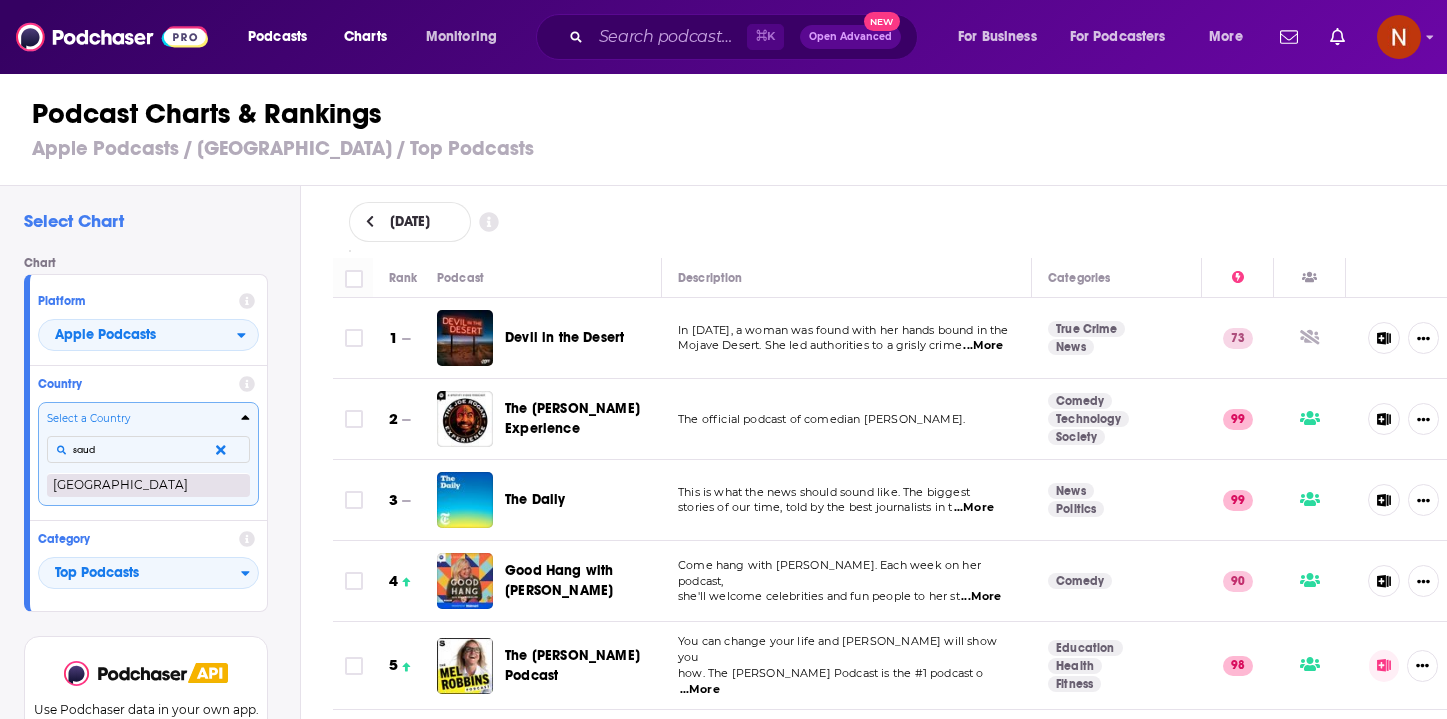 type on "saud" 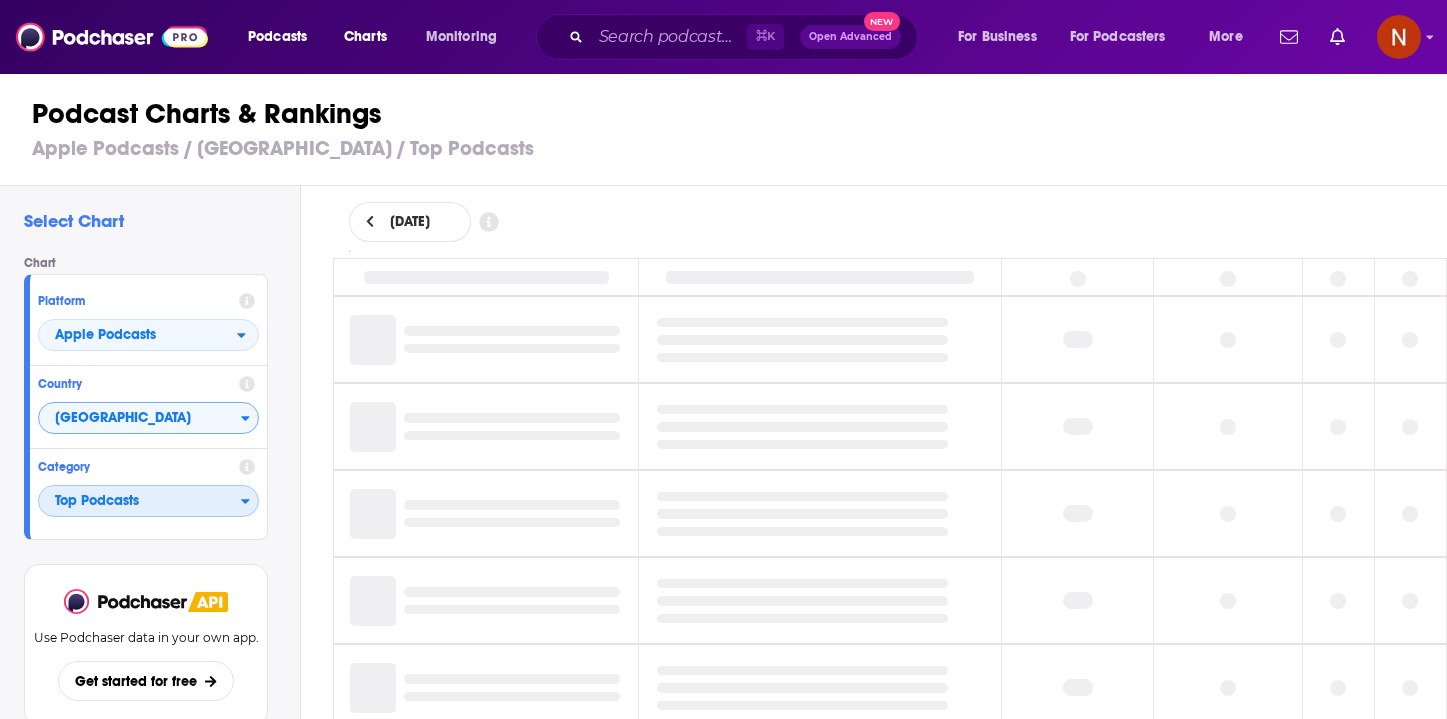click on "Top Podcasts" at bounding box center (140, 502) 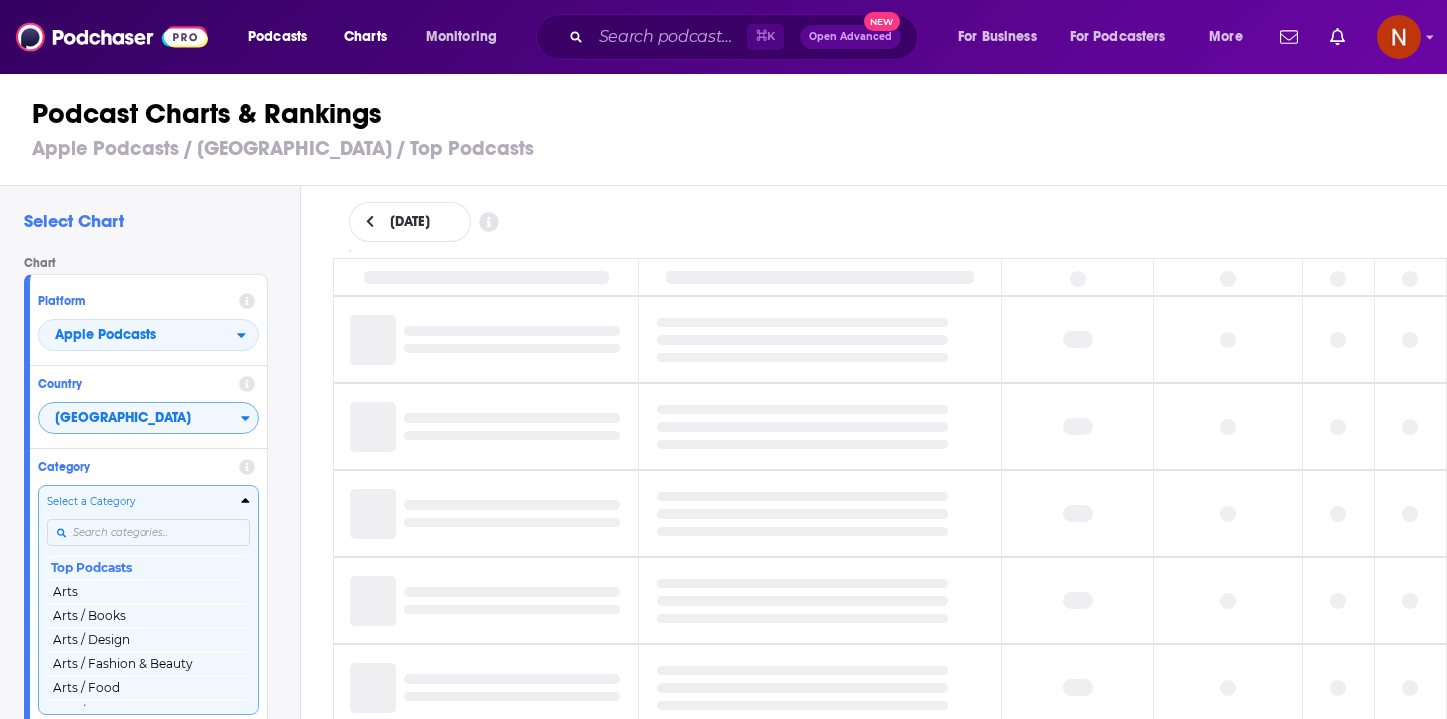 click at bounding box center [148, 532] 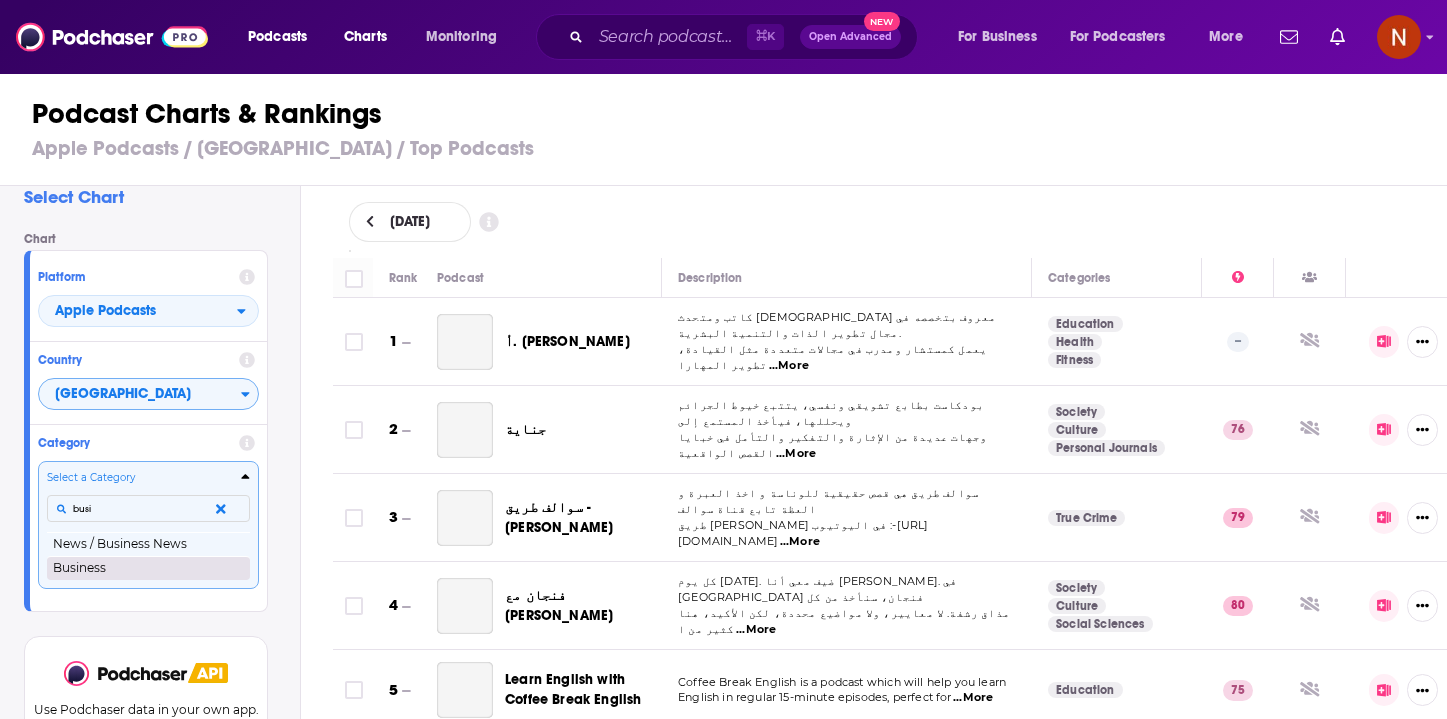 type on "busi" 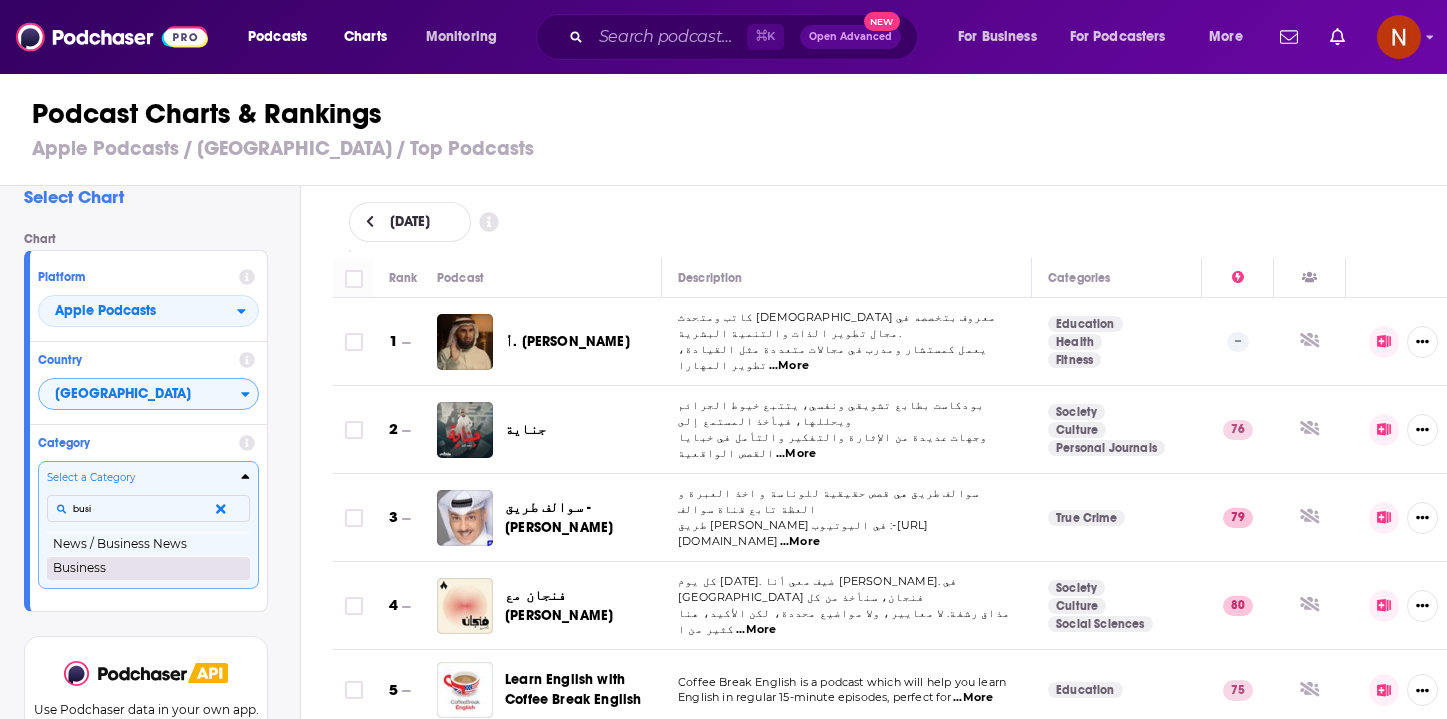 click on "Business" at bounding box center (148, 568) 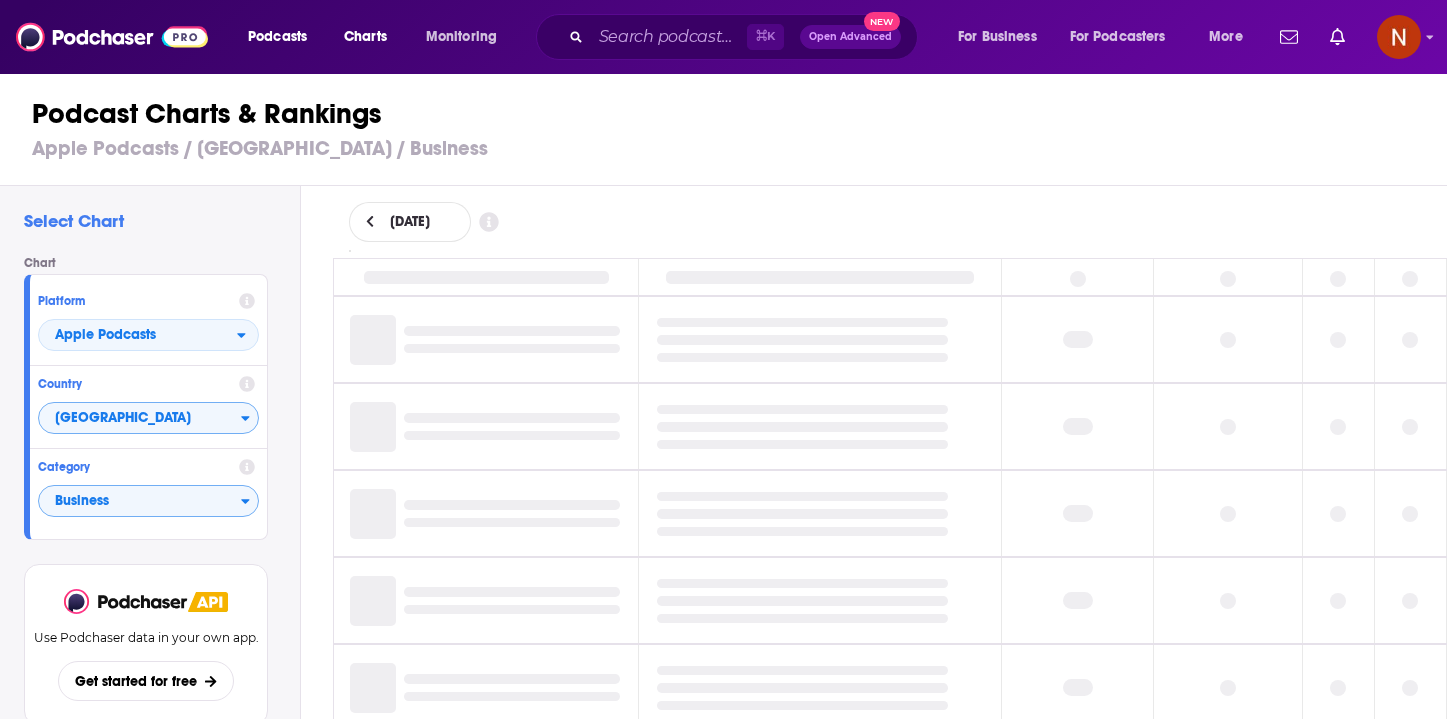 scroll, scrollTop: 0, scrollLeft: 0, axis: both 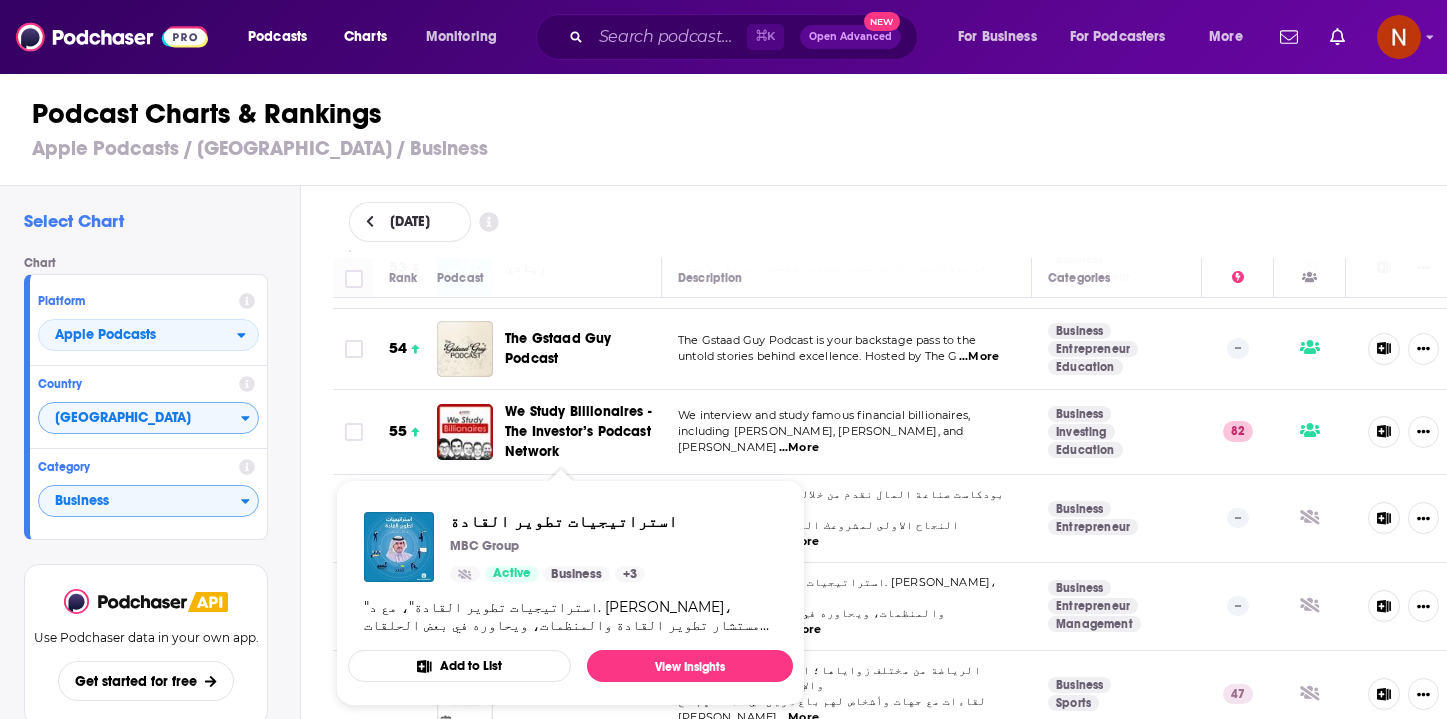 click on "استراتيجيات تطوير القادة" at bounding box center (572, 605) 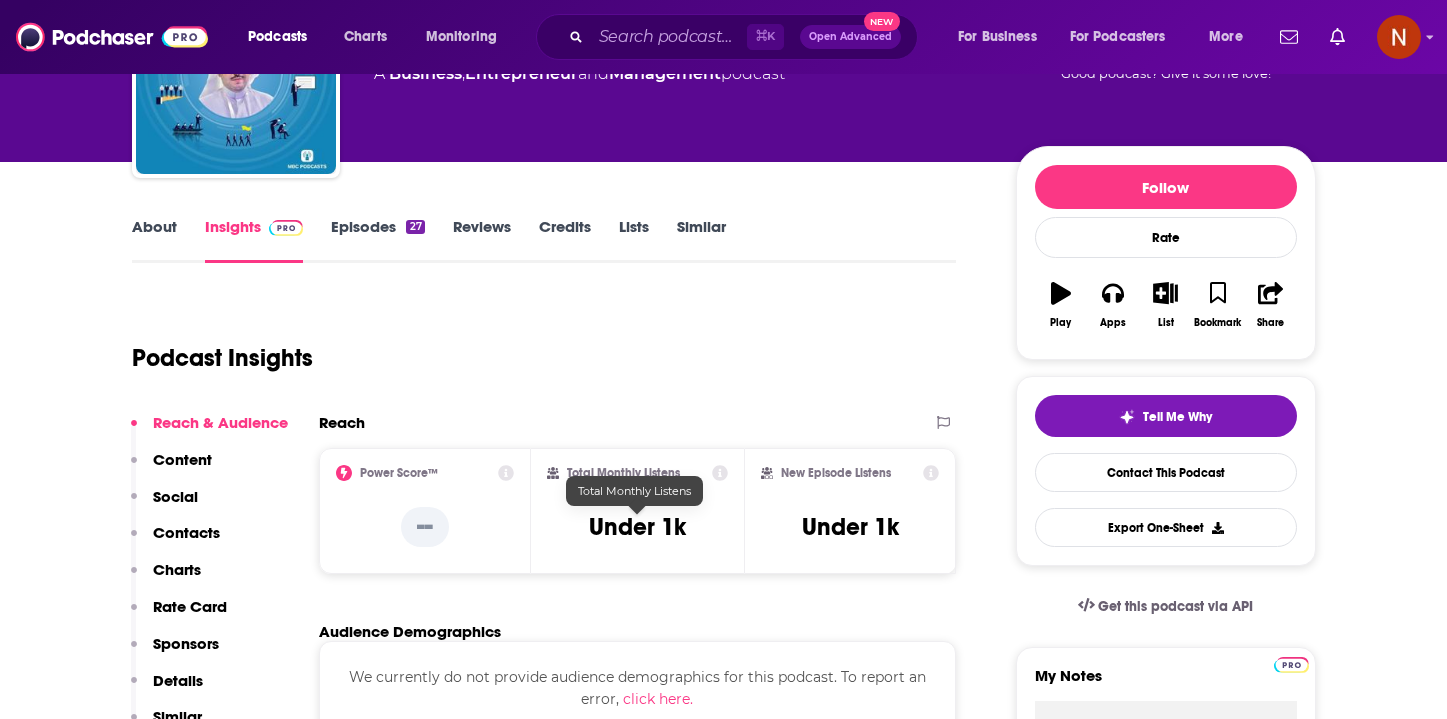 scroll, scrollTop: 0, scrollLeft: 0, axis: both 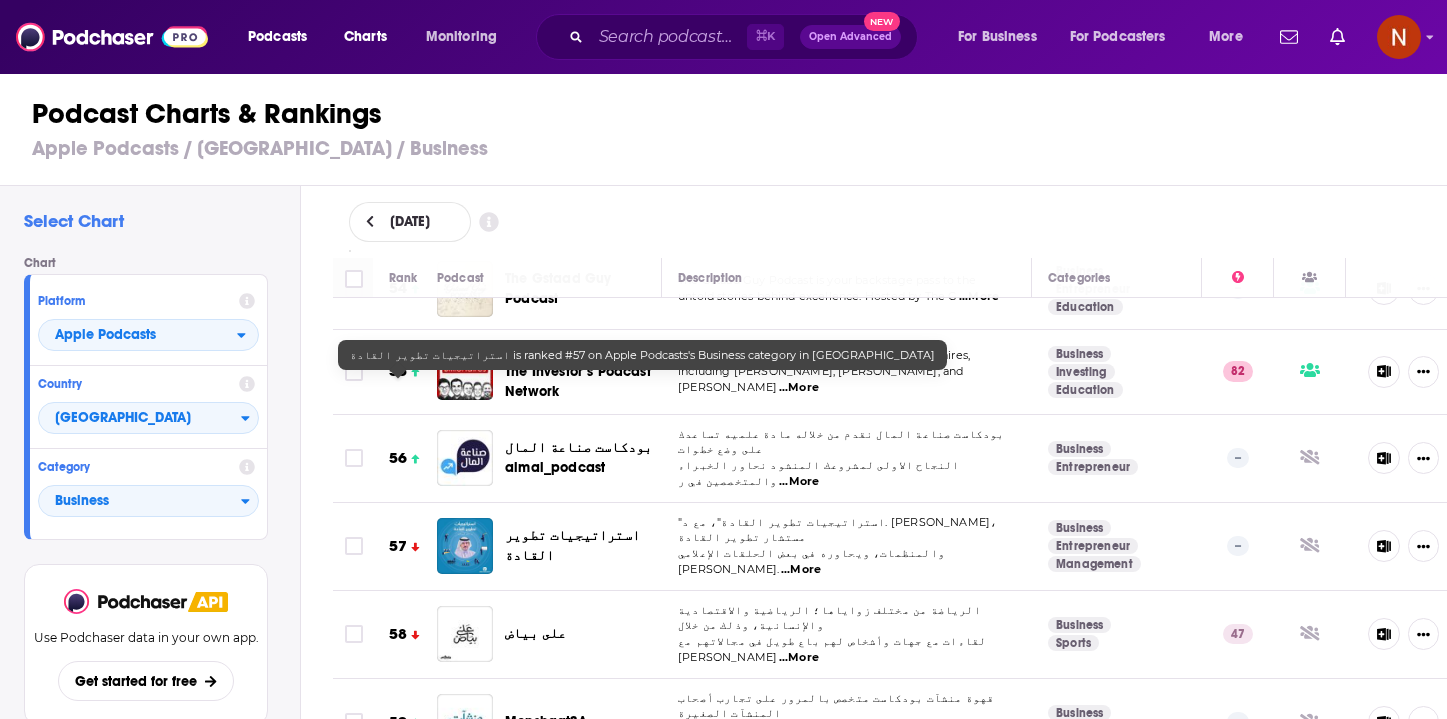 click on "57" at bounding box center (398, 546) 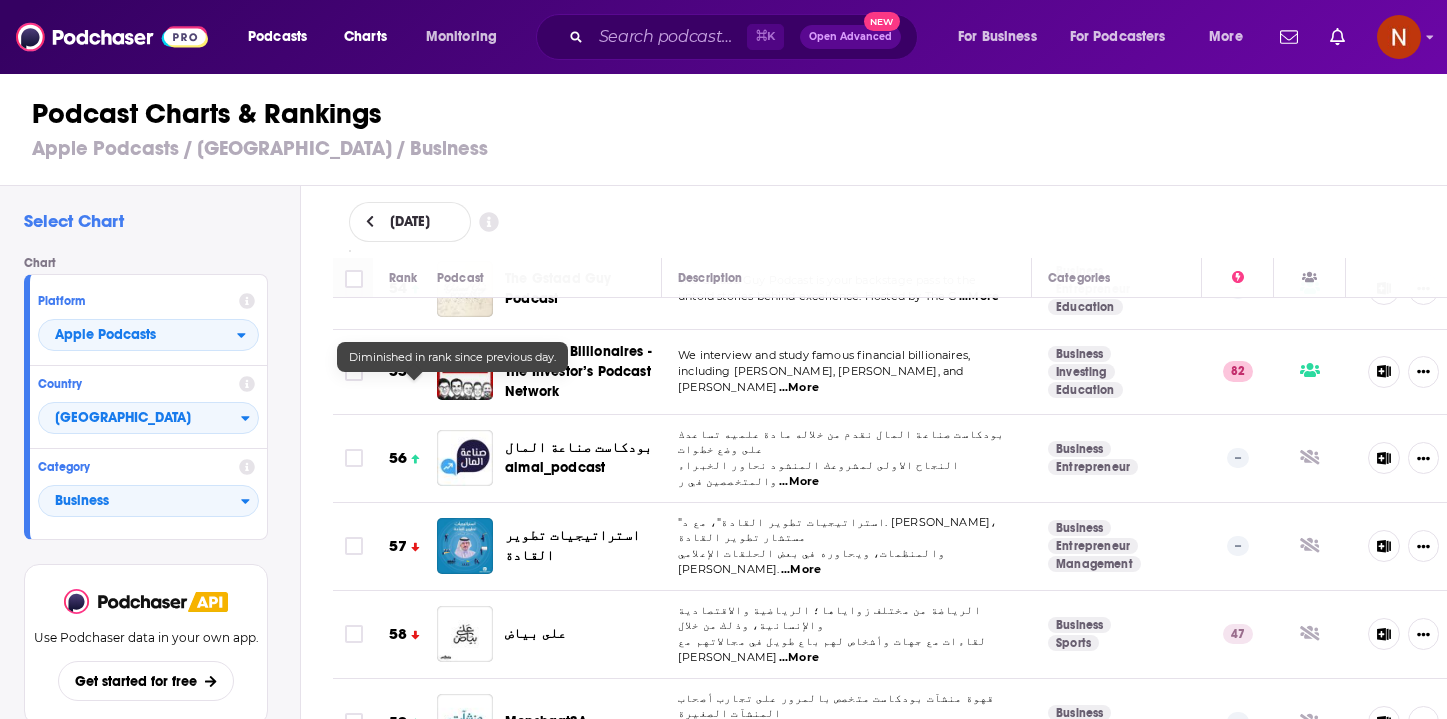 click 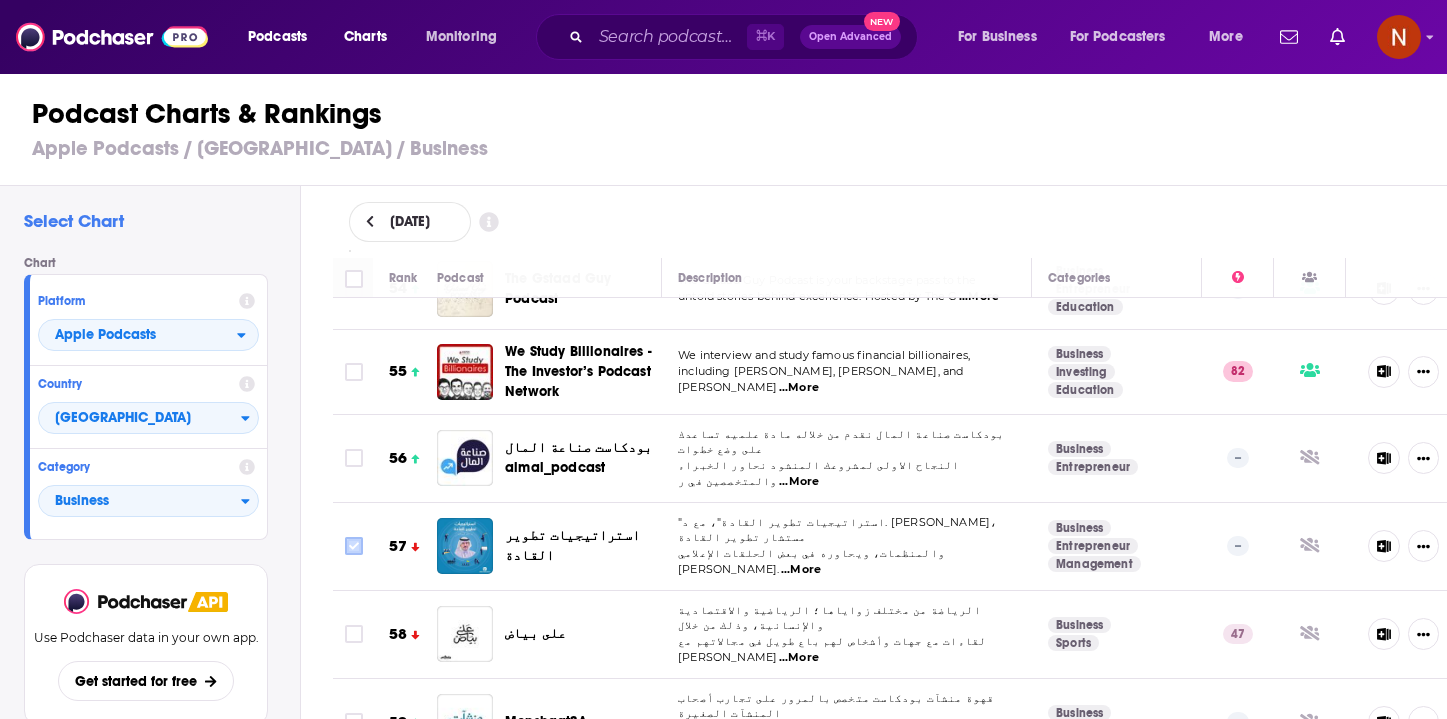 click at bounding box center [354, 546] 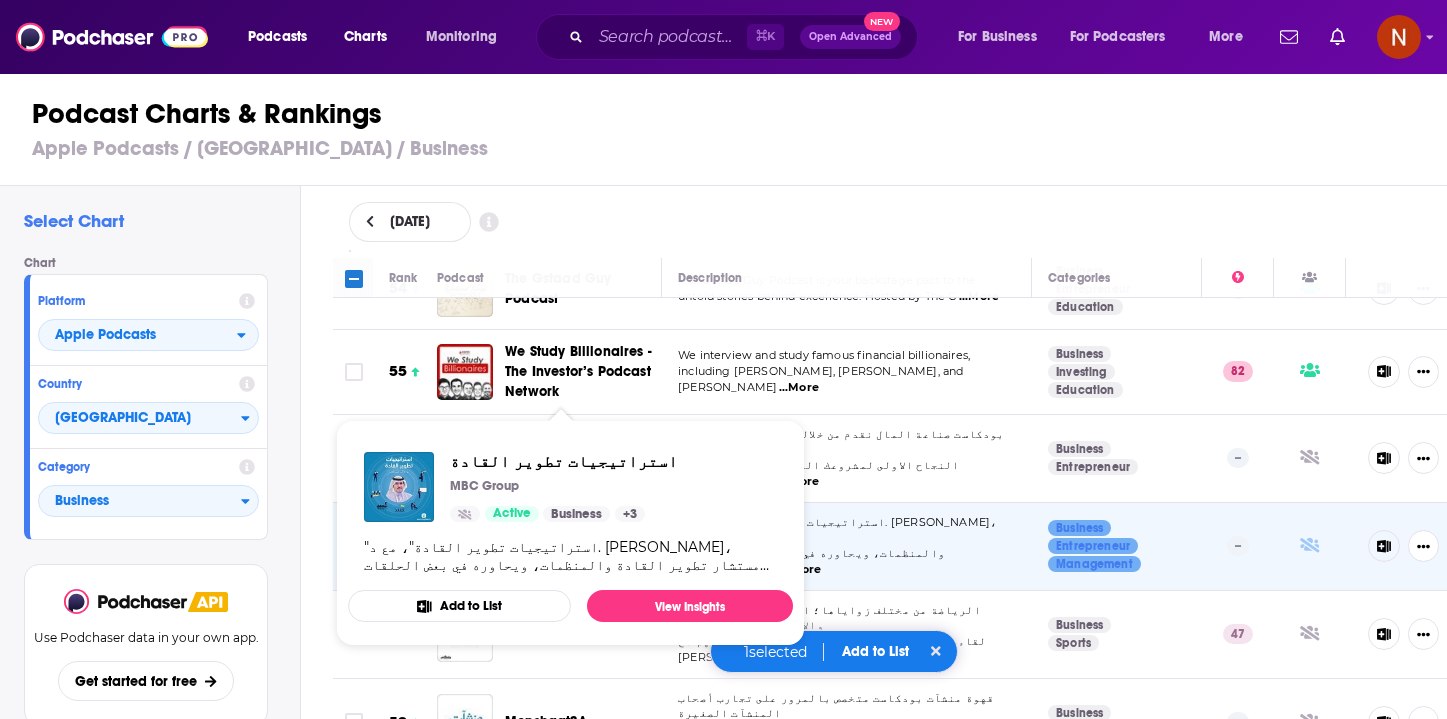click on "استراتيجيات تطوير القادة" at bounding box center [572, 545] 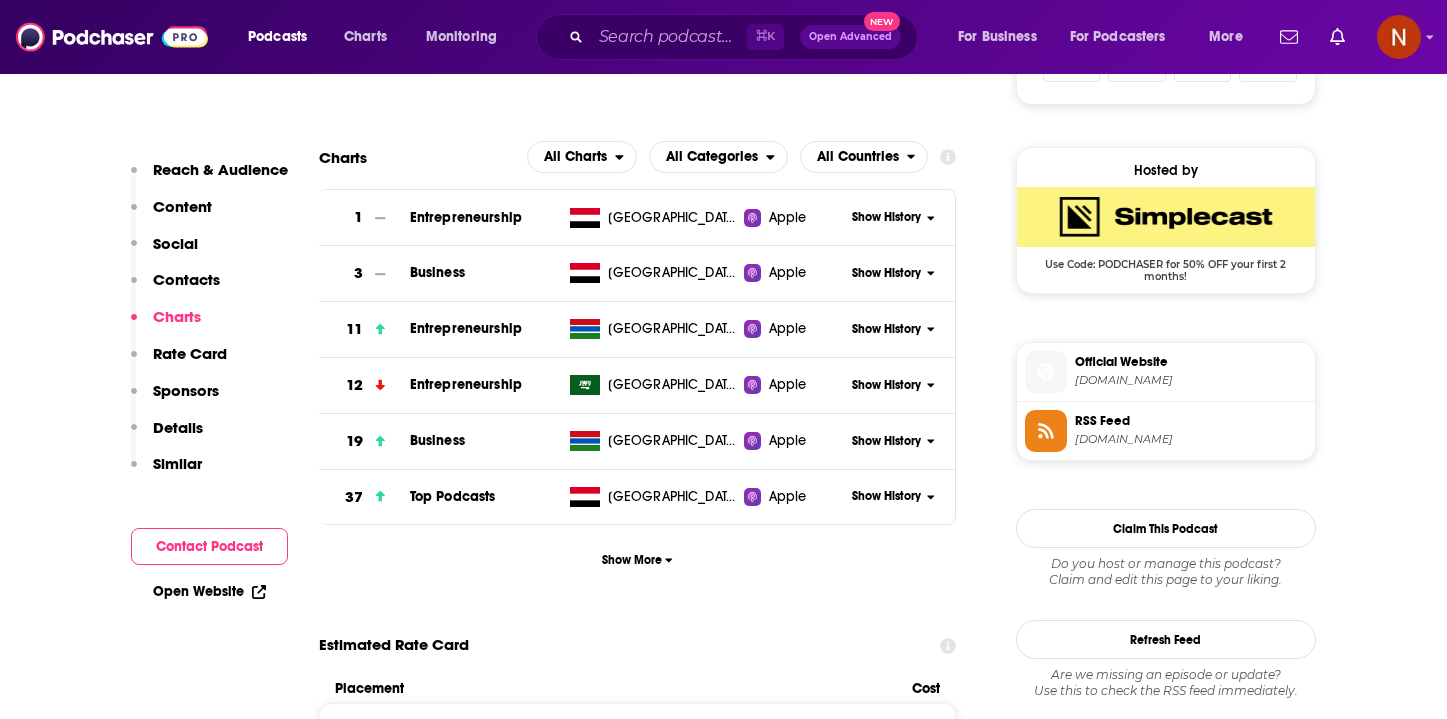 scroll, scrollTop: 1395, scrollLeft: 0, axis: vertical 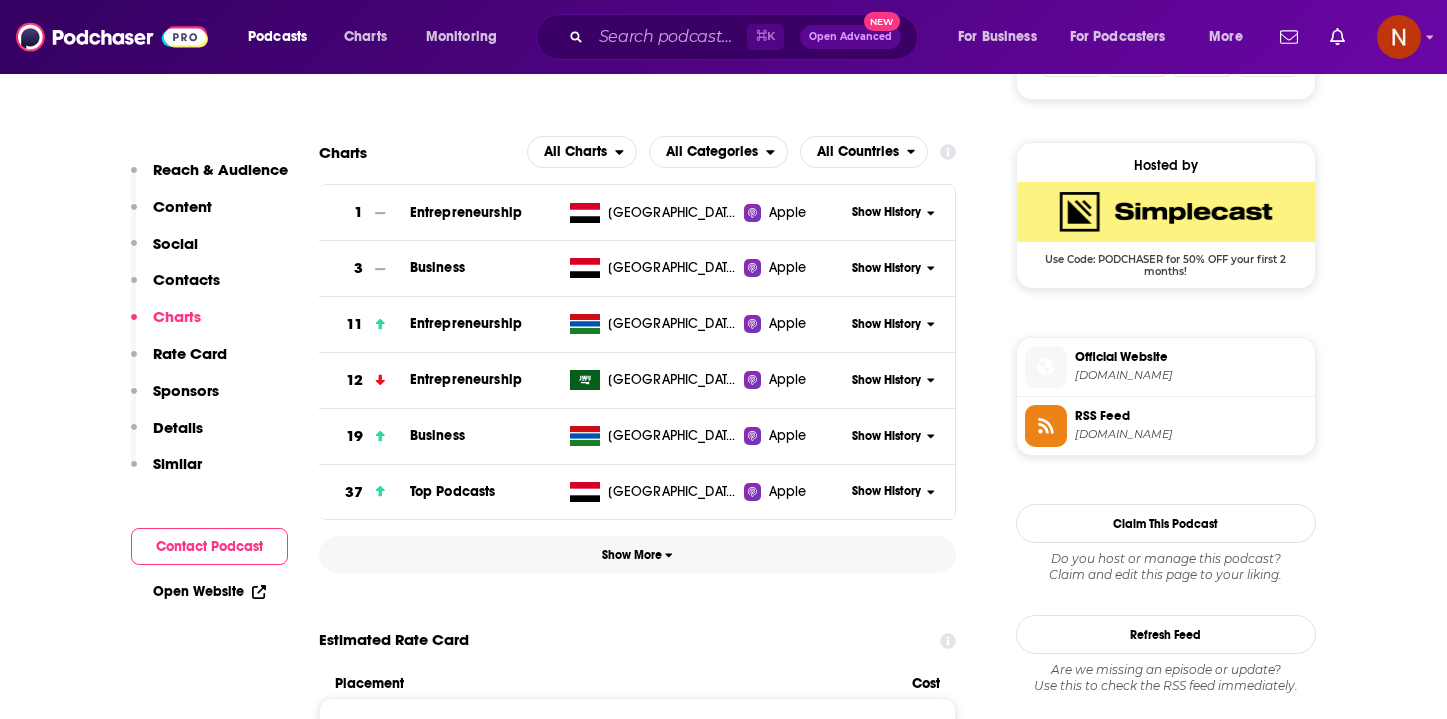 click on "Show More" at bounding box center (637, 555) 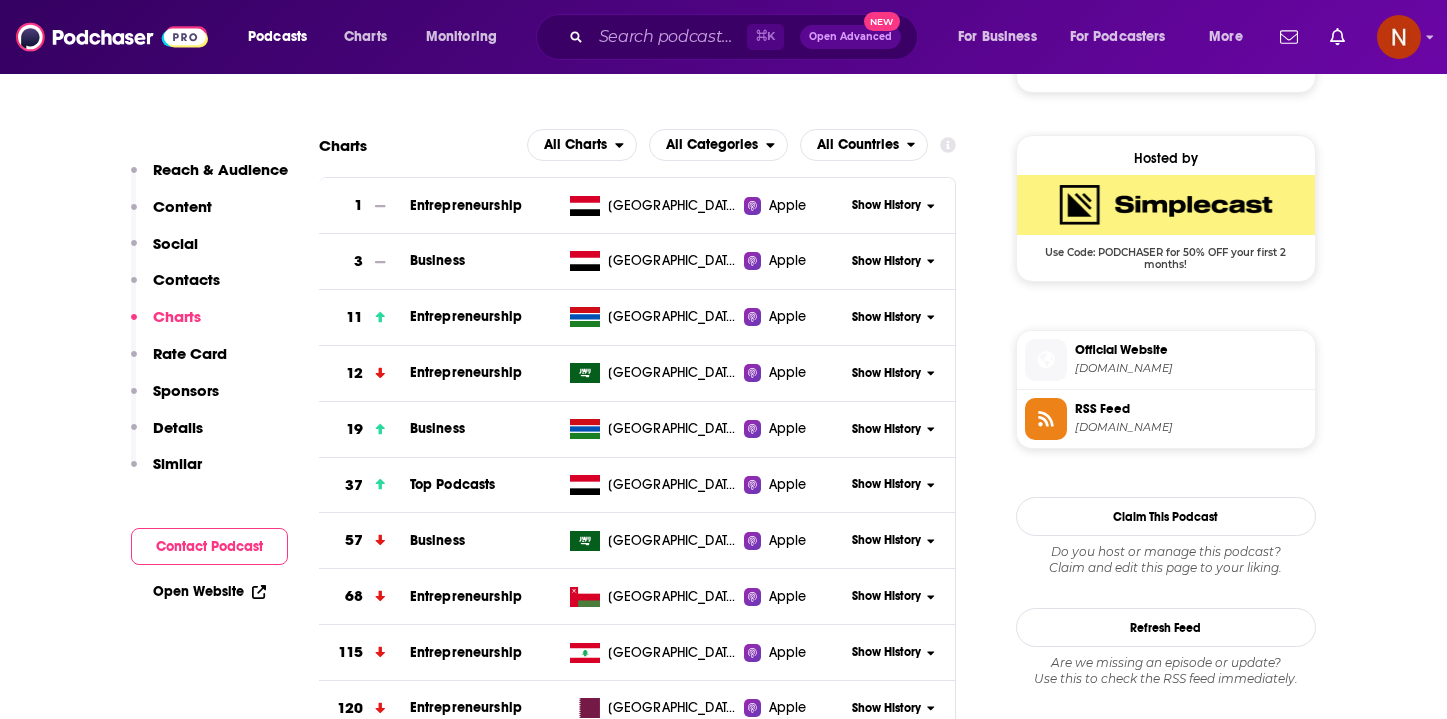 scroll, scrollTop: 1406, scrollLeft: 0, axis: vertical 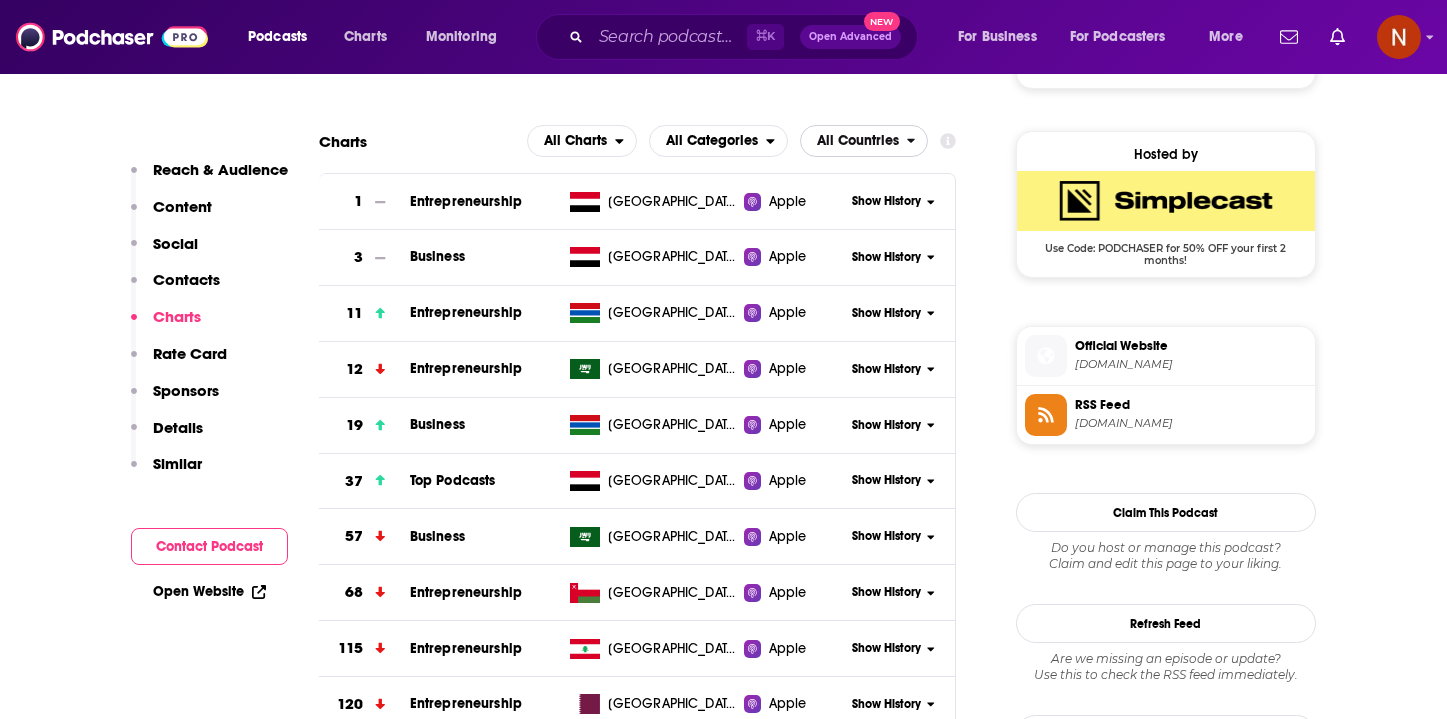 click on "All Countries" at bounding box center (858, 141) 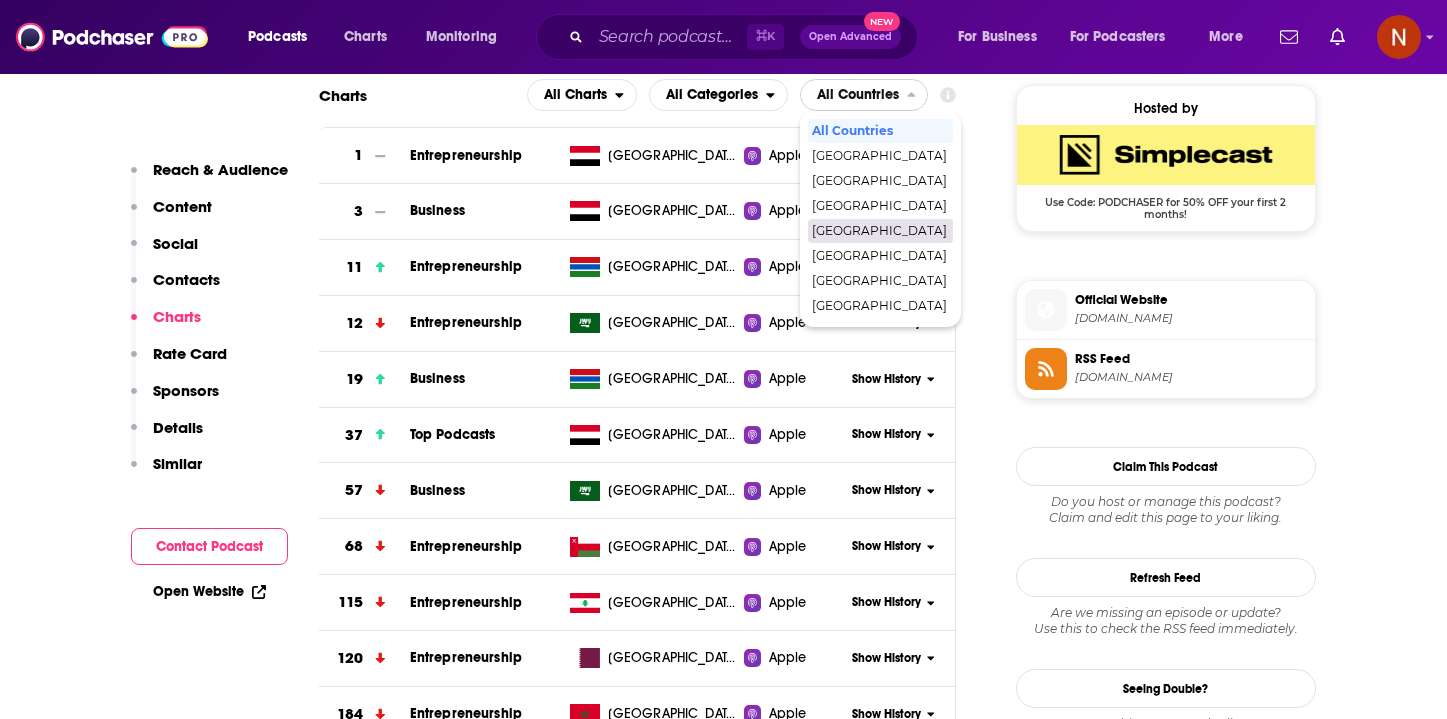 scroll, scrollTop: 1448, scrollLeft: 0, axis: vertical 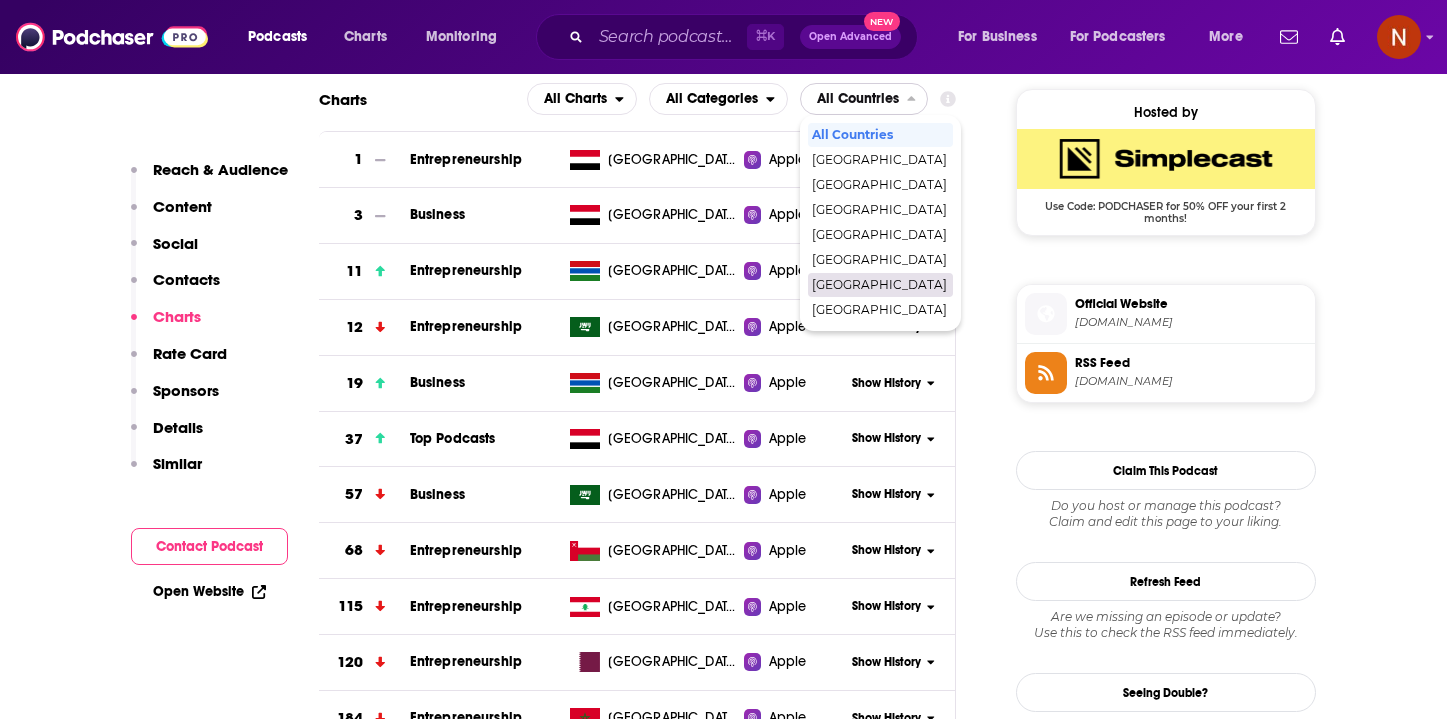 click on "[GEOGRAPHIC_DATA]" at bounding box center [879, 285] 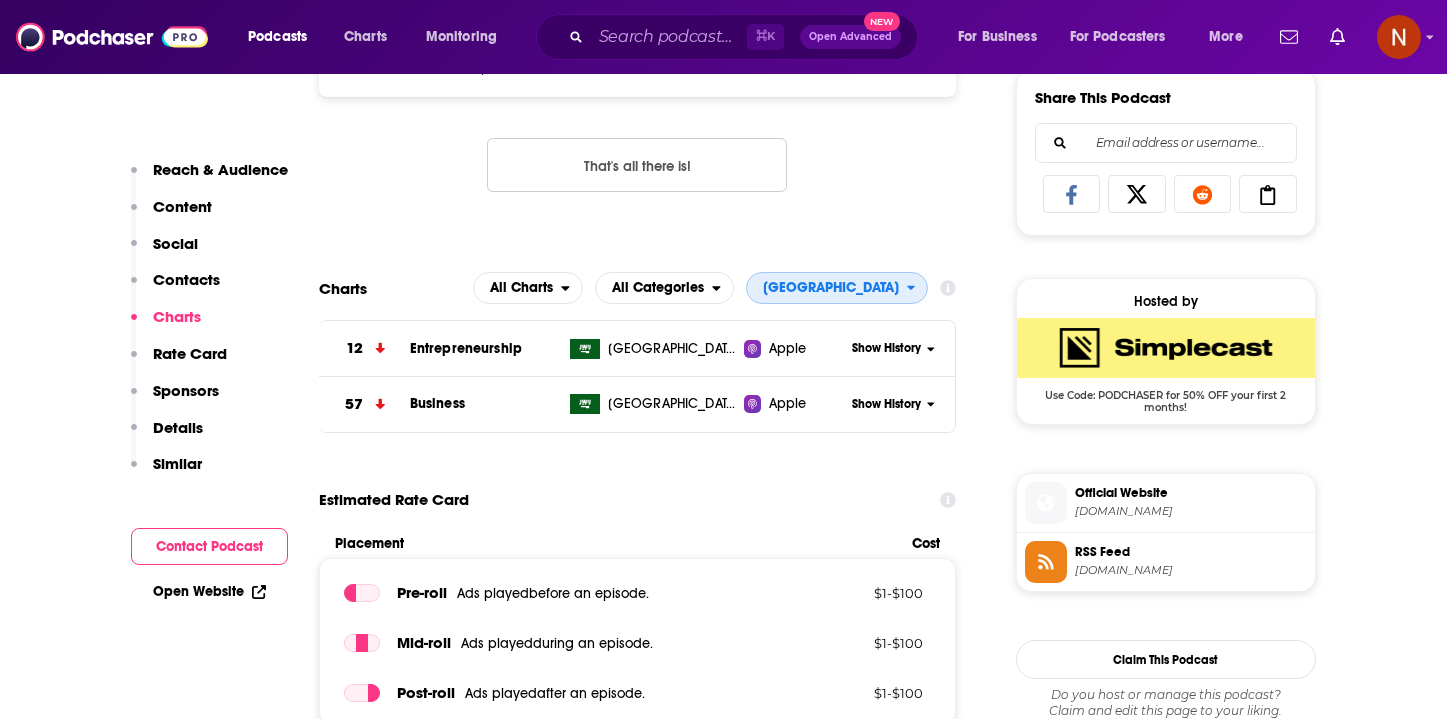 scroll, scrollTop: 1287, scrollLeft: 0, axis: vertical 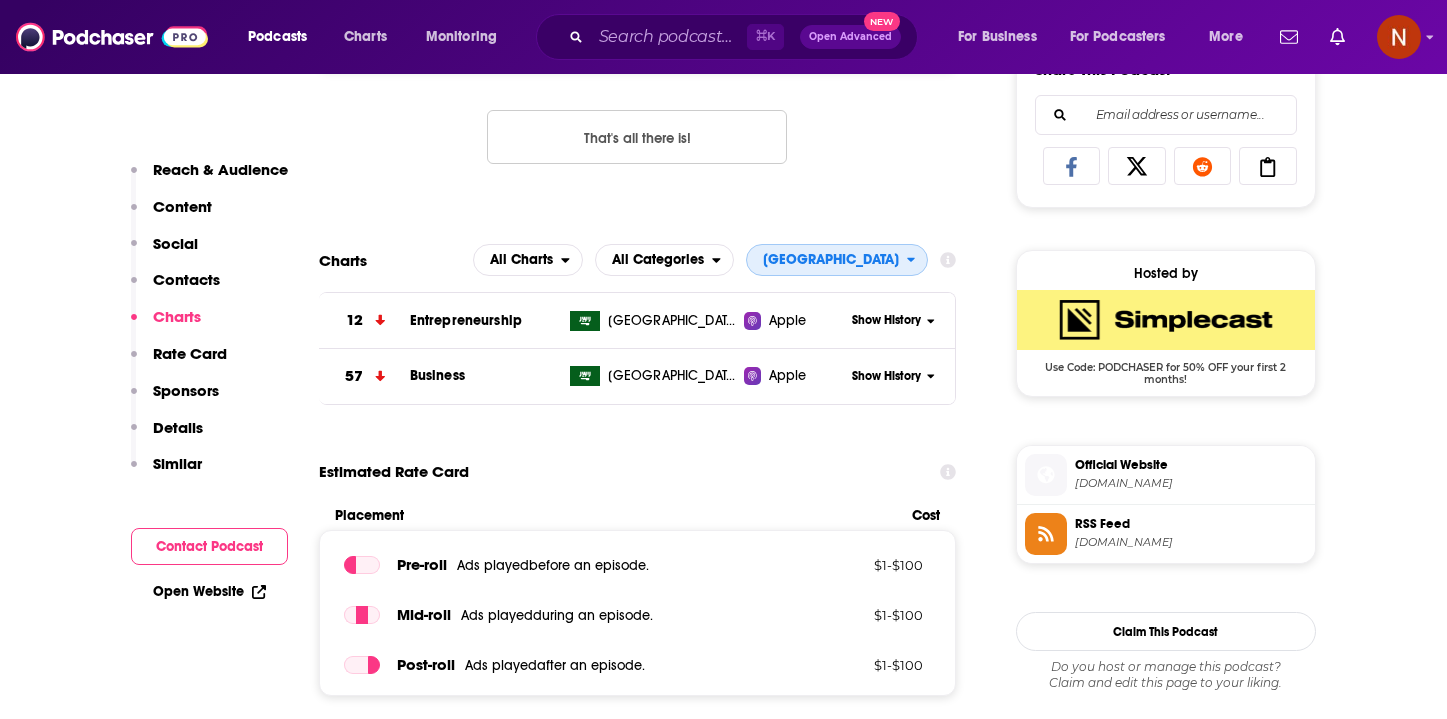 type 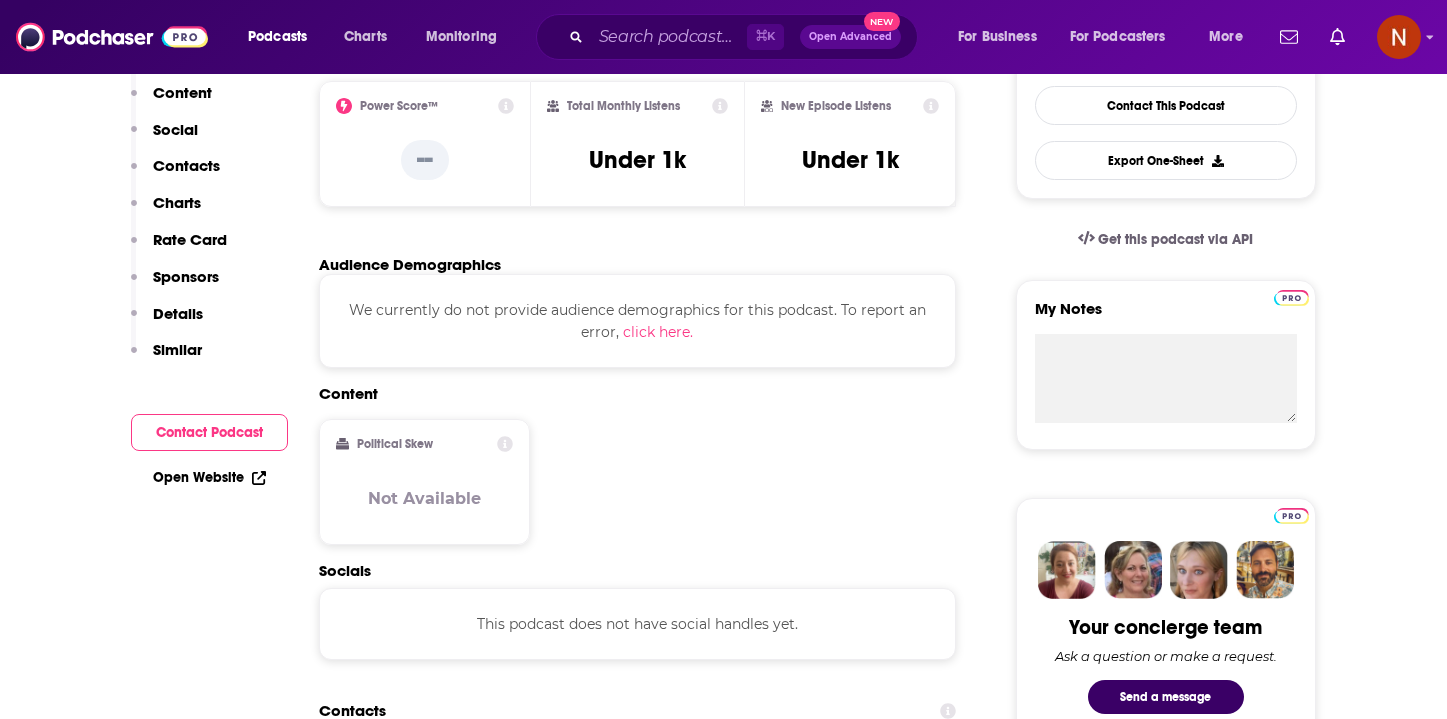 scroll, scrollTop: 0, scrollLeft: 0, axis: both 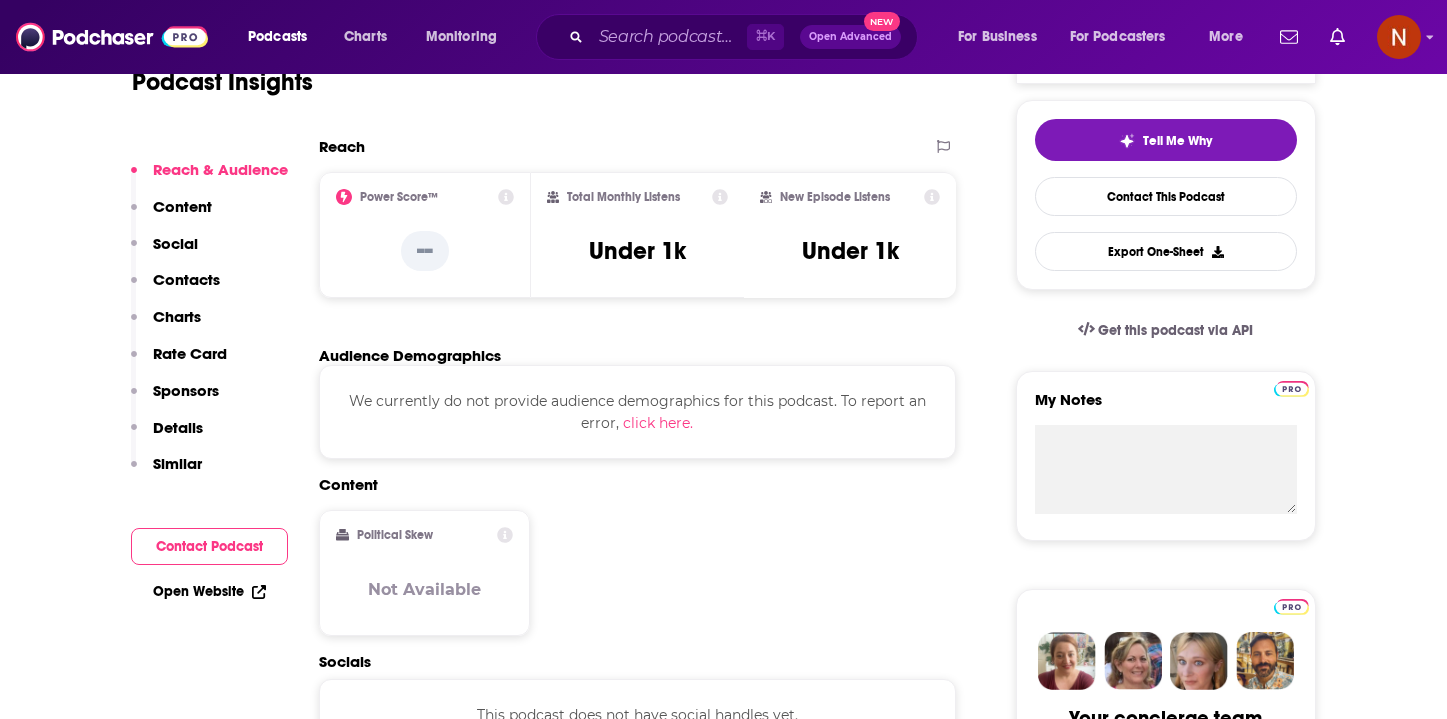 click on "Charts" at bounding box center [177, 316] 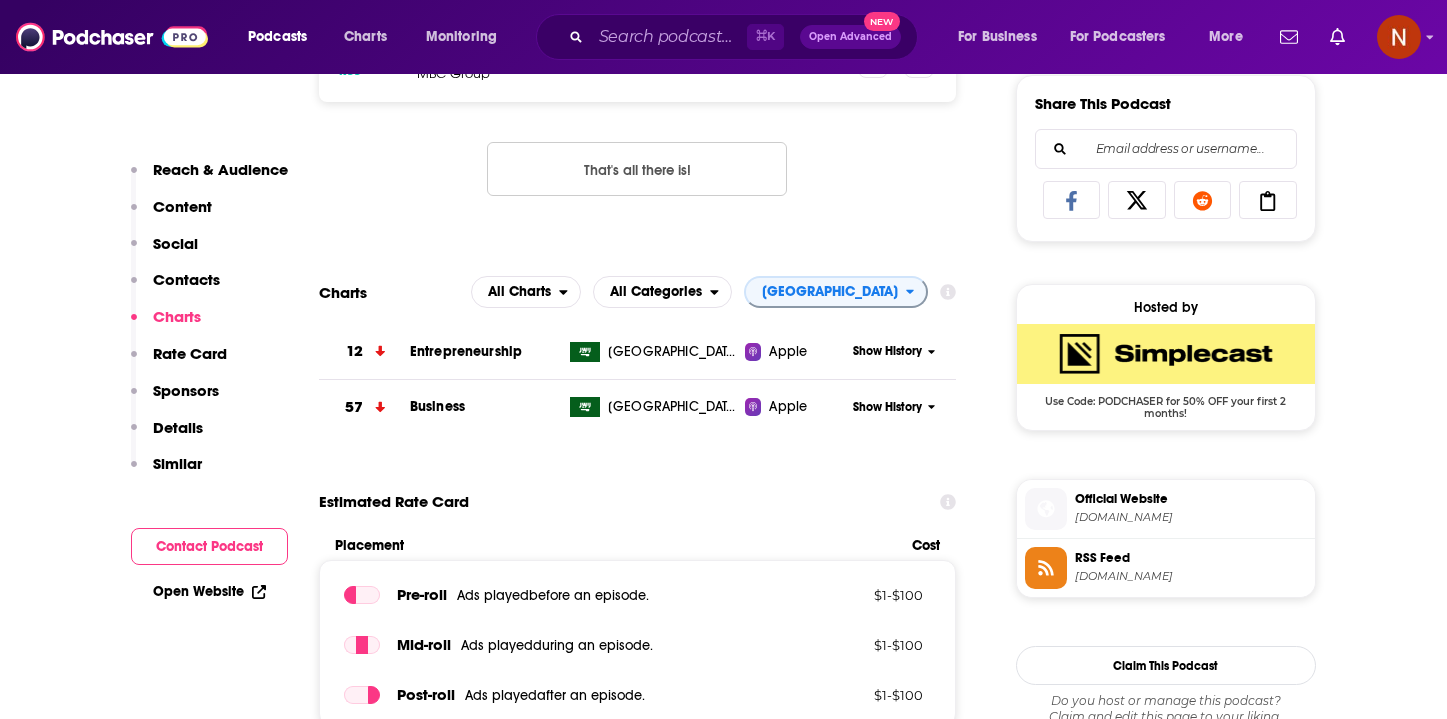 scroll, scrollTop: 1255, scrollLeft: 0, axis: vertical 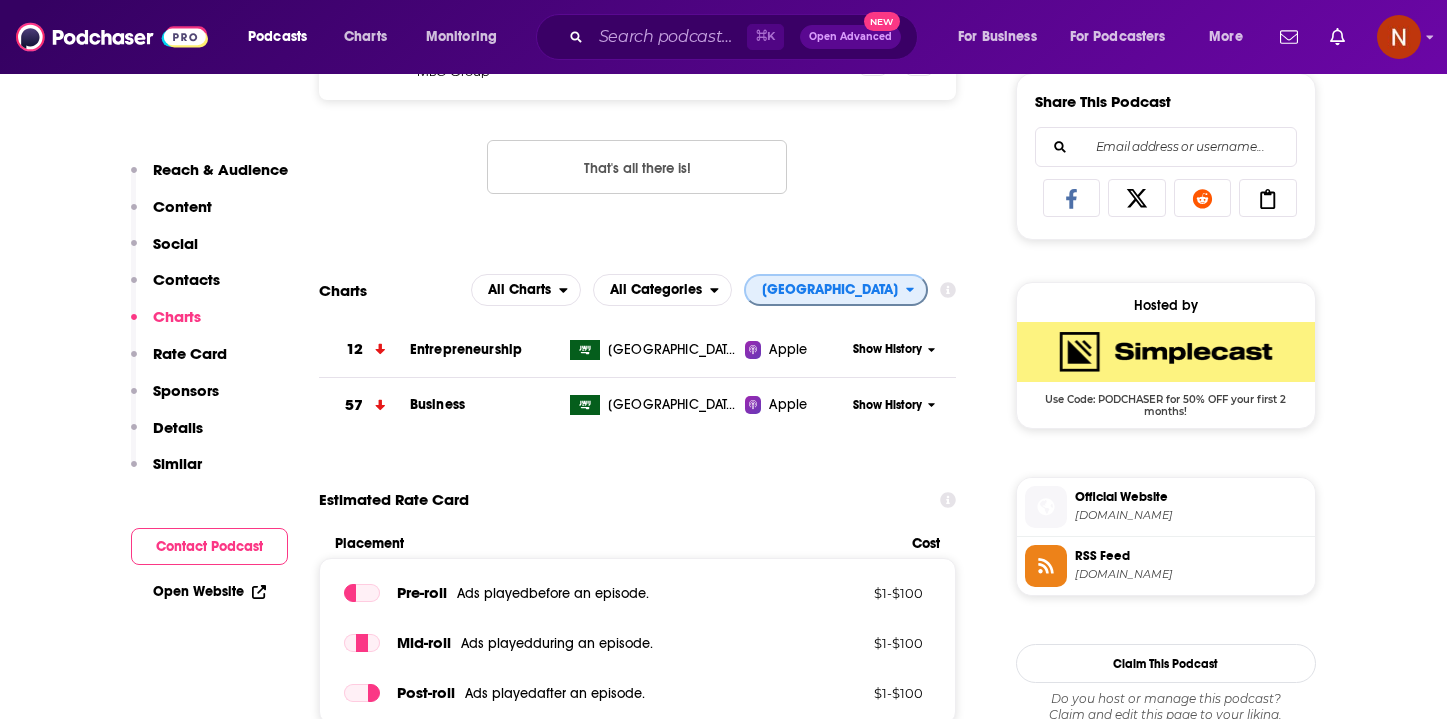 click on "[GEOGRAPHIC_DATA]" at bounding box center (830, 290) 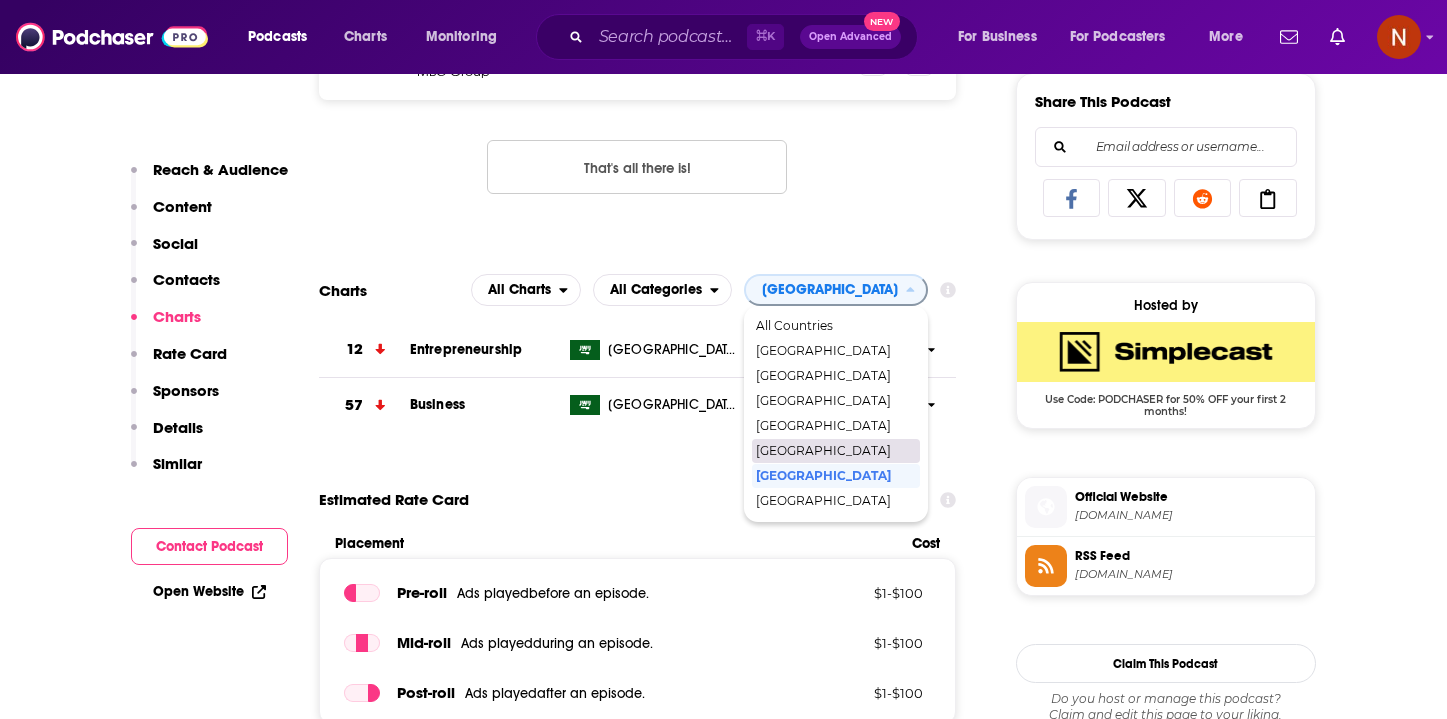 click on "Reach Power Score™ -- Total Monthly Listens Under 1k New Episode Listens Under 1k Export One-Sheet Audience Demographics We currently do not provide audience demographics for this podcast. To report an error,   click here. Content Political Skew Not Available Socials This podcast does not have social handles yet. Contacts   RSS   Podcast Email MBC Group mbcmoodapp@mbc.net mbcmoodapp@mbc.net That's all there is! Charts All Charts All Categories Saudi Arabia All Countries Gambia Lebanon Morocco Oman Qatar Saudi Arabia Yemen 12 Entrepreneurship   Saudi Arabia Apple Show History 57 Business   Saudi Arabia Apple Show History Estimated Rate Card Placement Cost Pre -roll Ads played  before an episode . $ 1  -  $ 100 Mid -roll Ads played  during an episode . $ 1  -  $ 100 Post -roll Ads played  after an episode . $ 1  -  $ 100 Recent Sponsors Beta We do not have sponsor history for this podcast yet or there are no sponsors. Podcast Details Podcast Status Active Release Period 2 per week Explicit No First Episode 27" at bounding box center [638, 3965] 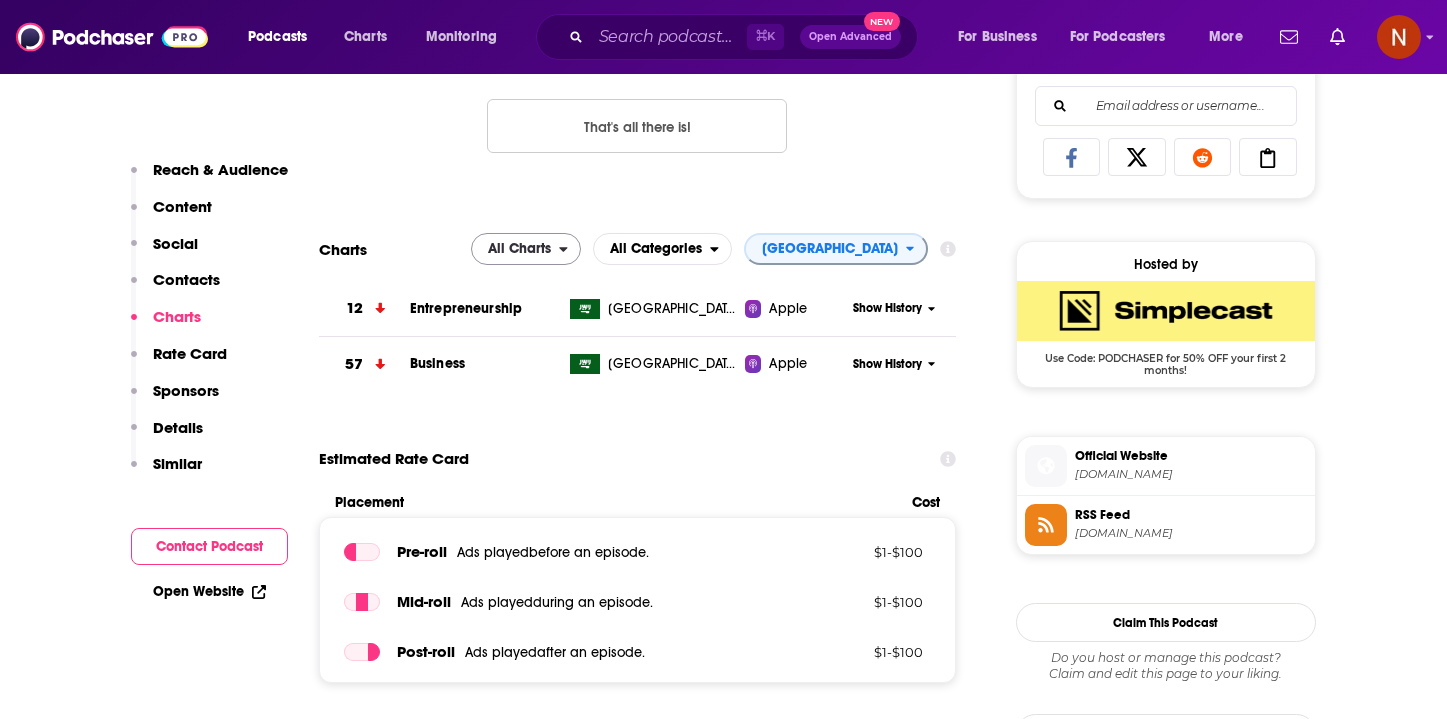 scroll, scrollTop: 1314, scrollLeft: 0, axis: vertical 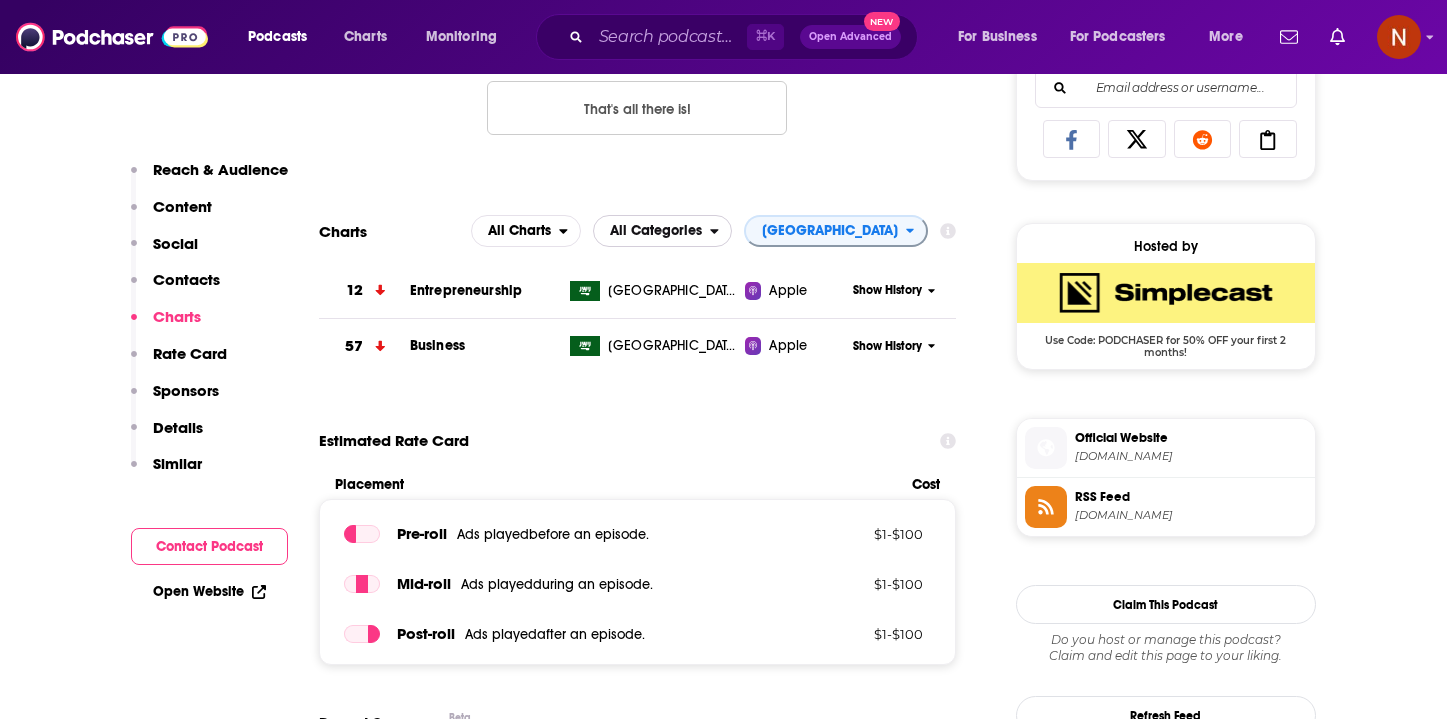 click at bounding box center [720, 231] 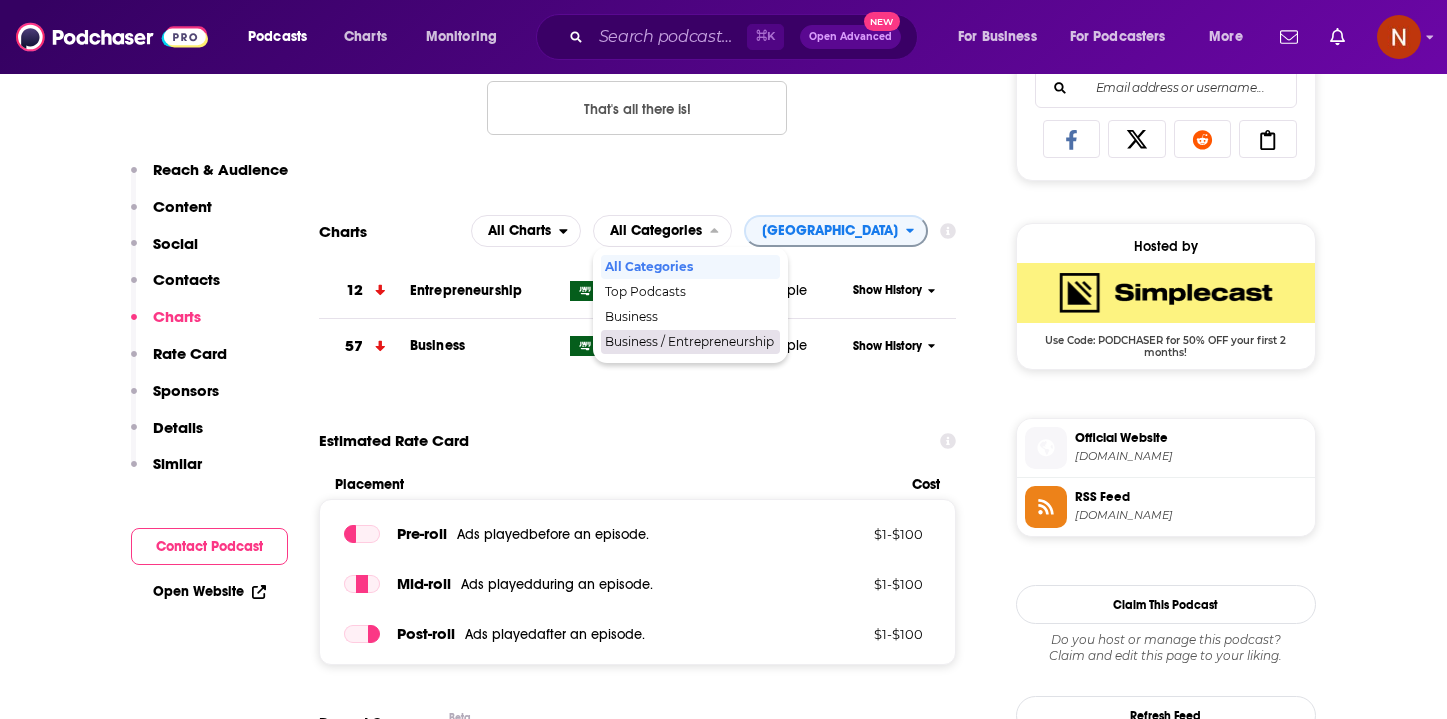 click on "Reach Power Score™ -- Total Monthly Listens Under 1k New Episode Listens Under 1k Export One-Sheet Audience Demographics We currently do not provide audience demographics for this podcast. To report an error,   click here. Content Political Skew Not Available Socials This podcast does not have social handles yet. Contacts   RSS   Podcast Email MBC Group mbcmoodapp@mbc.net mbcmoodapp@mbc.net That's all there is! Charts All Charts All Categories All Categories Top Podcasts Business Business / Entrepreneurship Saudi Arabia 12 Entrepreneurship   Saudi Arabia Apple Show History 57 Business   Saudi Arabia Apple Show History Estimated Rate Card Placement Cost Pre -roll Ads played  before an episode . $ 1  -  $ 100 Mid -roll Ads played  during an episode . $ 1  -  $ 100 Post -roll Ads played  after an episode . $ 1  -  $ 100 Recent Sponsors Beta We do not have sponsor history for this podcast yet or there are no sponsors. Podcast Details Podcast Status Active Release Period 2 per week Explicit No First Episode 27 5" at bounding box center (638, 3906) 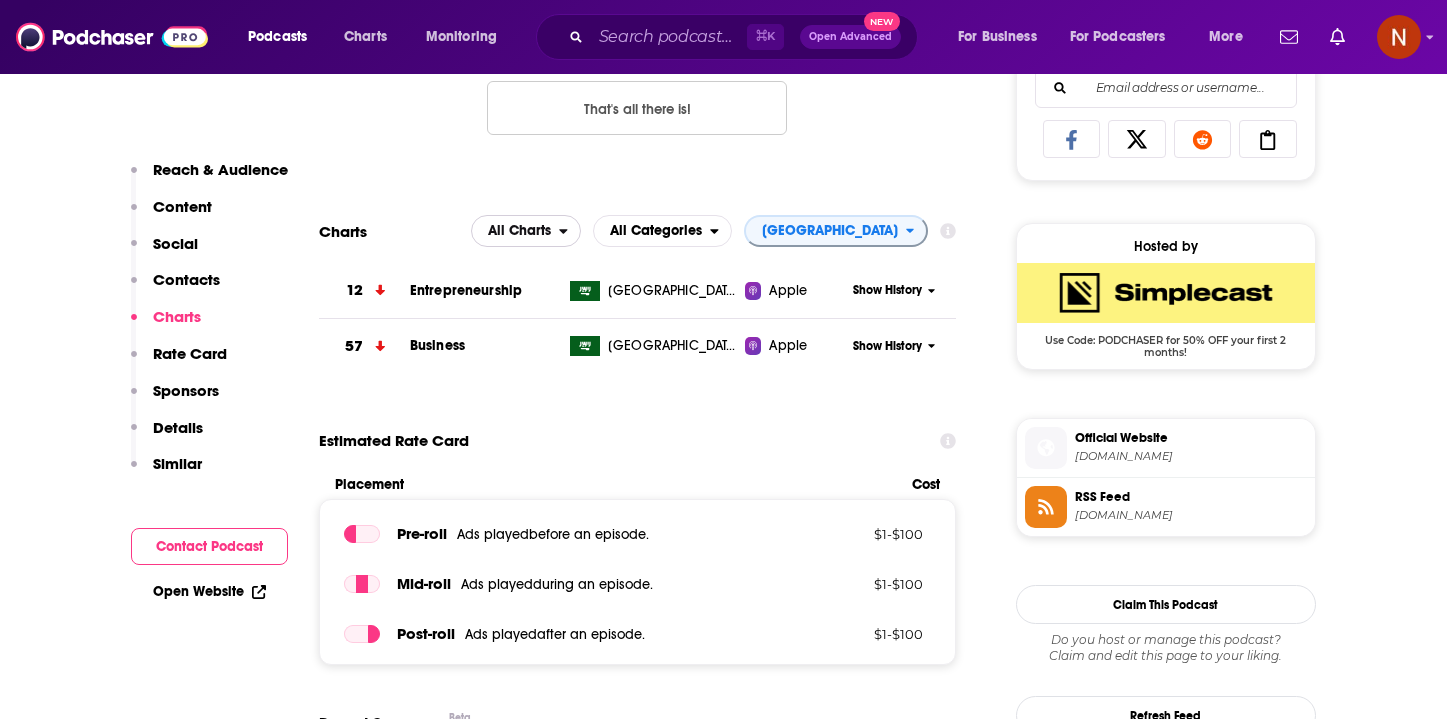 click on "All Charts" at bounding box center (519, 231) 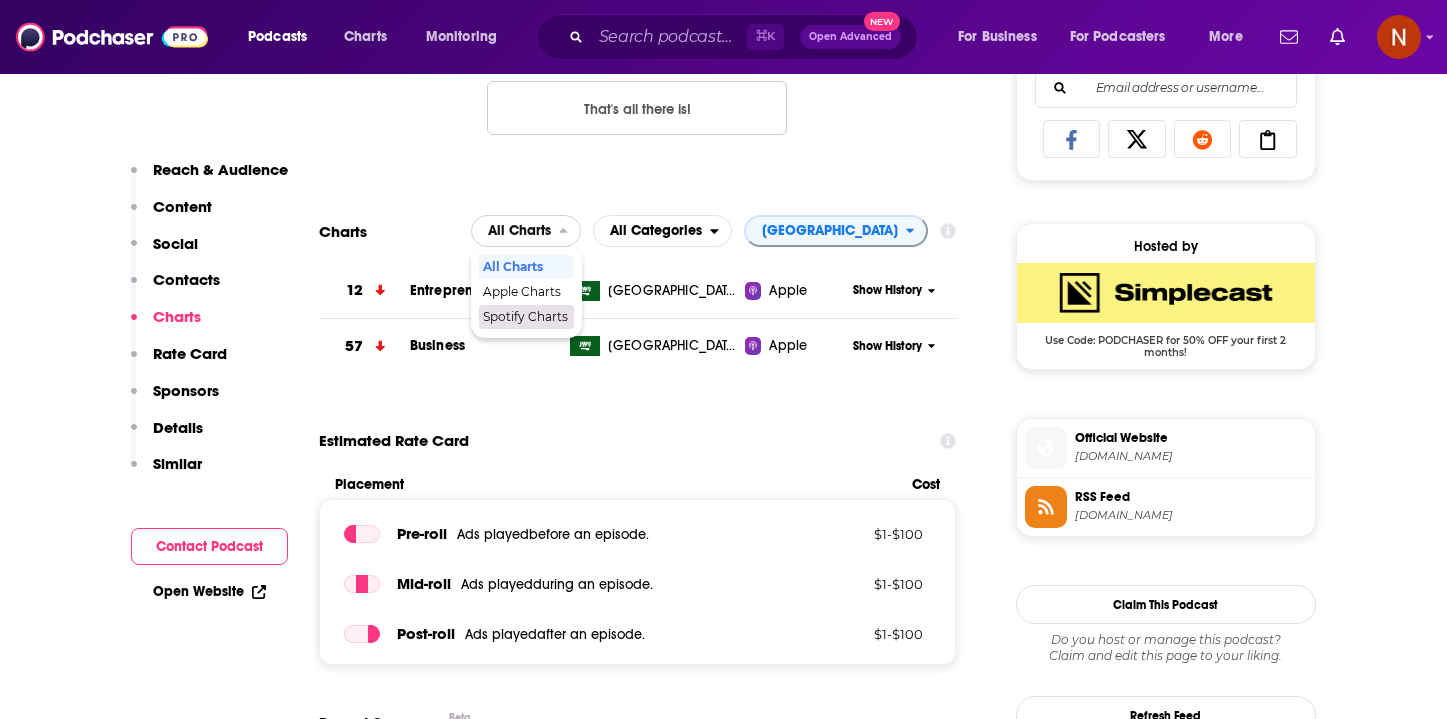 click on "Spotify Charts" at bounding box center [525, 317] 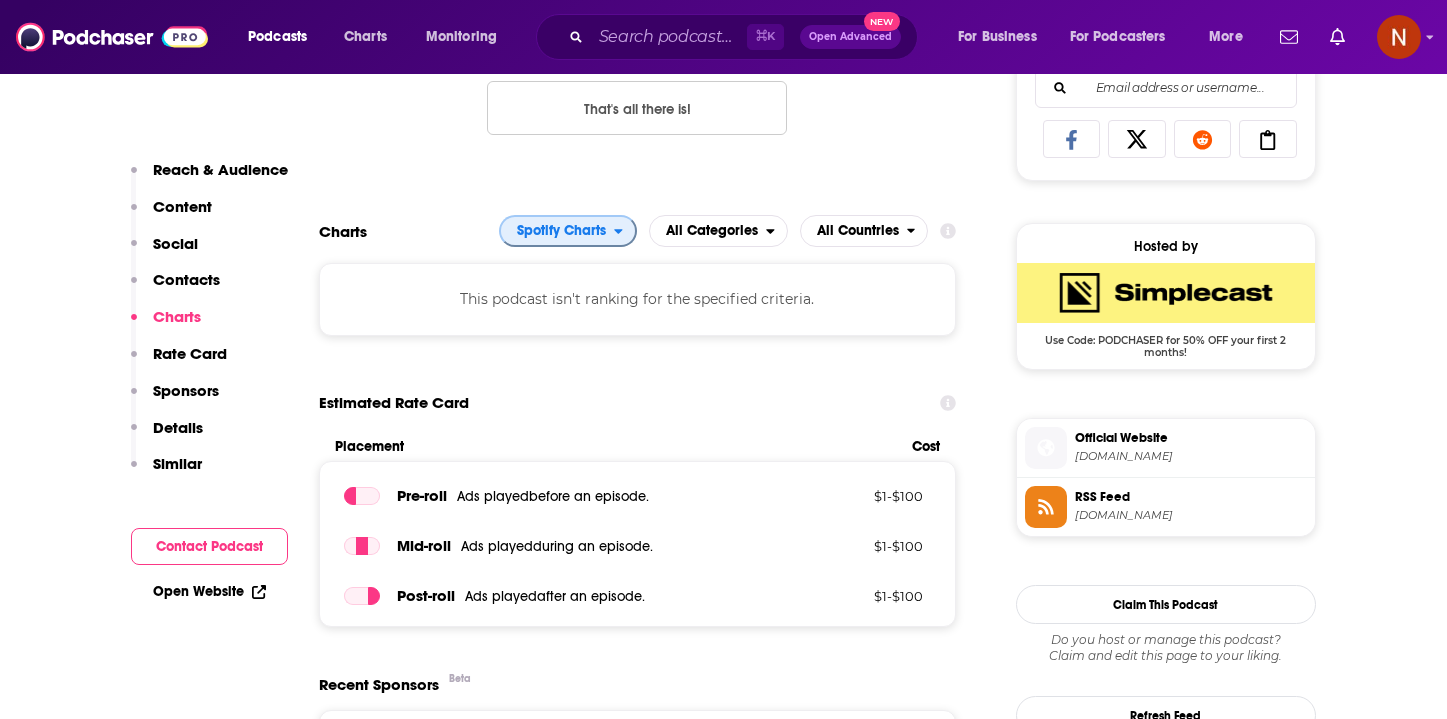 click on "Spotify Charts" at bounding box center (561, 231) 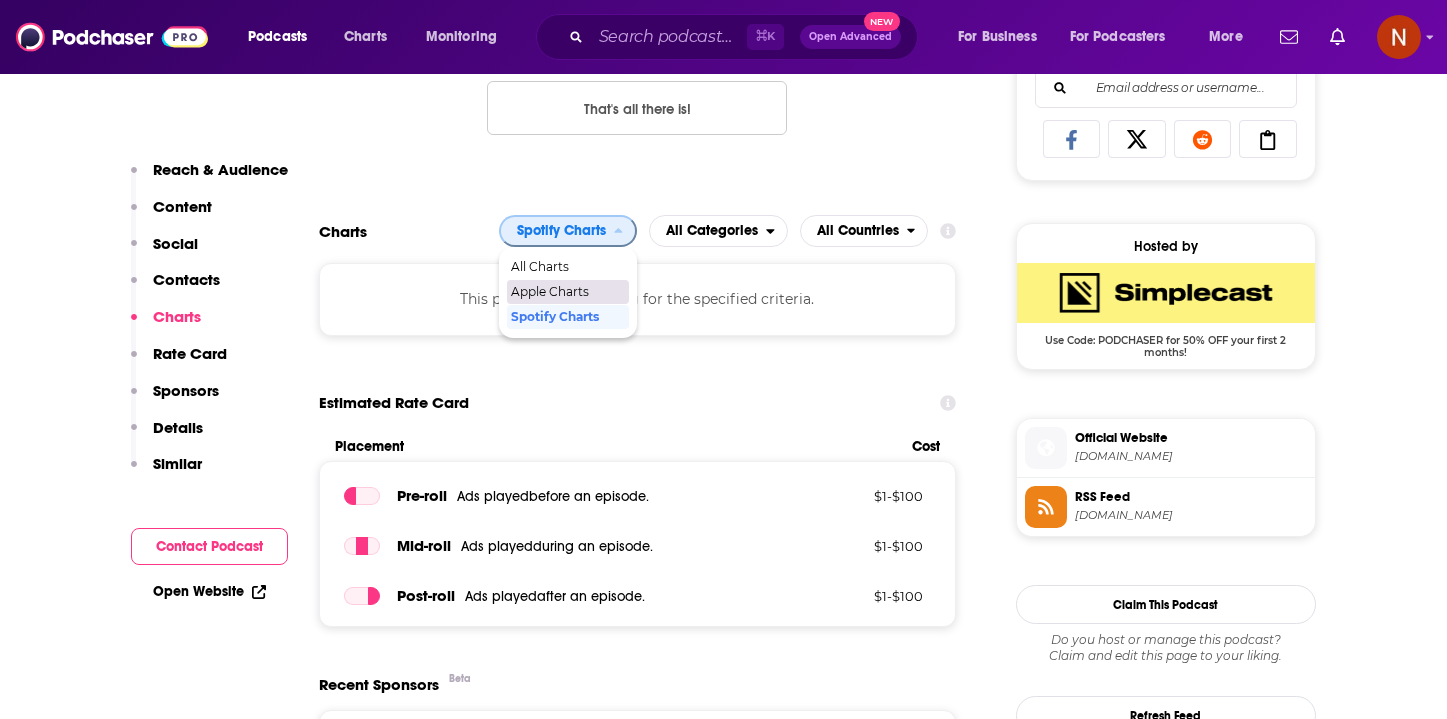 click on "Apple Charts" at bounding box center (567, 292) 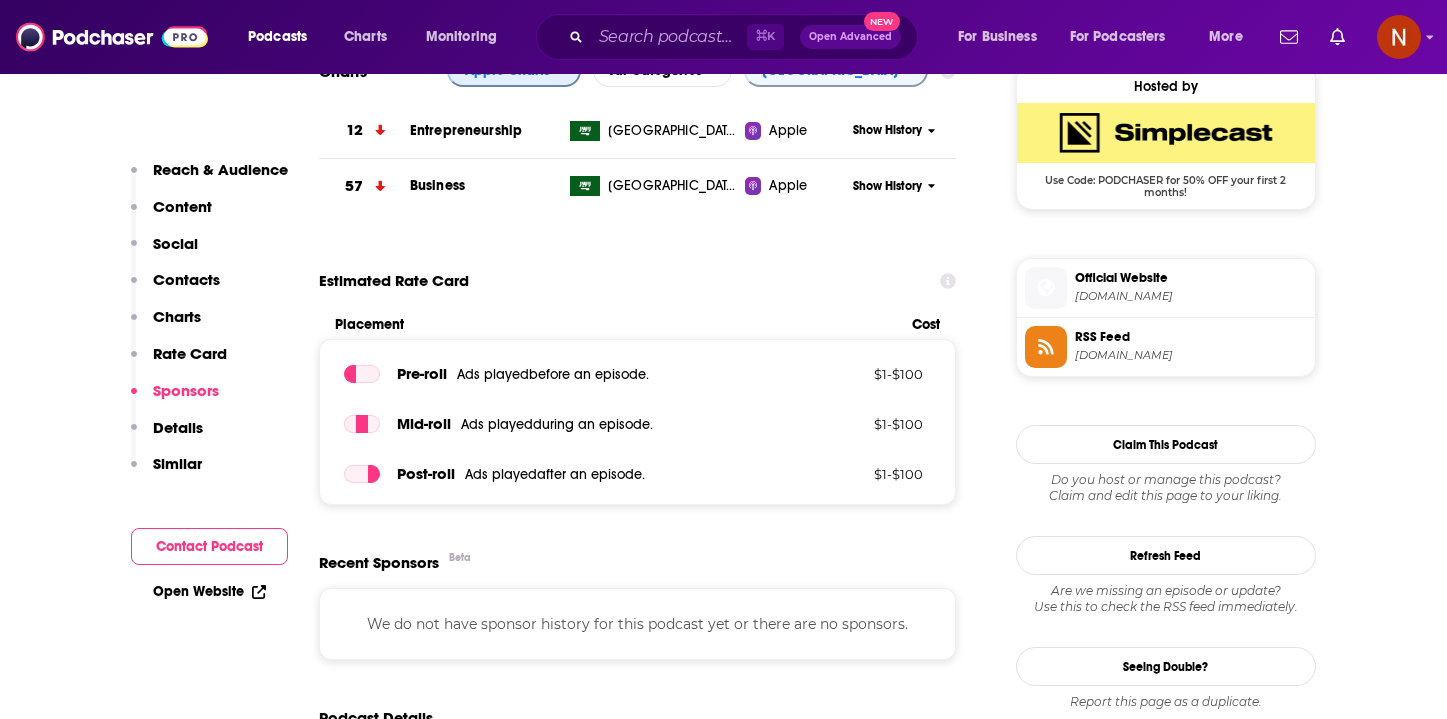 scroll, scrollTop: 87, scrollLeft: 0, axis: vertical 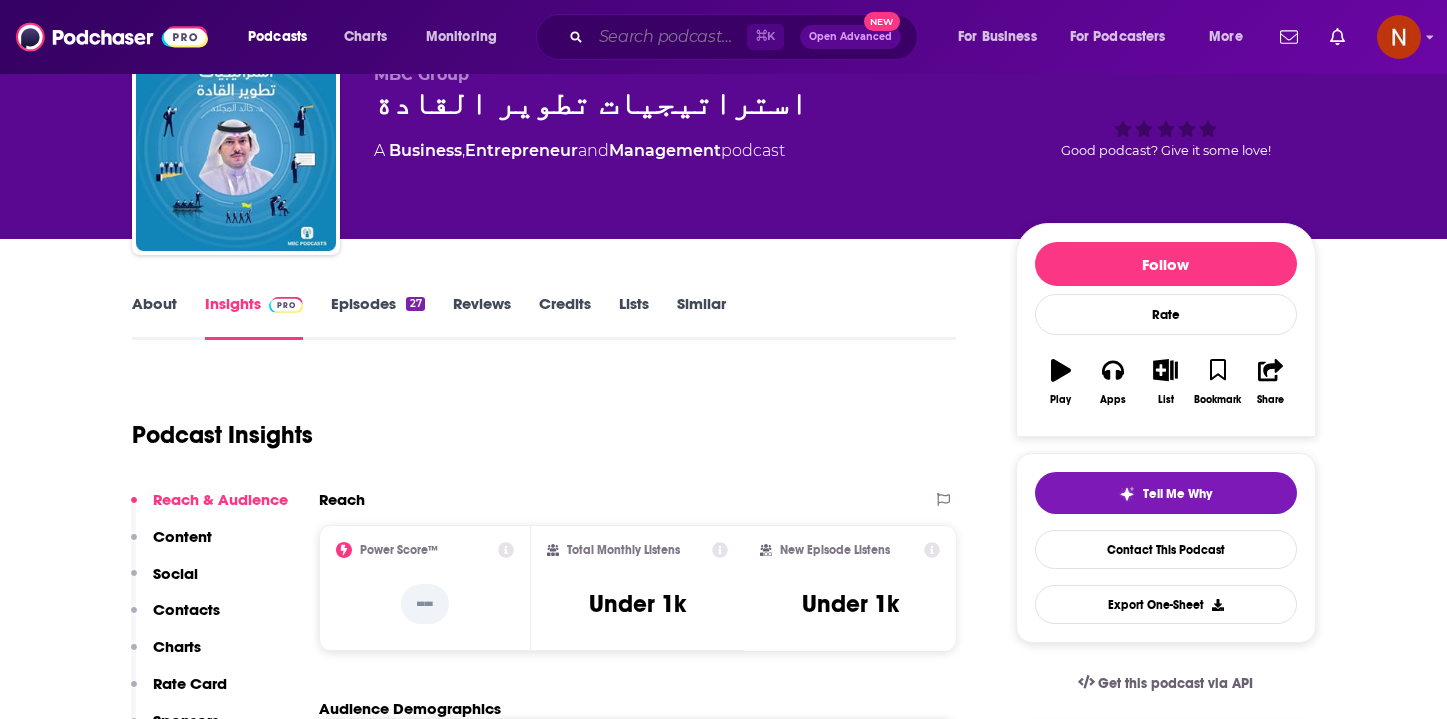 click at bounding box center [669, 37] 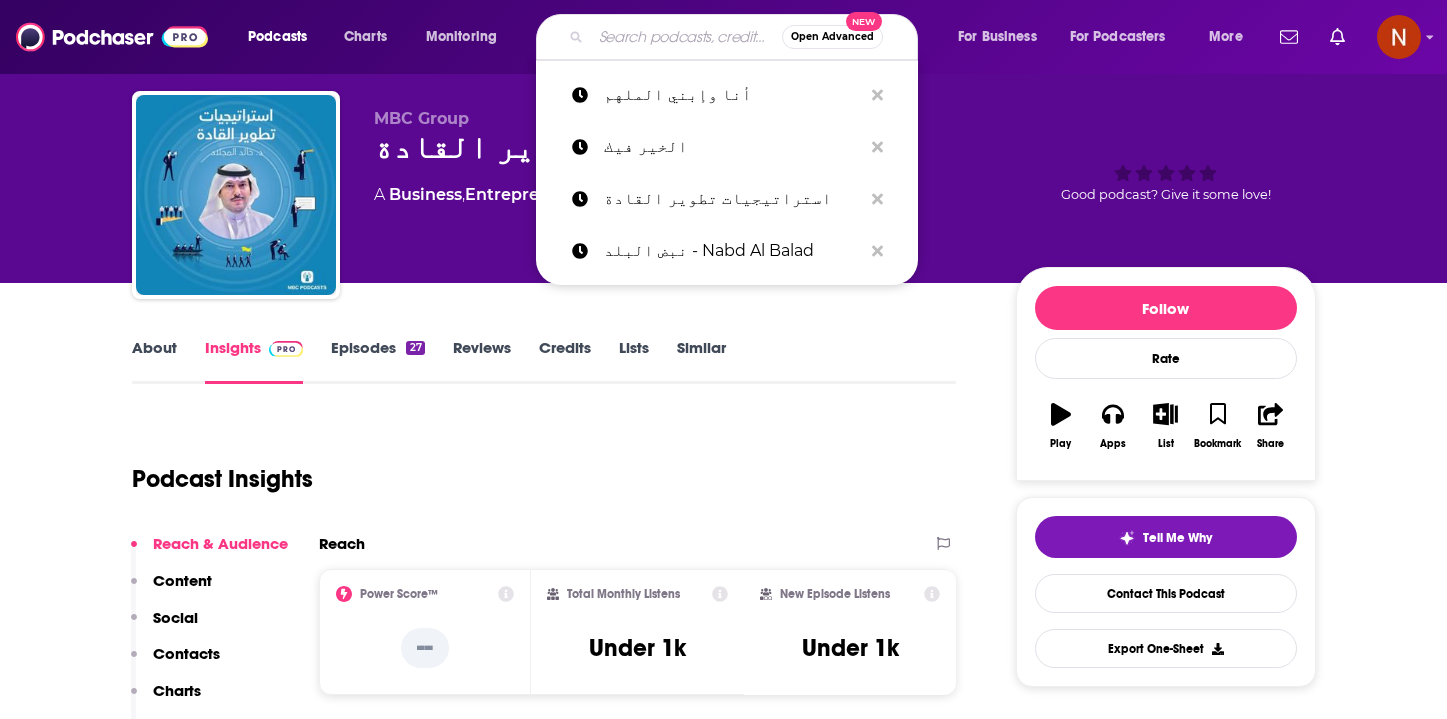 scroll, scrollTop: 46, scrollLeft: 0, axis: vertical 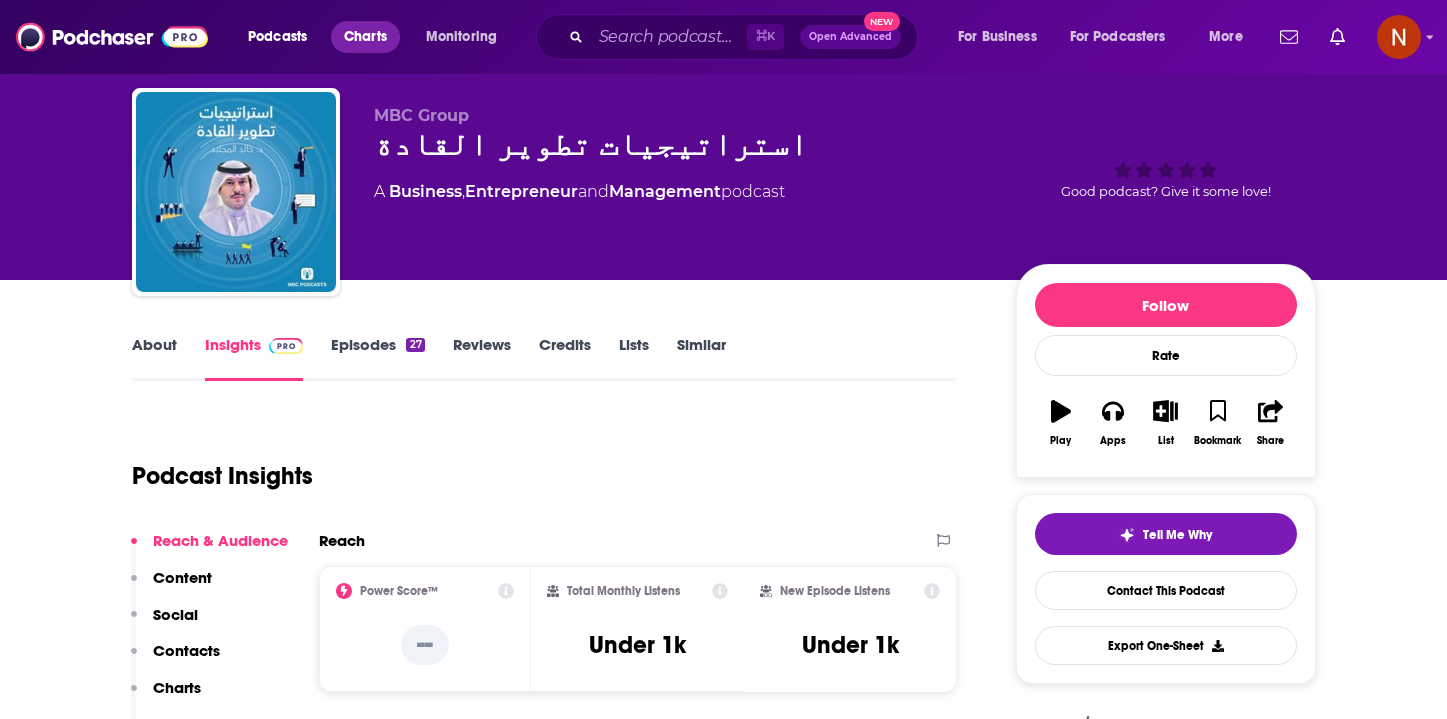 click on "Charts" at bounding box center [365, 37] 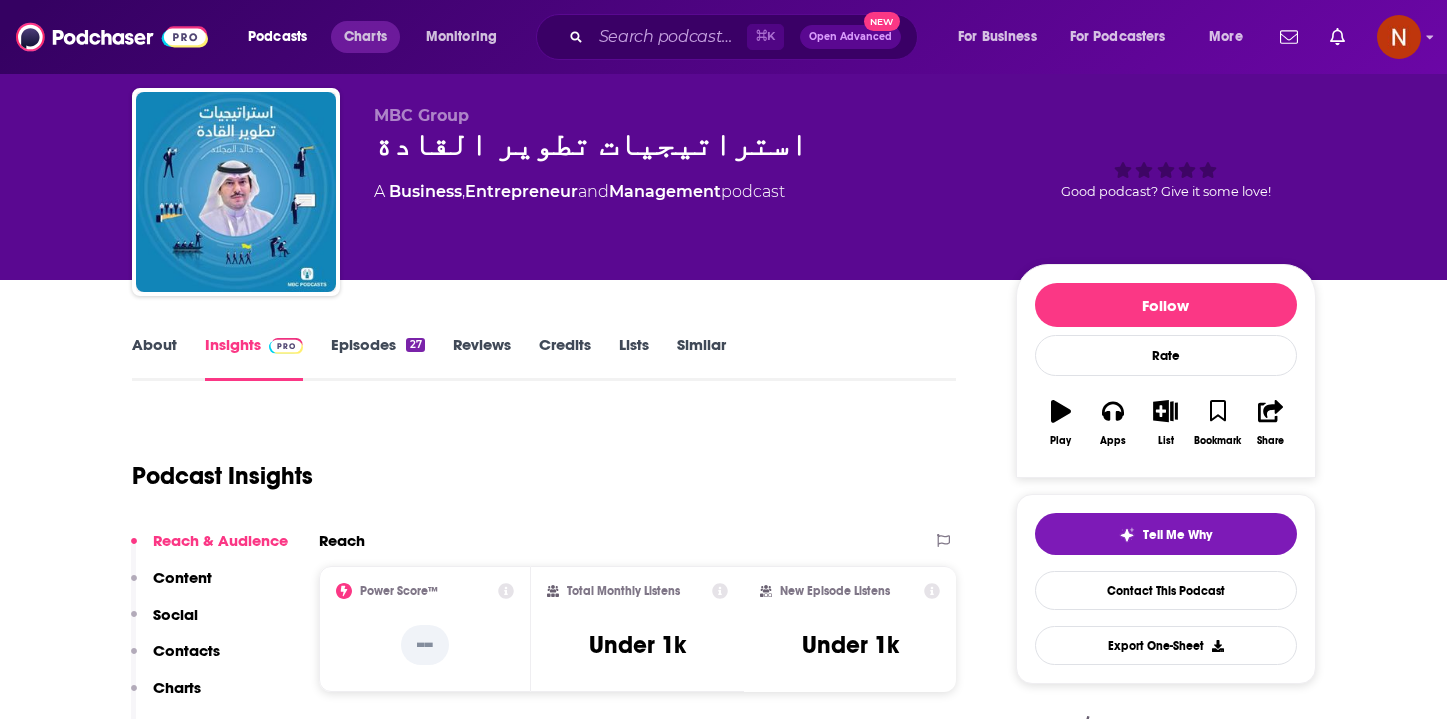 scroll, scrollTop: 0, scrollLeft: 0, axis: both 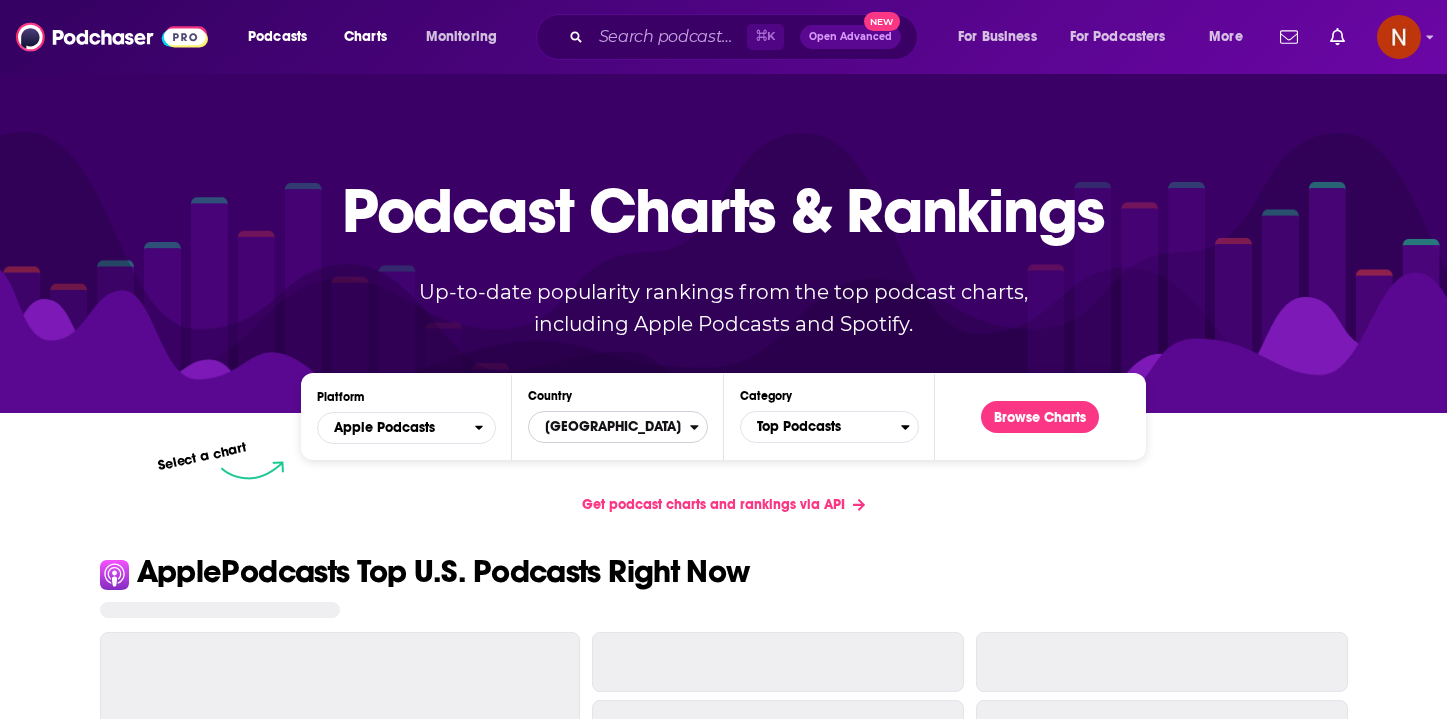click on "[GEOGRAPHIC_DATA]" at bounding box center [609, 427] 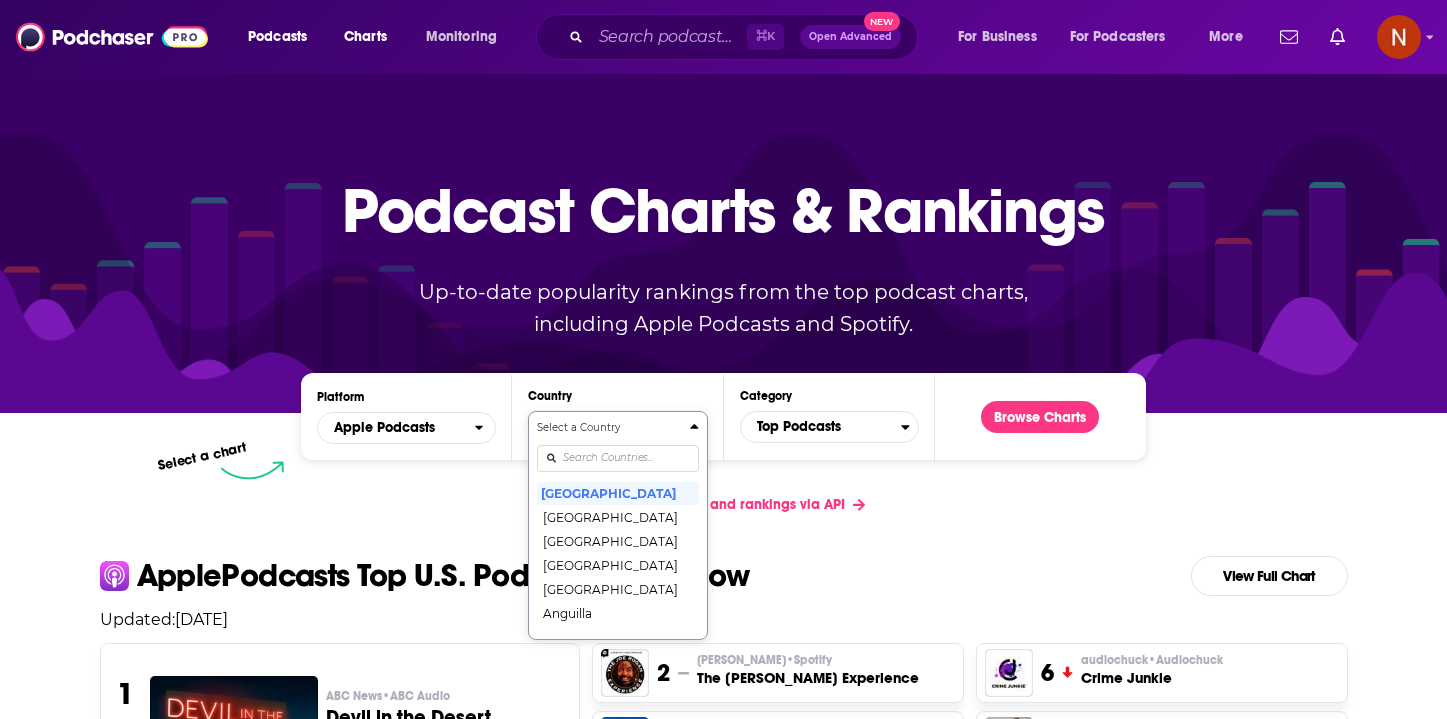 click at bounding box center (617, 458) 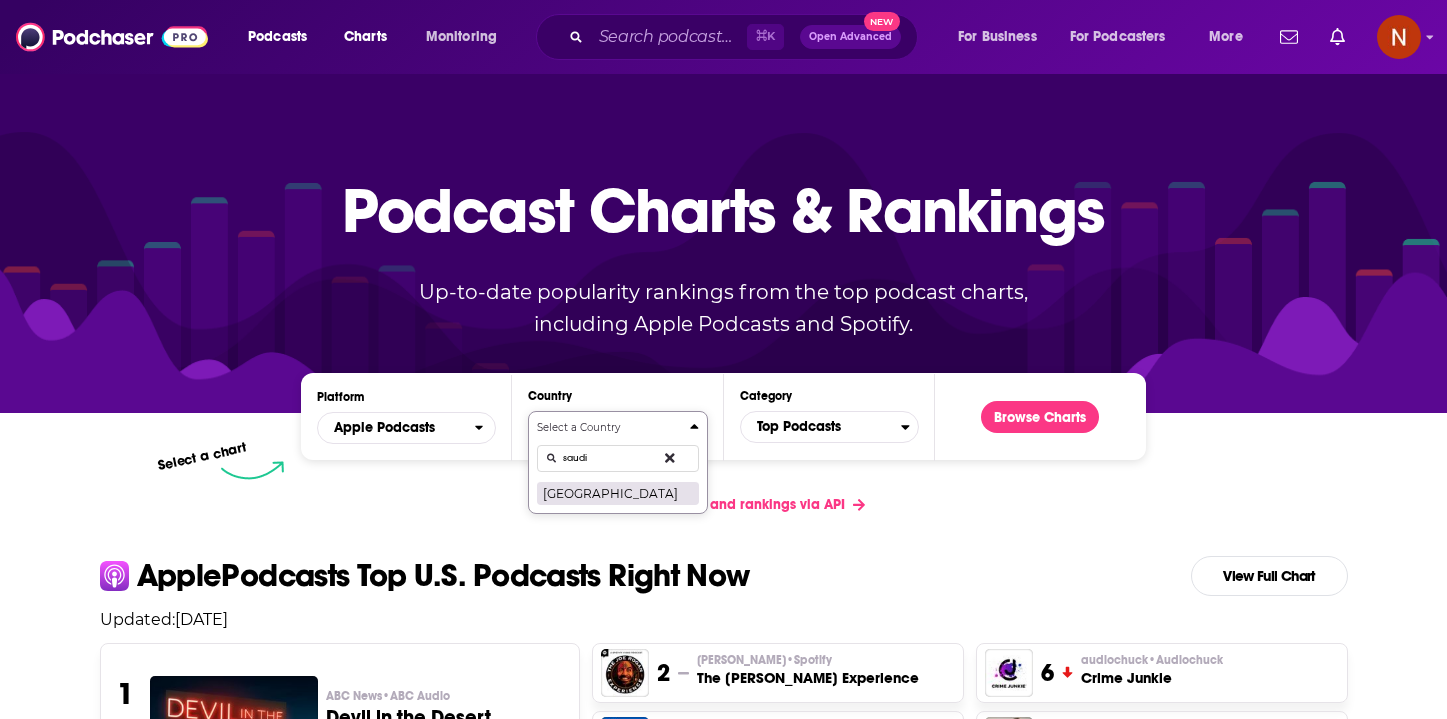 type on "saudi" 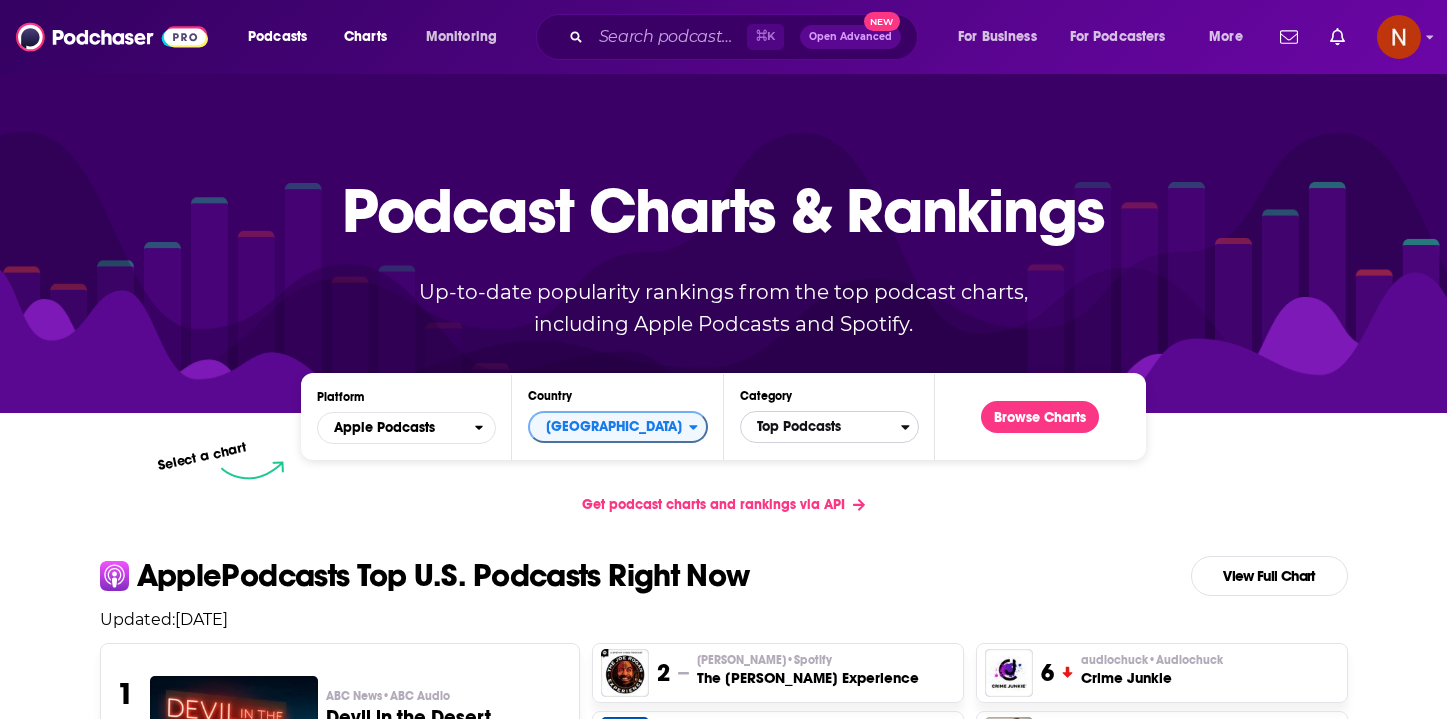click on "Top Podcasts" at bounding box center [821, 427] 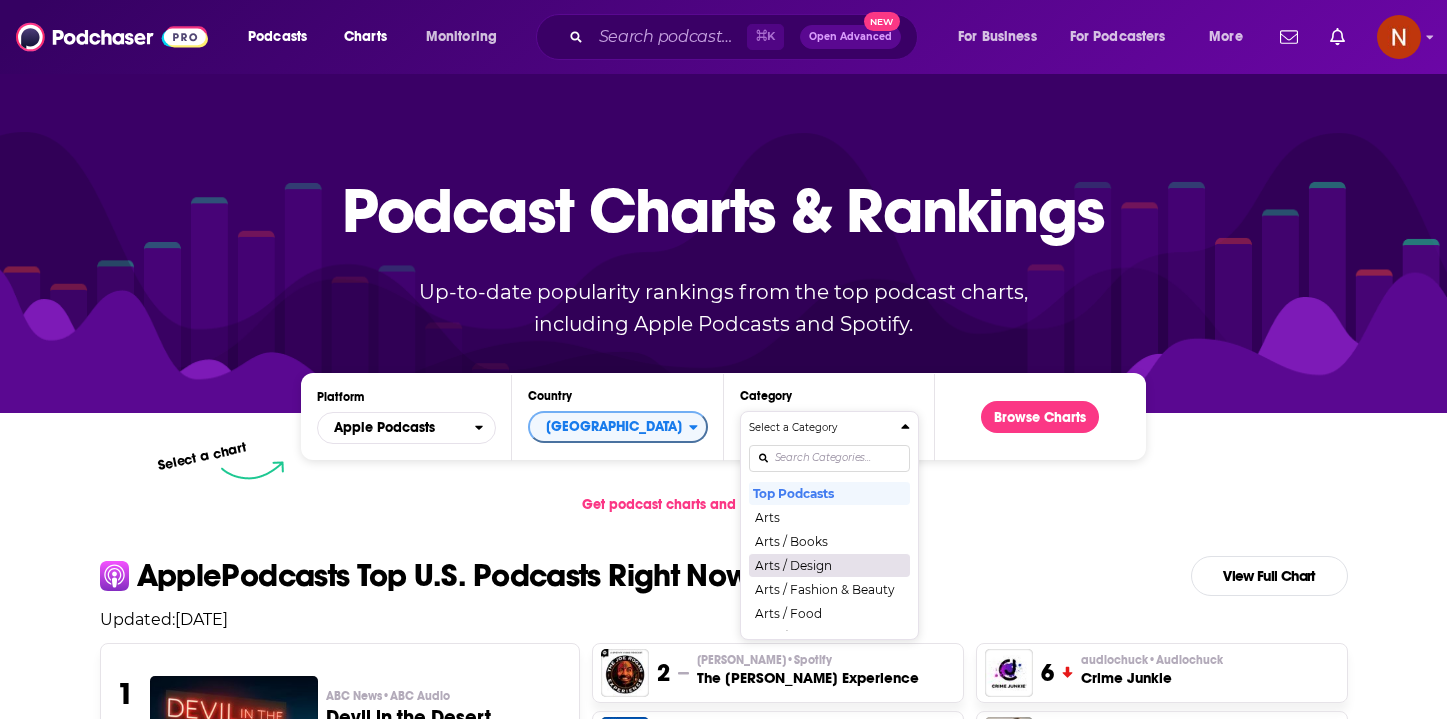 scroll, scrollTop: 73, scrollLeft: 0, axis: vertical 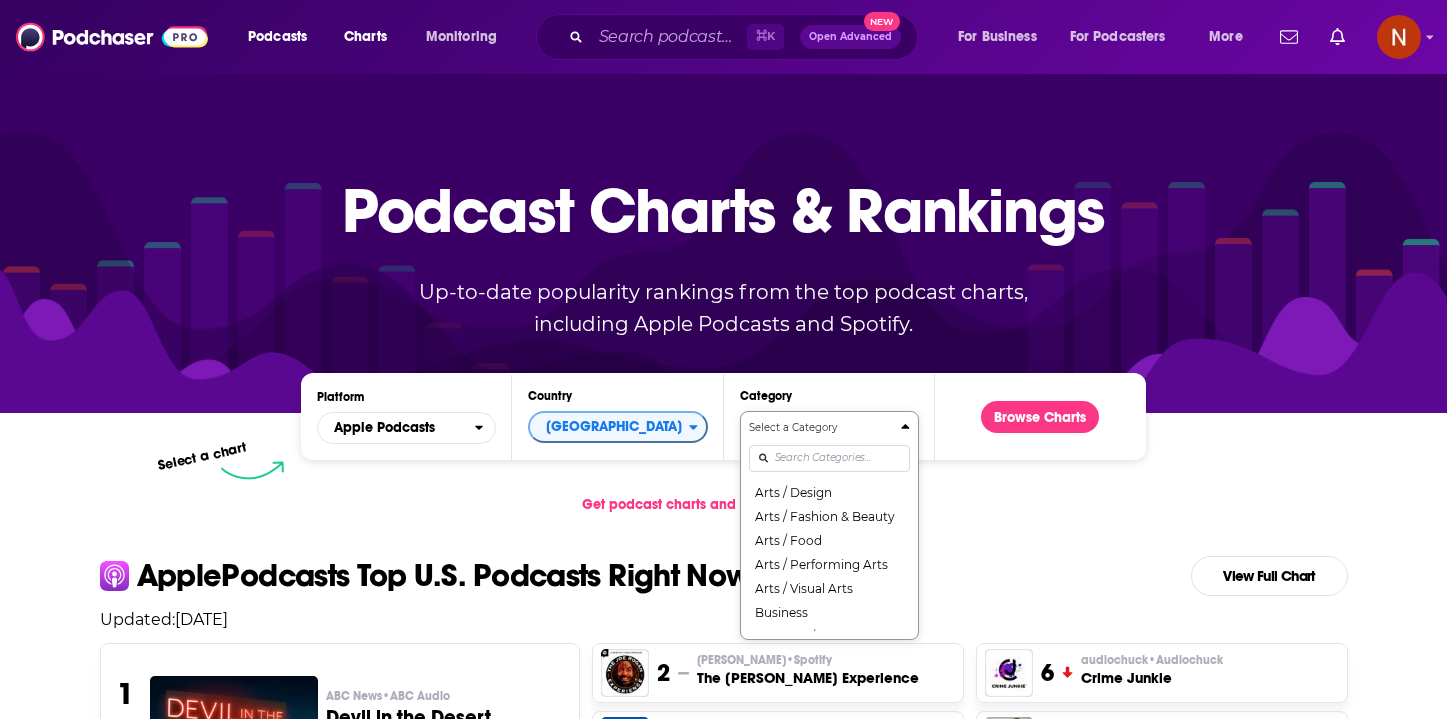 click on "Select a Category Top Podcasts Arts Arts / Books Arts / Design Arts / Fashion & Beauty Arts / Food Arts / Performing Arts Arts / Visual Arts Business Business / Careers Business / Entrepreneurship Business / Investing Business / Management Business / Marketing Business / Non-Profit Comedy Comedy / Comedy Interviews Comedy / Improv Comedy / Stand-Up Education Education / Courses Education / How To Education / Language Learning Education / Self-Improvement Fiction Fiction / Comedy Fiction Fiction / Drama Fiction / Science Fiction Government Health & Fitness Health & Fitness / Alternative Health Health & Fitness / Fitness Health & Fitness / Medicine Health & Fitness / Mental Health Health & Fitness / Nutrition Health & Fitness / Sexuality History Kids & Family Kids & Family / Education for Kids Kids & Family / Parenting Kids & Family / Pets & Animals Kids & Family / Stories for Kids Leisure Leisure / Animation & Manga Leisure / Automotive Leisure / Aviation Leisure / Crafts Leisure / Games Leisure / Hobbies News" at bounding box center (829, 525) 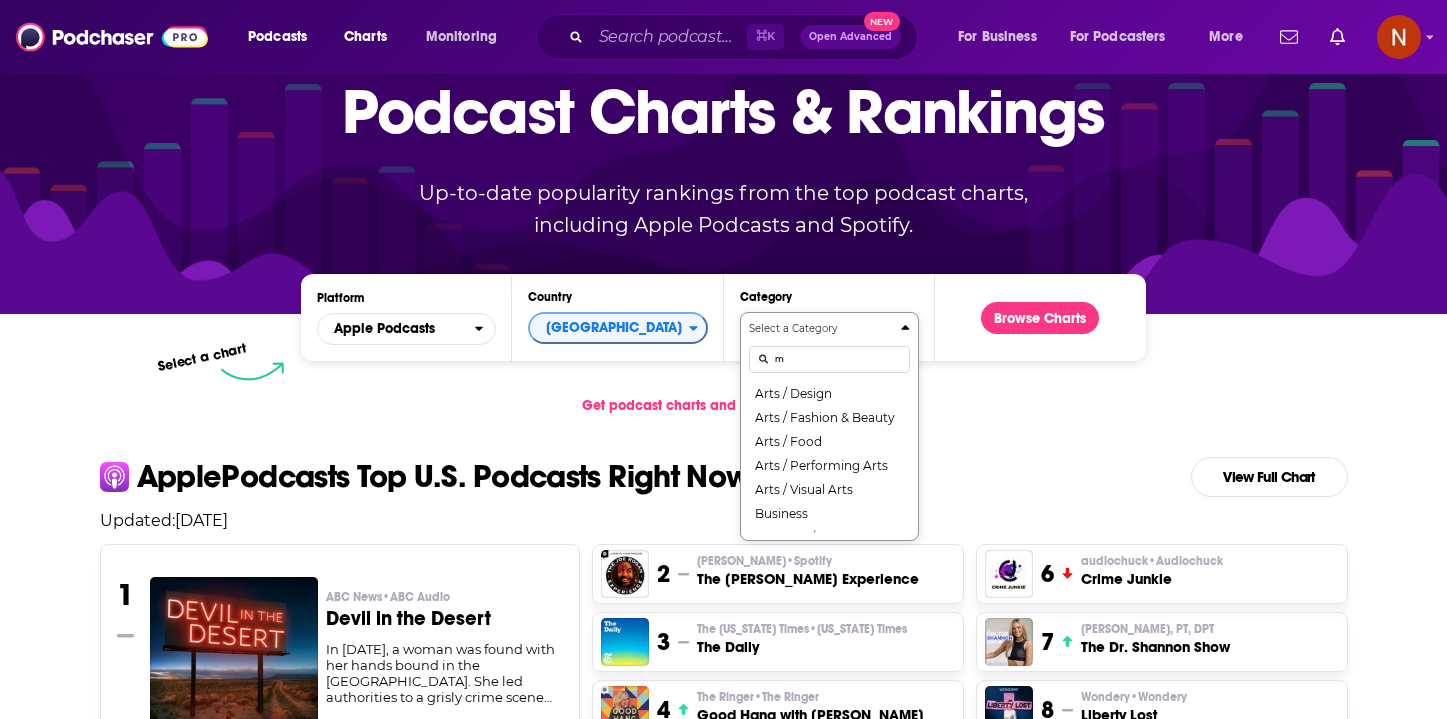 scroll, scrollTop: 0, scrollLeft: 0, axis: both 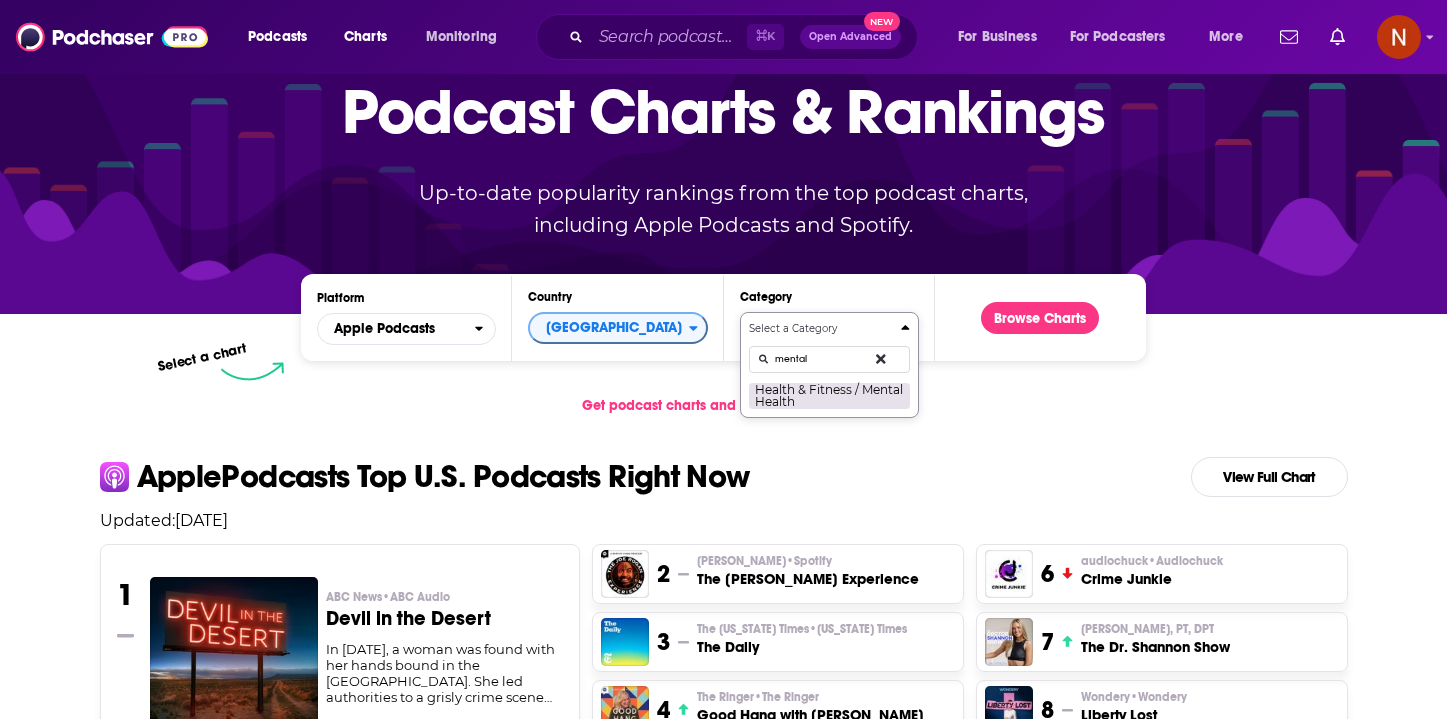 type on "mental" 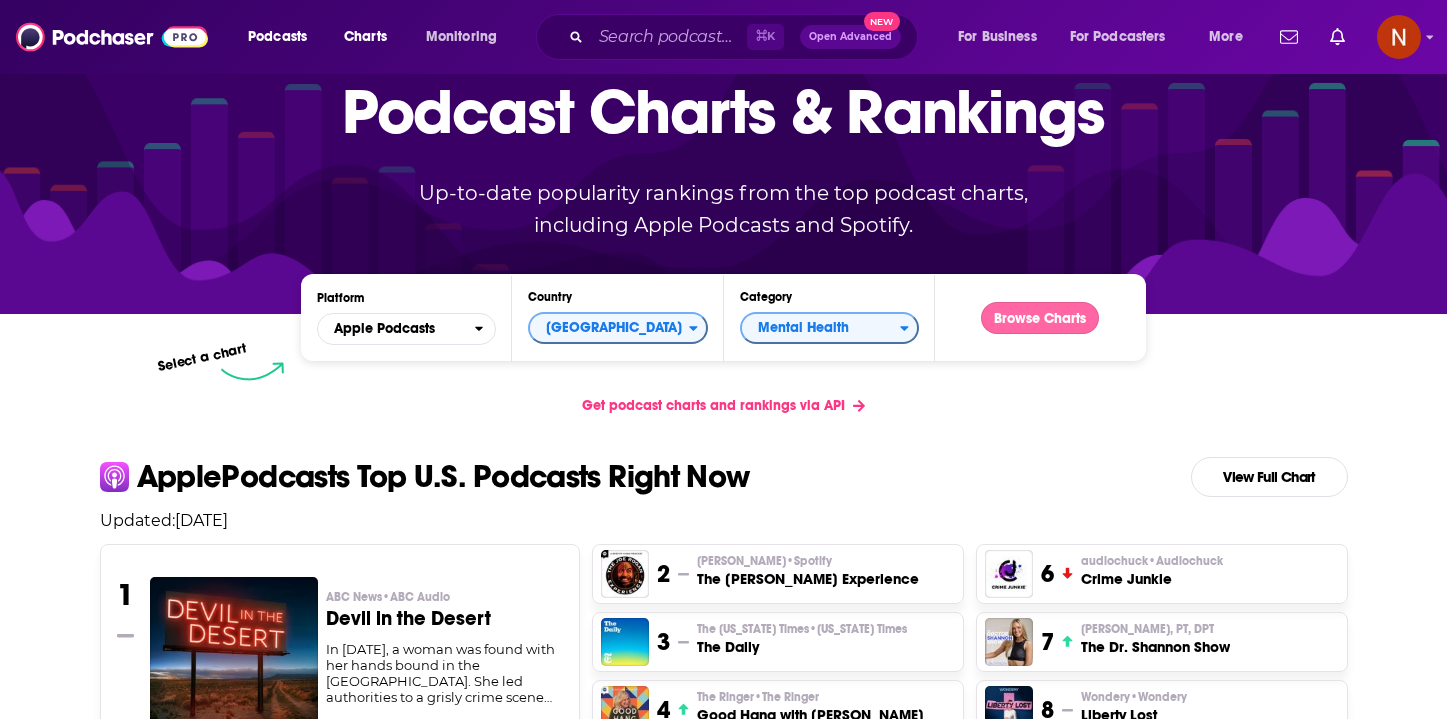 click on "Browse Charts" at bounding box center [1040, 318] 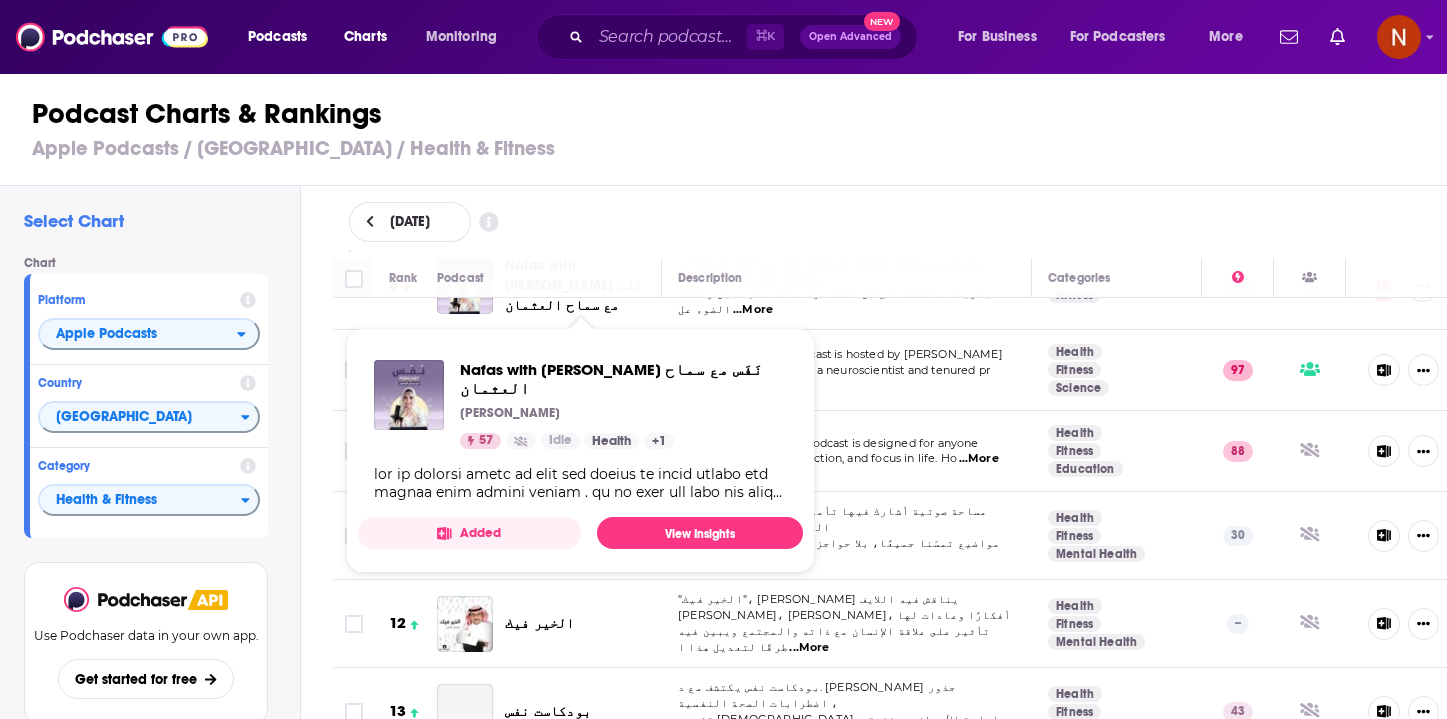scroll, scrollTop: 632, scrollLeft: 0, axis: vertical 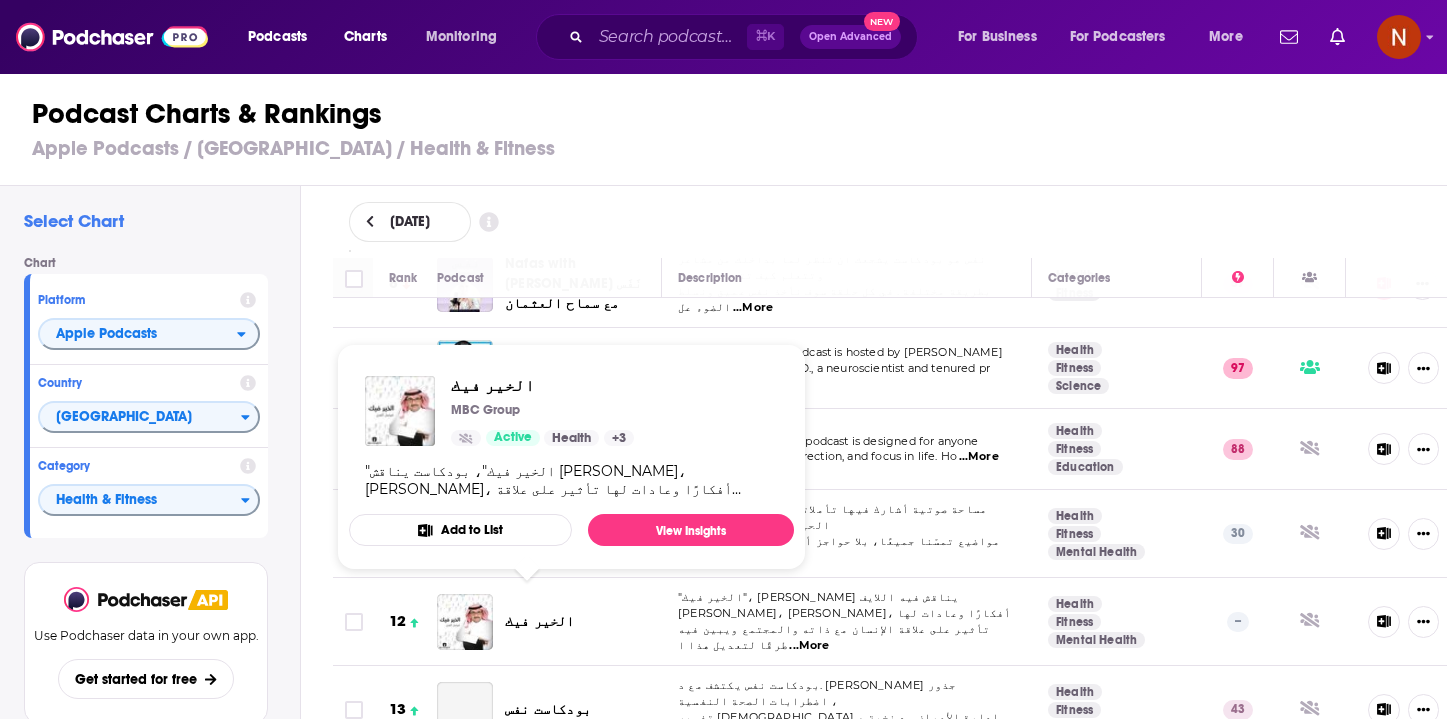 click on "الخير فيك" at bounding box center [540, 621] 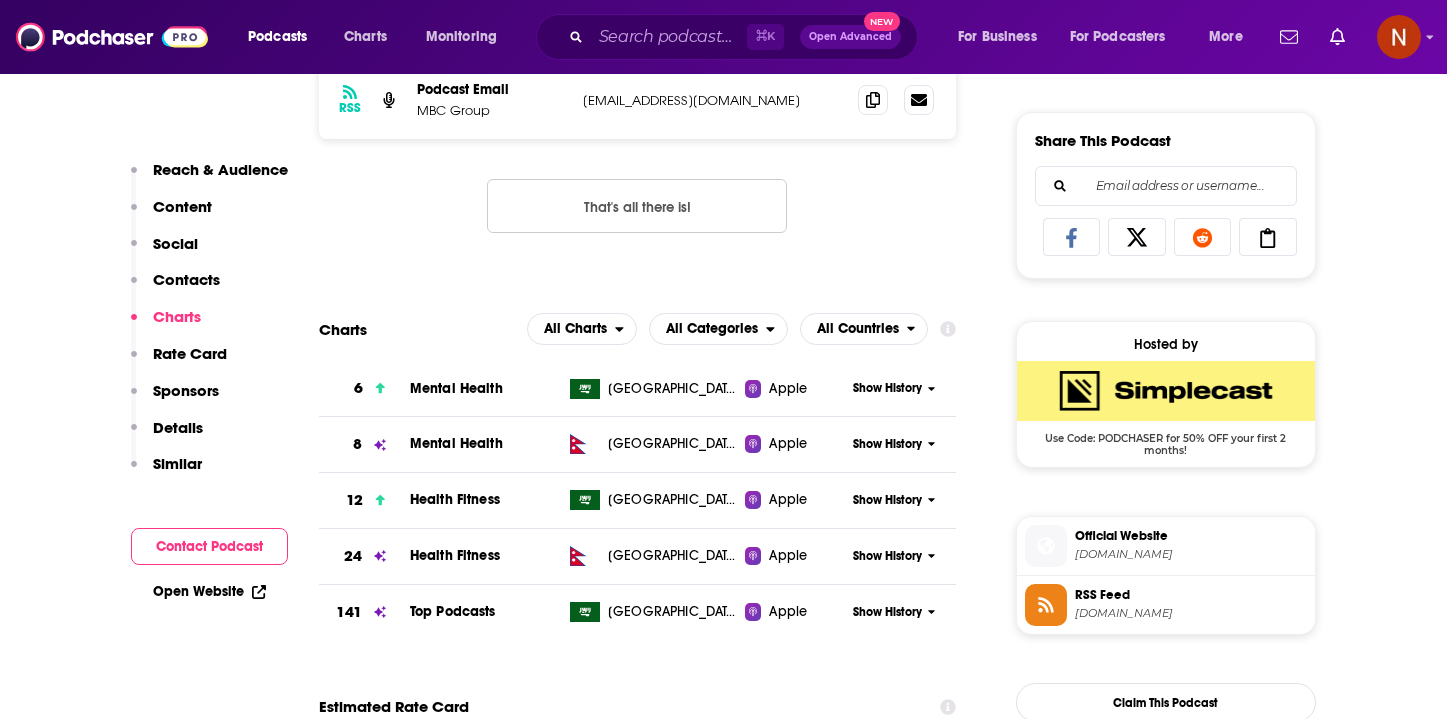 scroll, scrollTop: 1223, scrollLeft: 0, axis: vertical 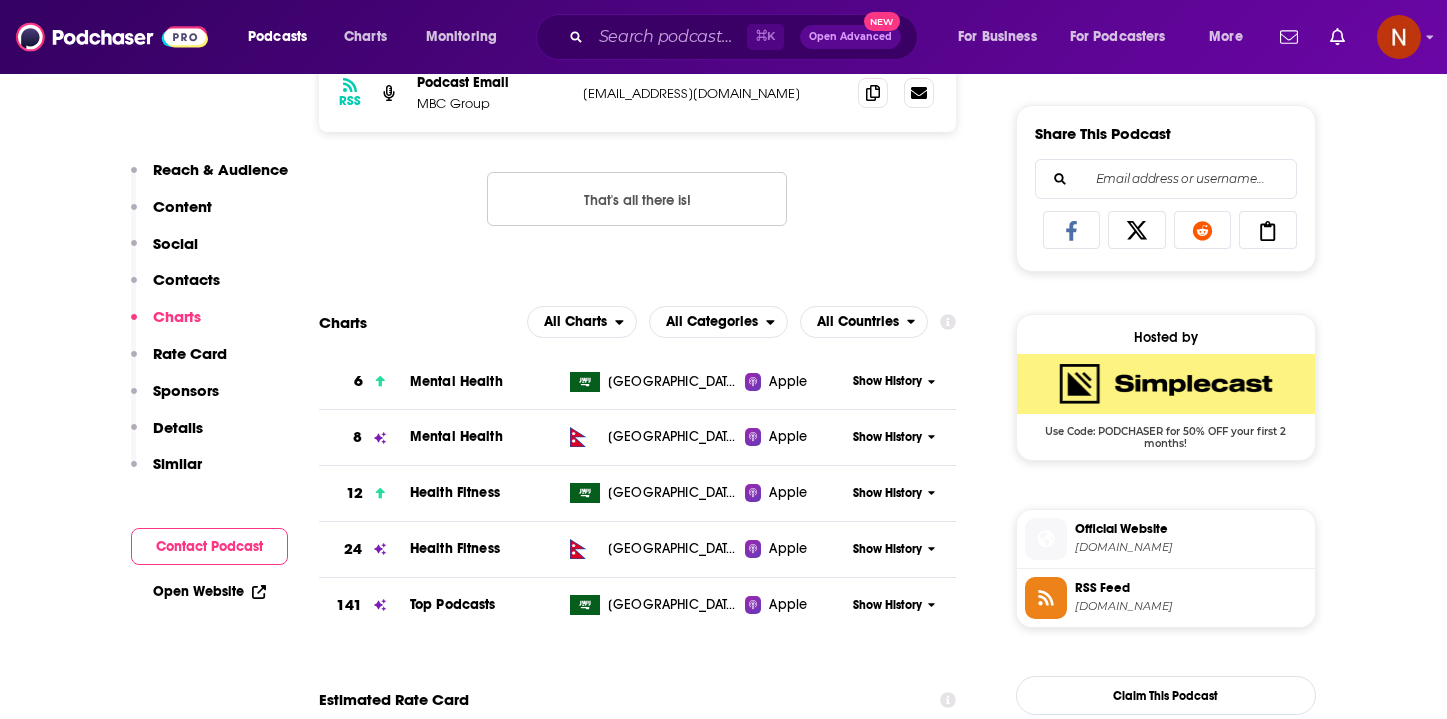 click on "Show History" at bounding box center (887, 381) 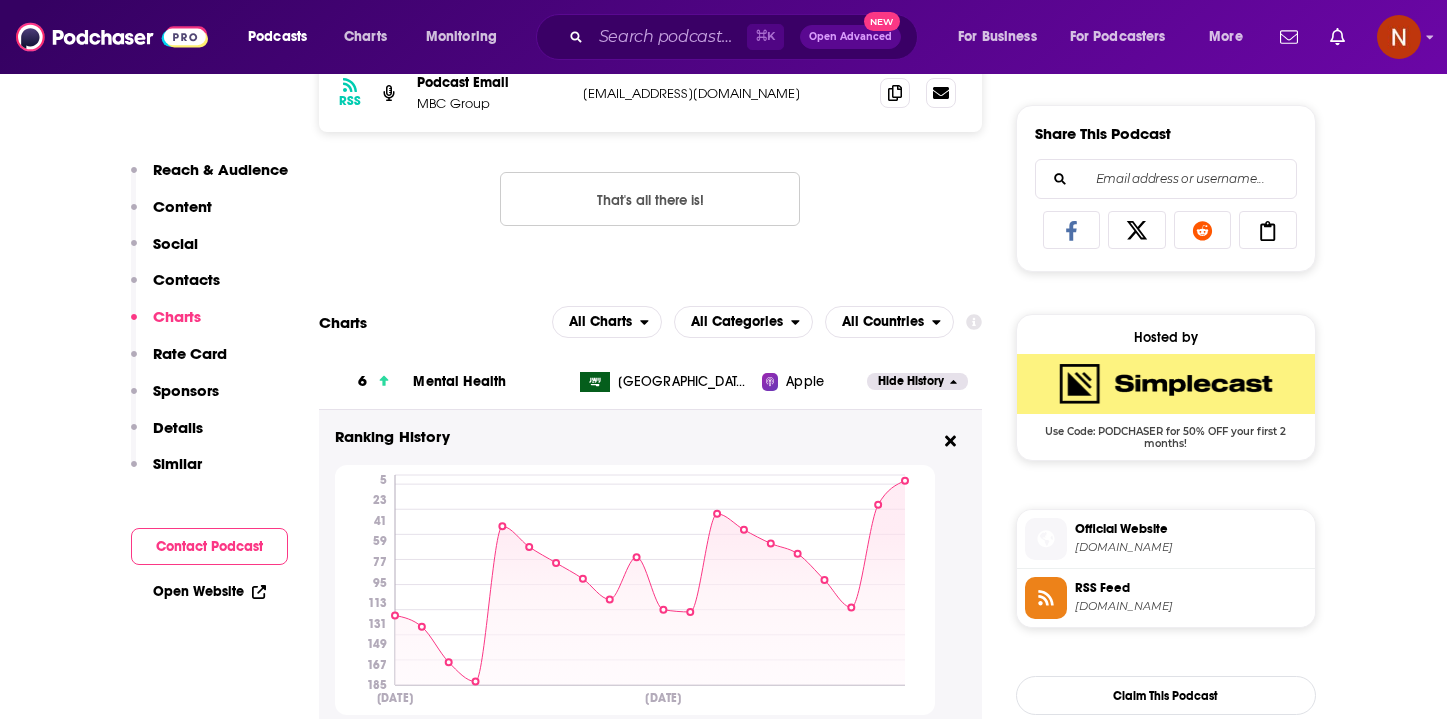 scroll, scrollTop: 1250, scrollLeft: 0, axis: vertical 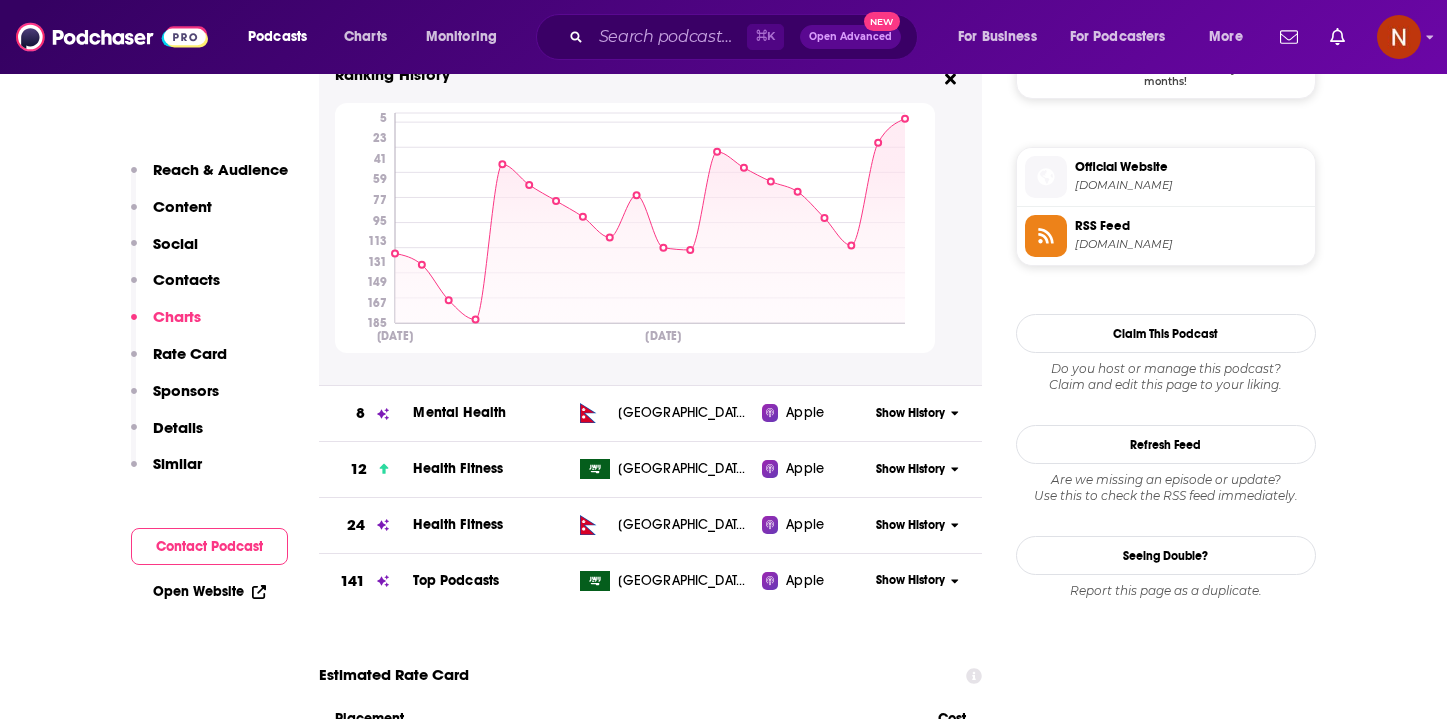 click on "Show History" at bounding box center (910, 469) 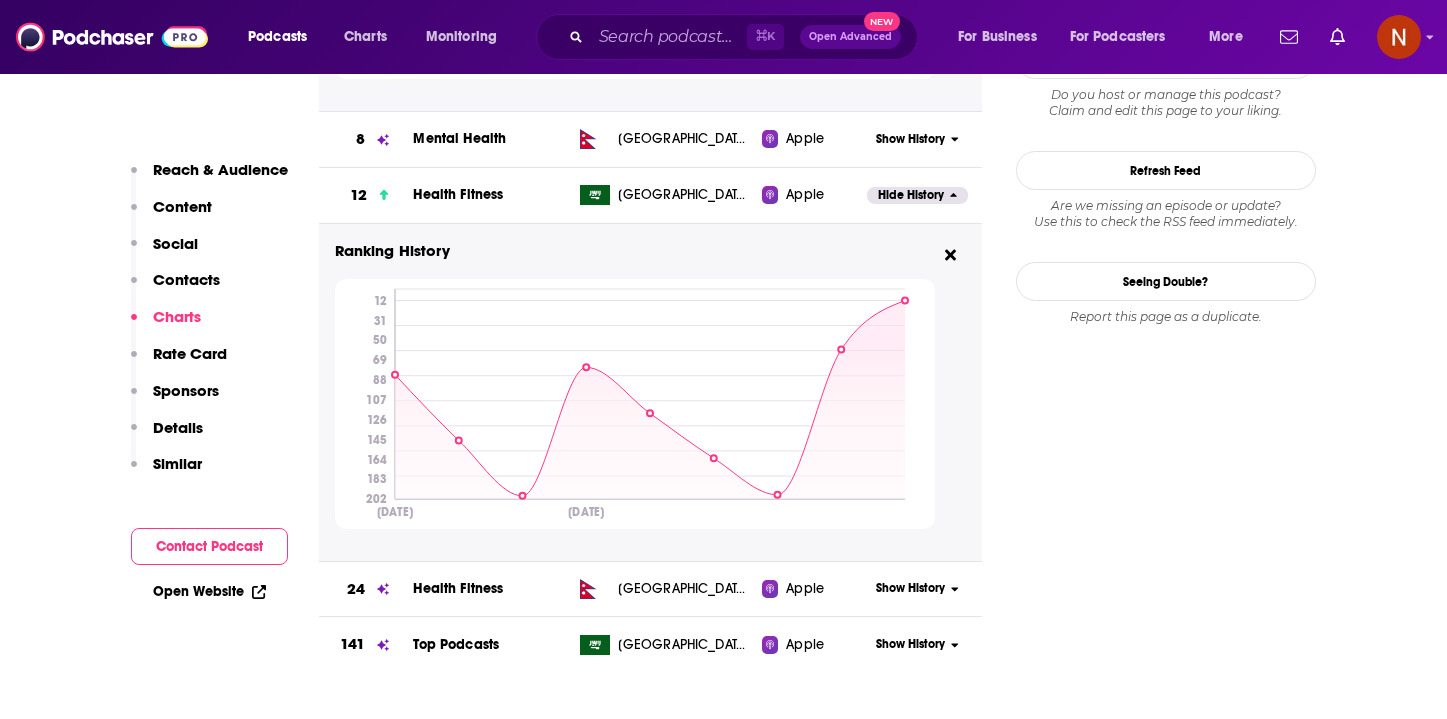 scroll, scrollTop: 1860, scrollLeft: 0, axis: vertical 